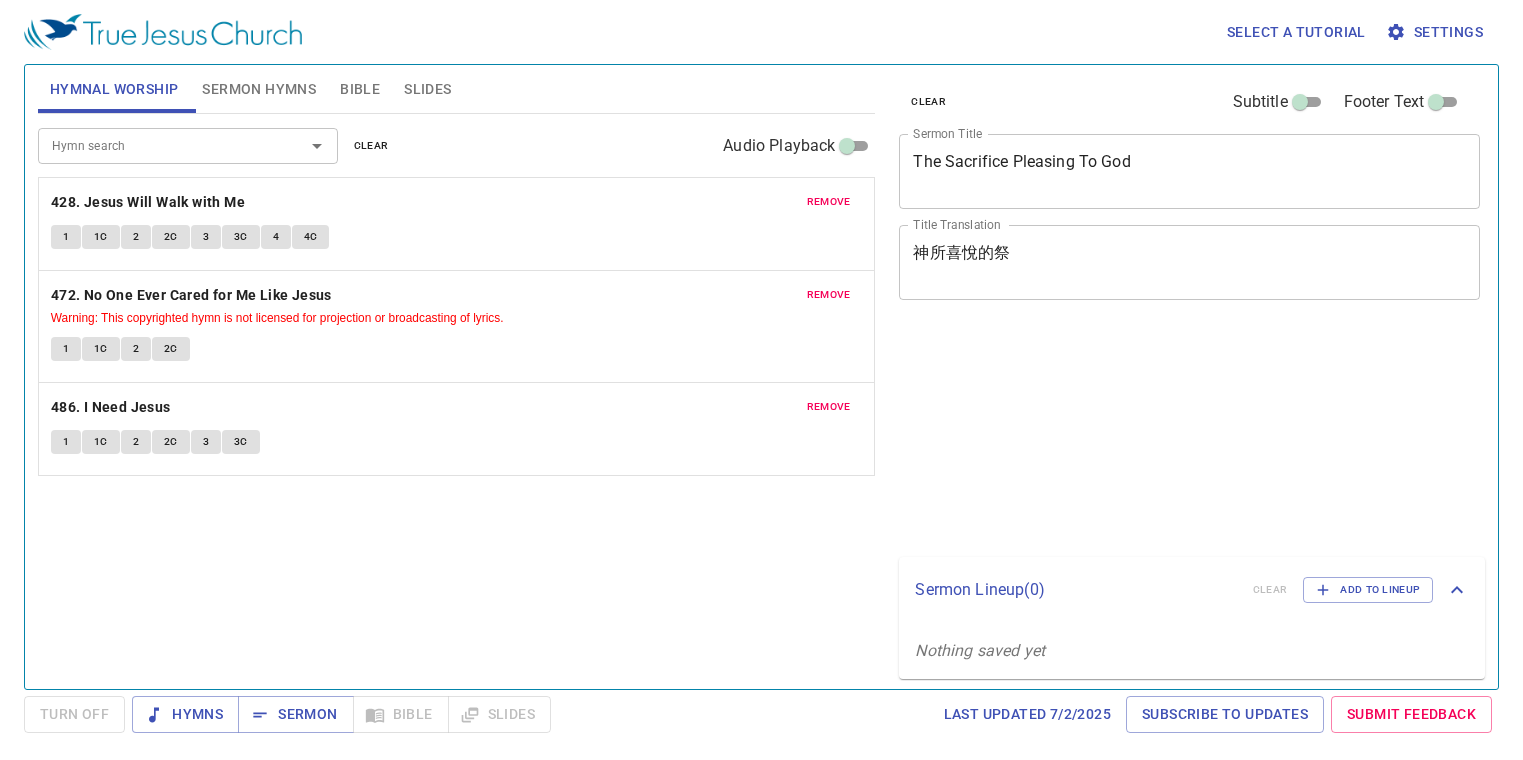 scroll, scrollTop: 0, scrollLeft: 0, axis: both 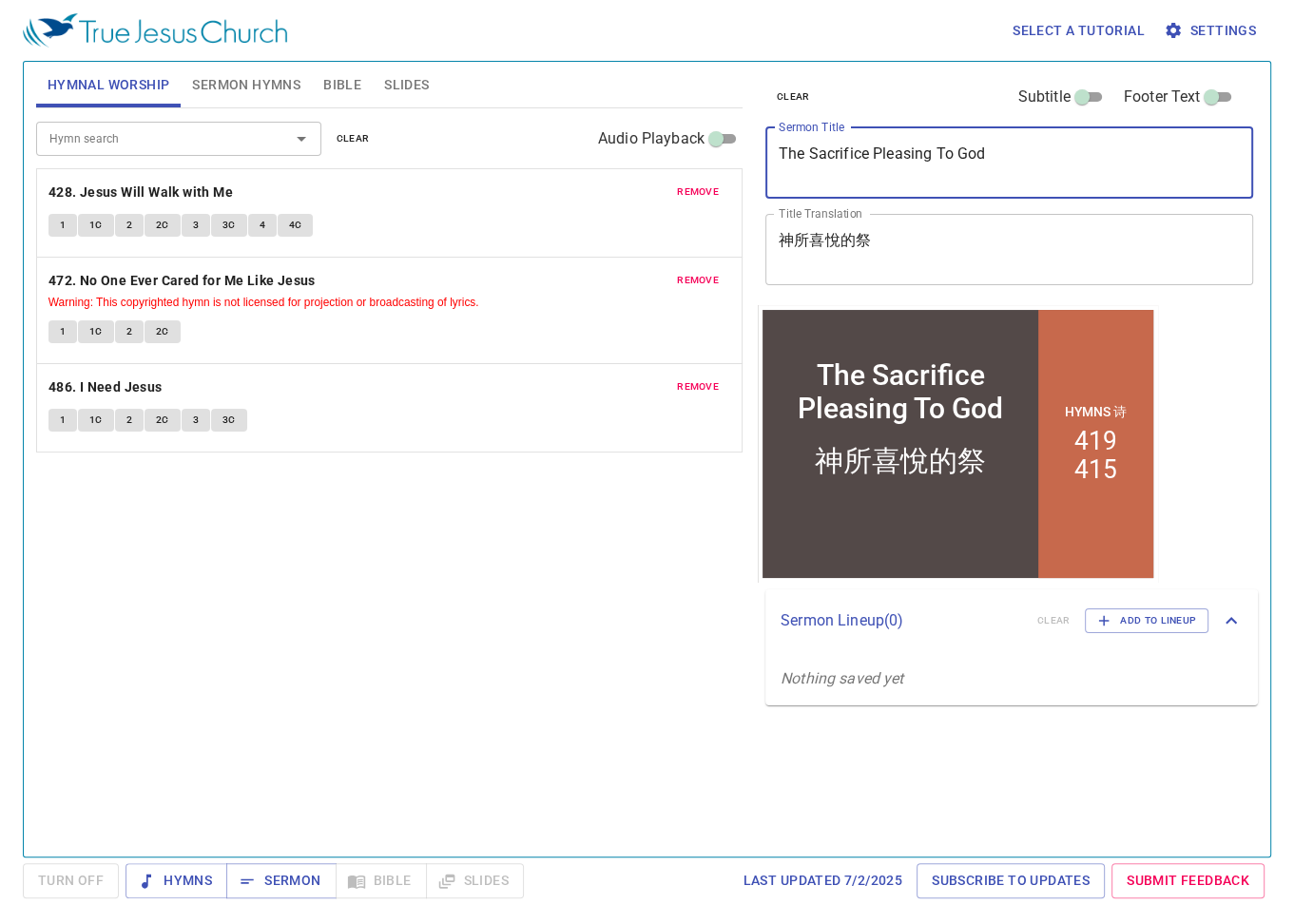 click on "The Sacrifice Pleasing To God" at bounding box center [1009, 163] 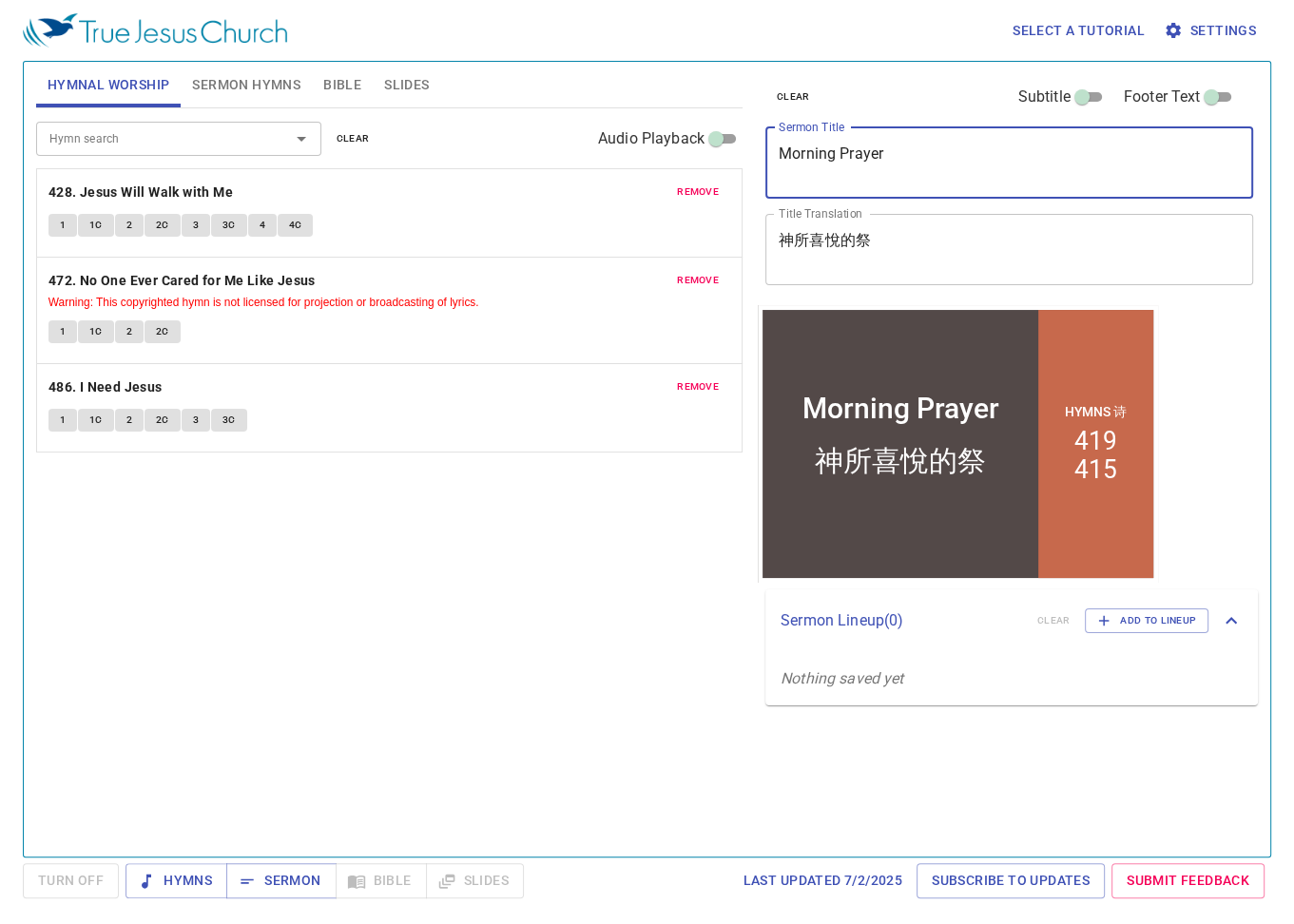 type on "Morning Prayer" 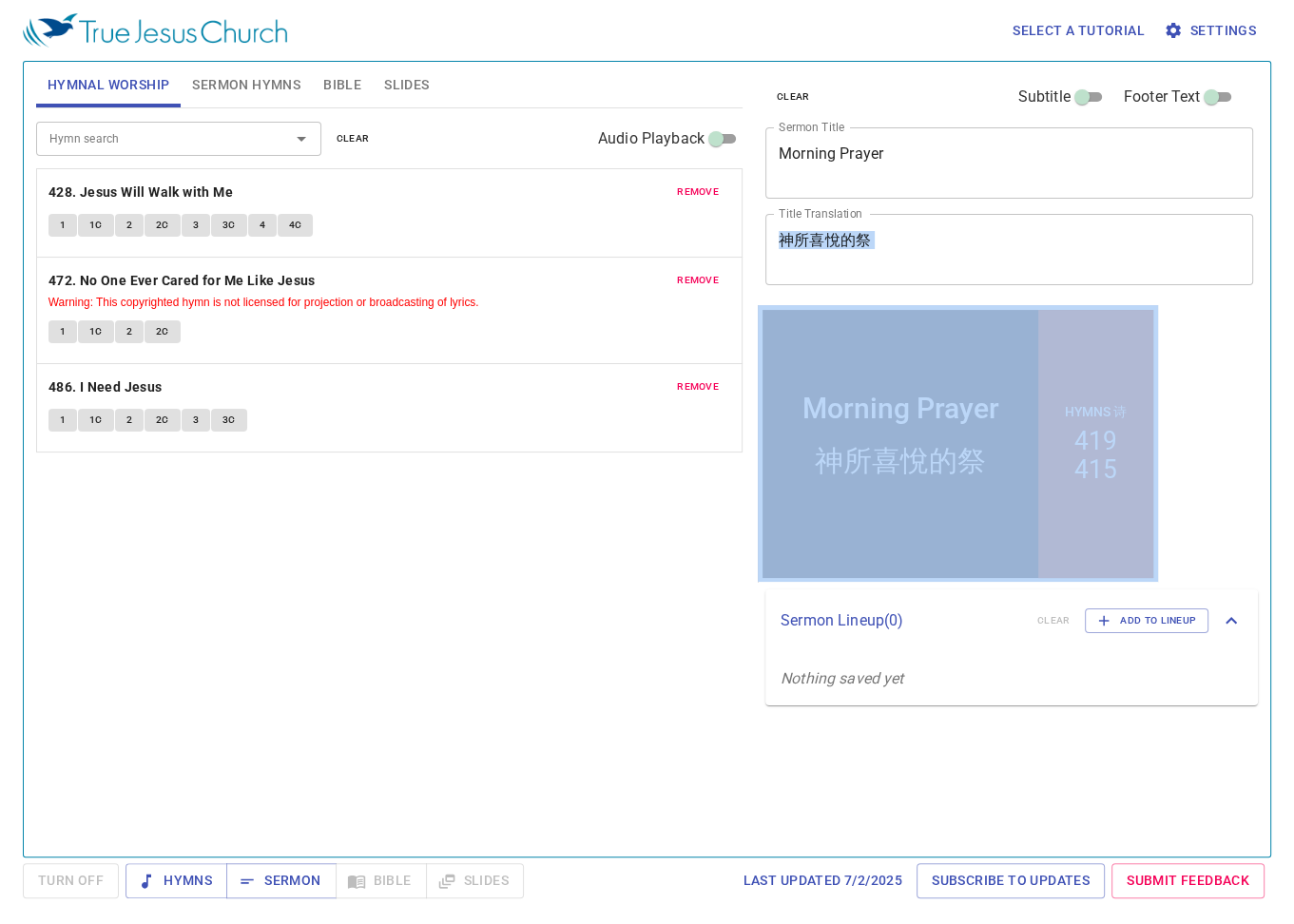 click on "神所喜悅的祭 x Title Translation" at bounding box center (1009, 249) 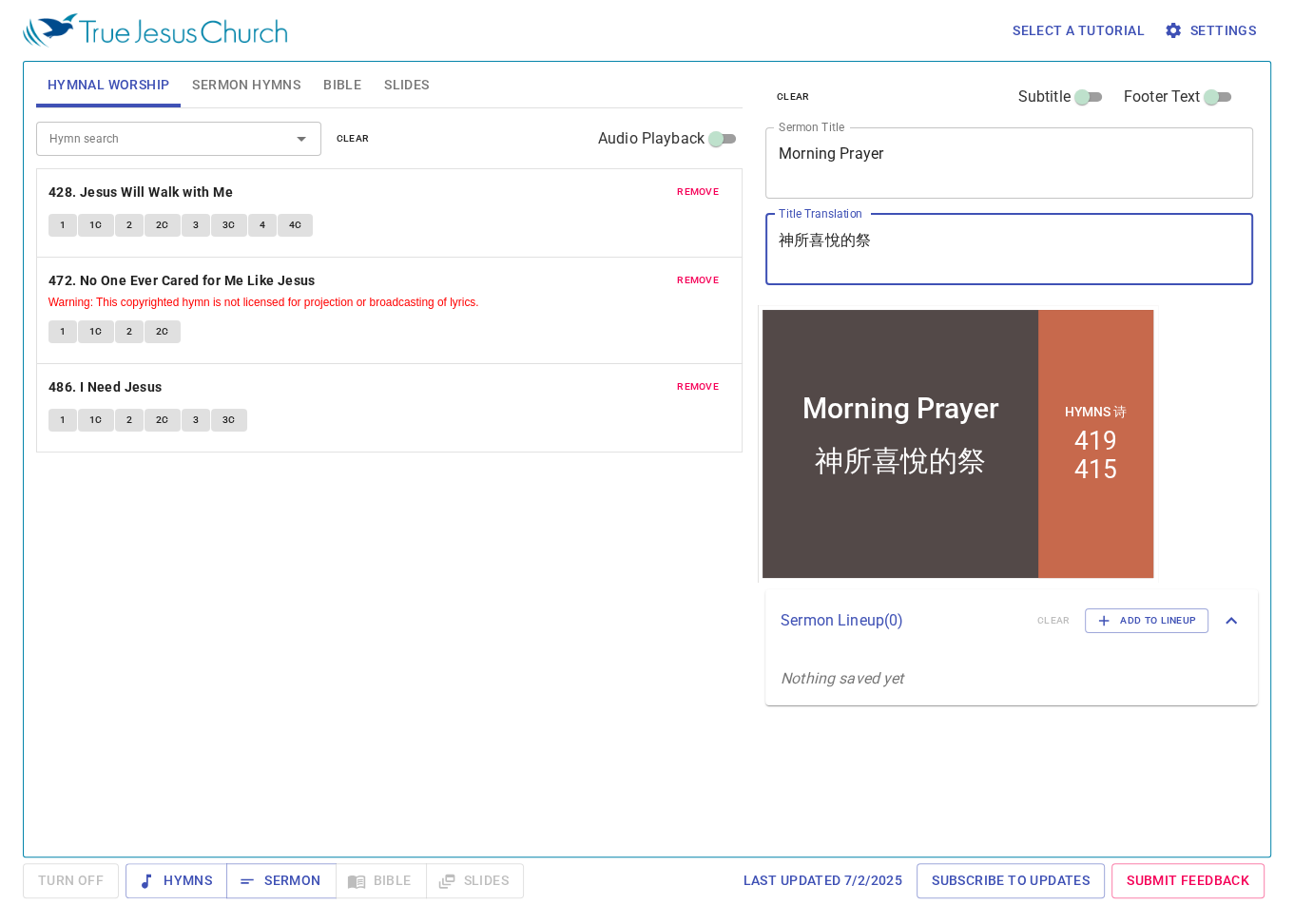 click on "神所喜悅的祭" at bounding box center (1009, 249) 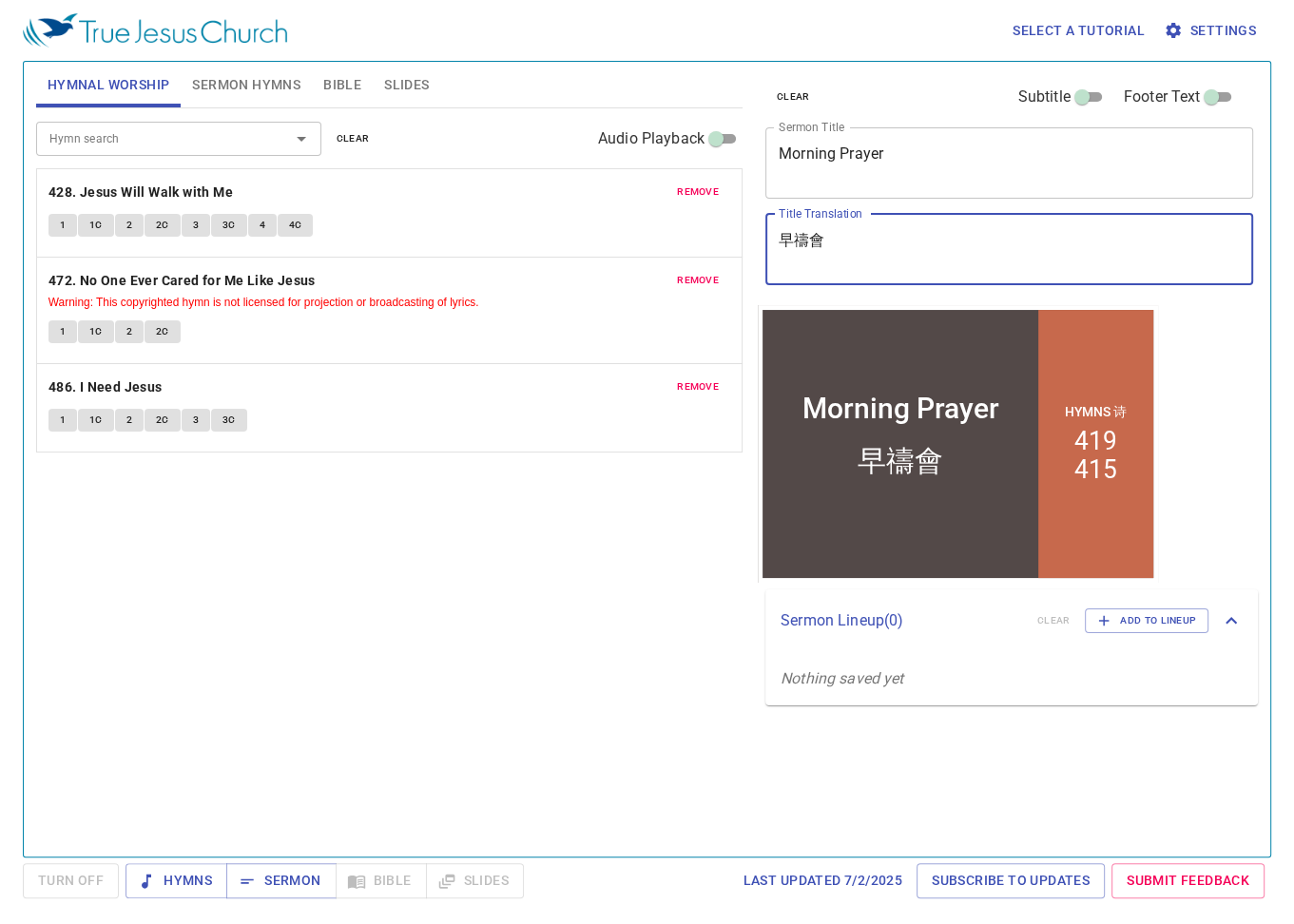 type on "早禱會" 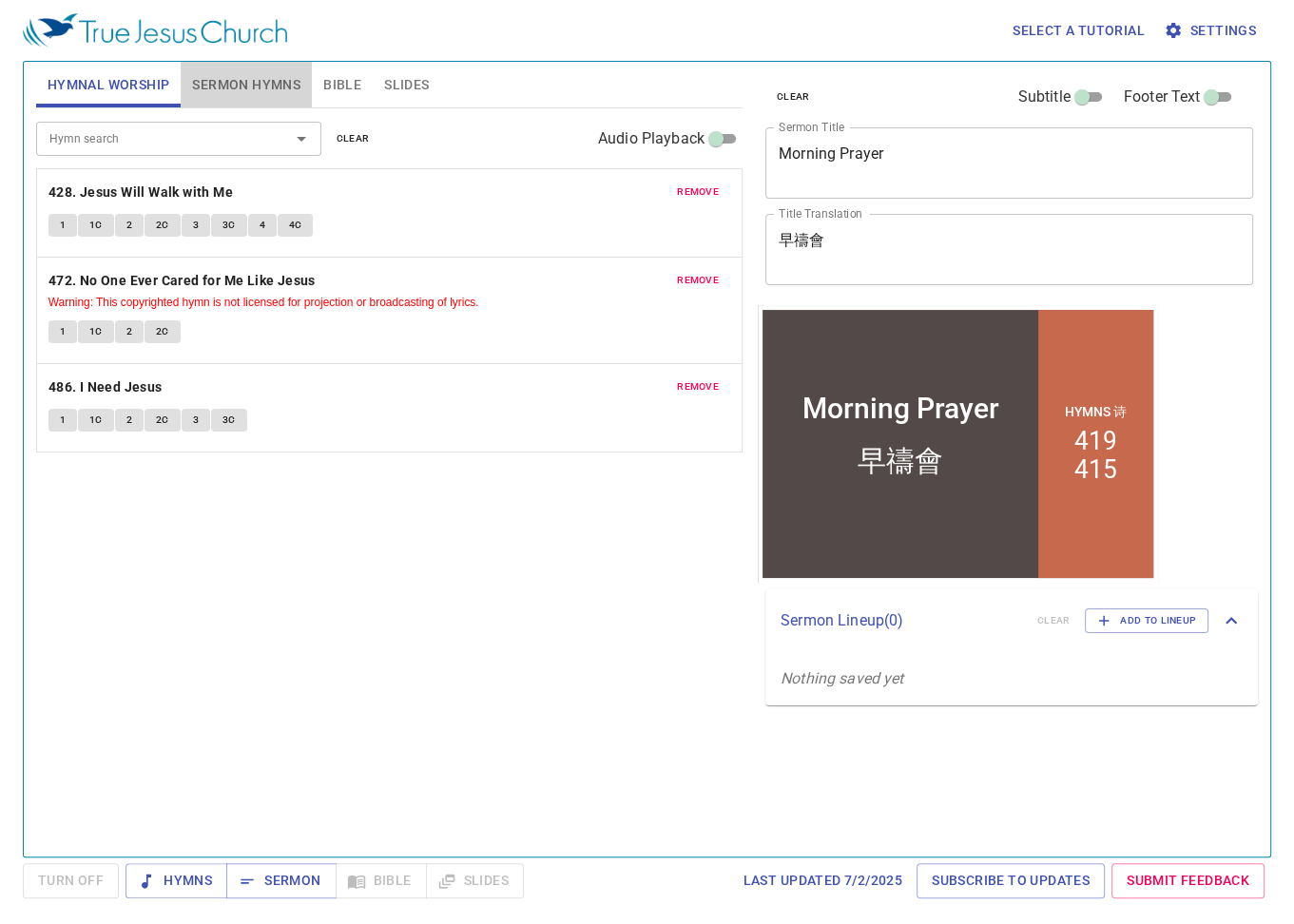 click on "Sermon Hymns" at bounding box center (246, 85) 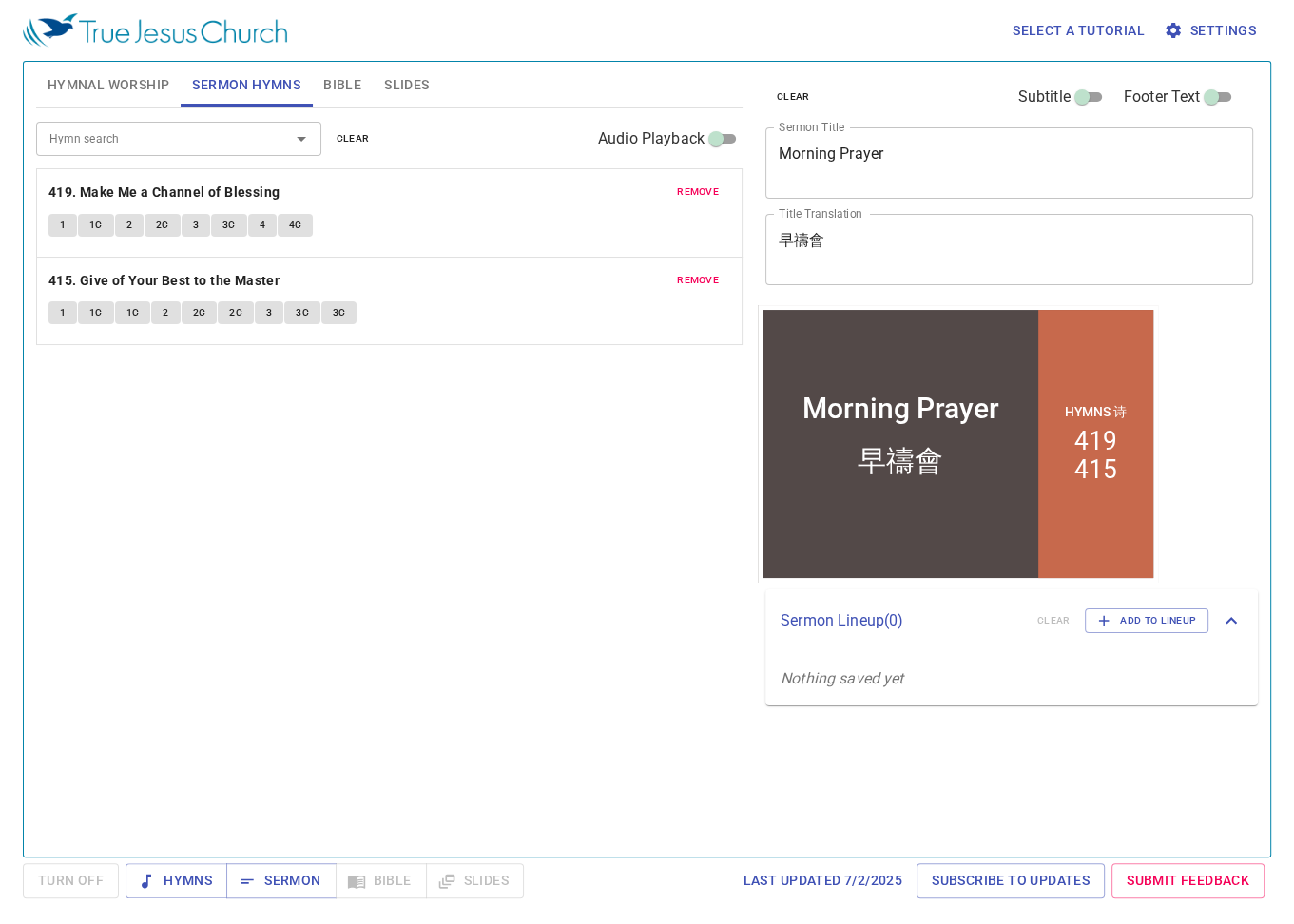 click on "remove" at bounding box center [698, 192] 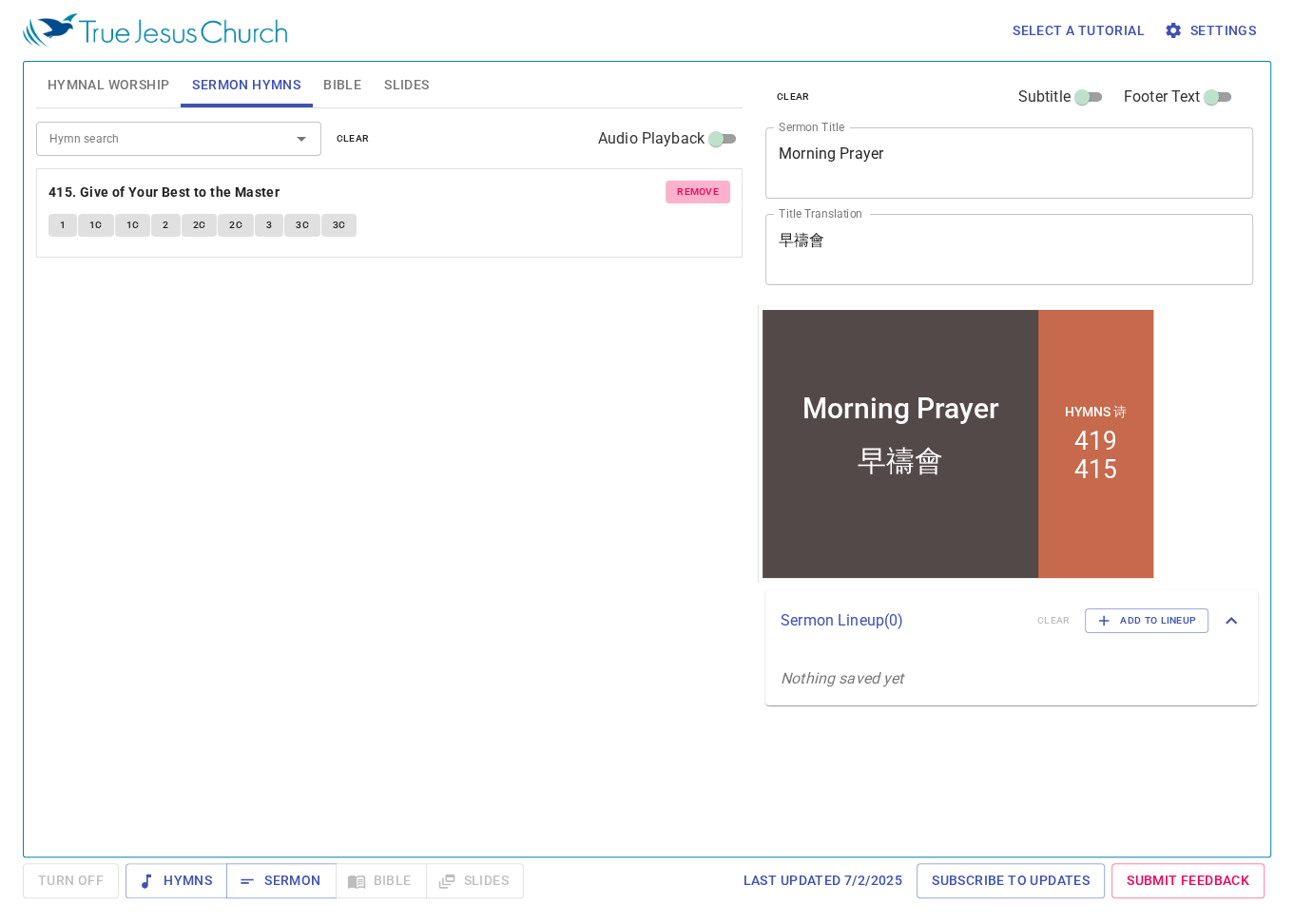 click on "remove" at bounding box center (698, 192) 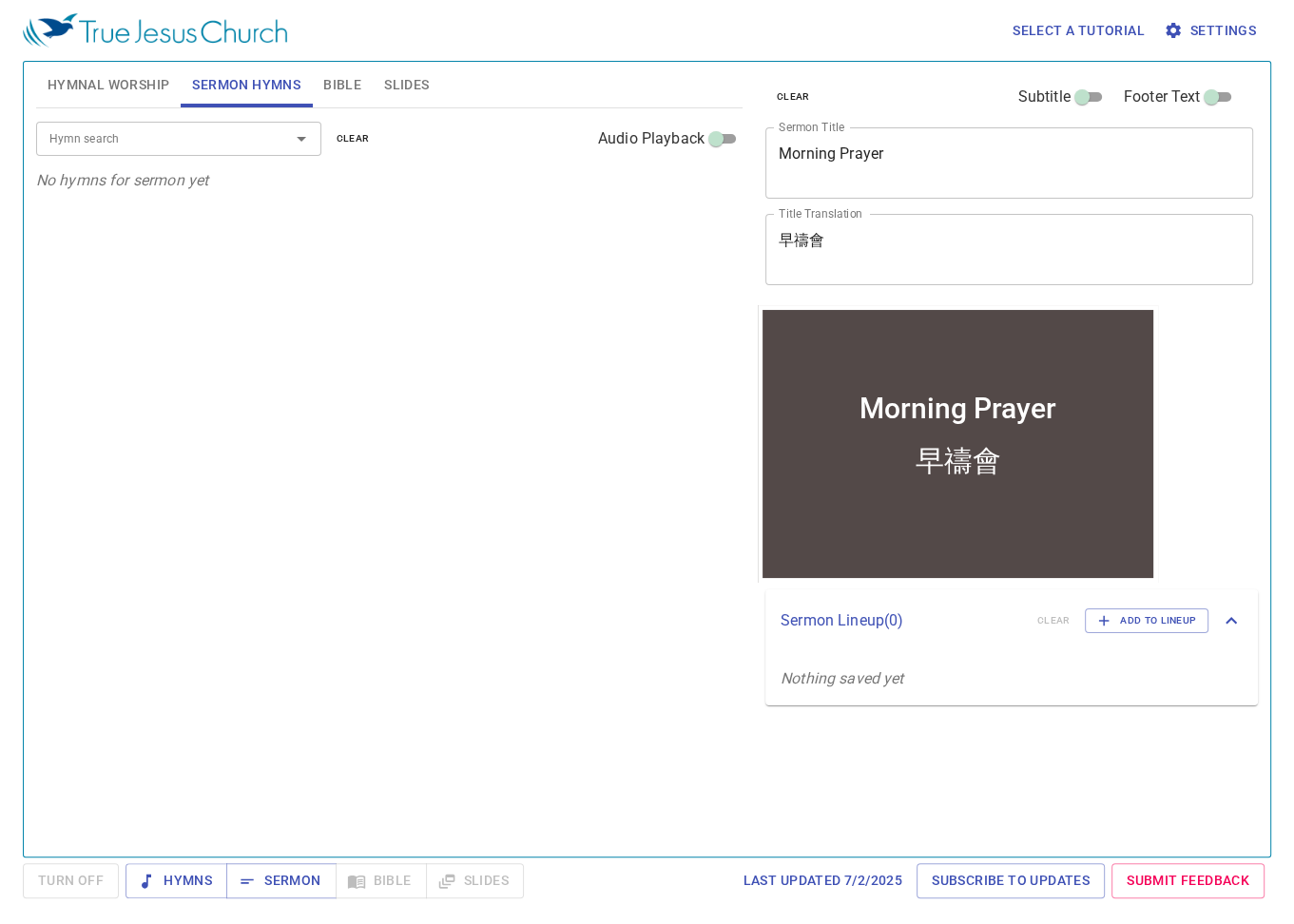 click on "Hymn search" at bounding box center [179, 138] 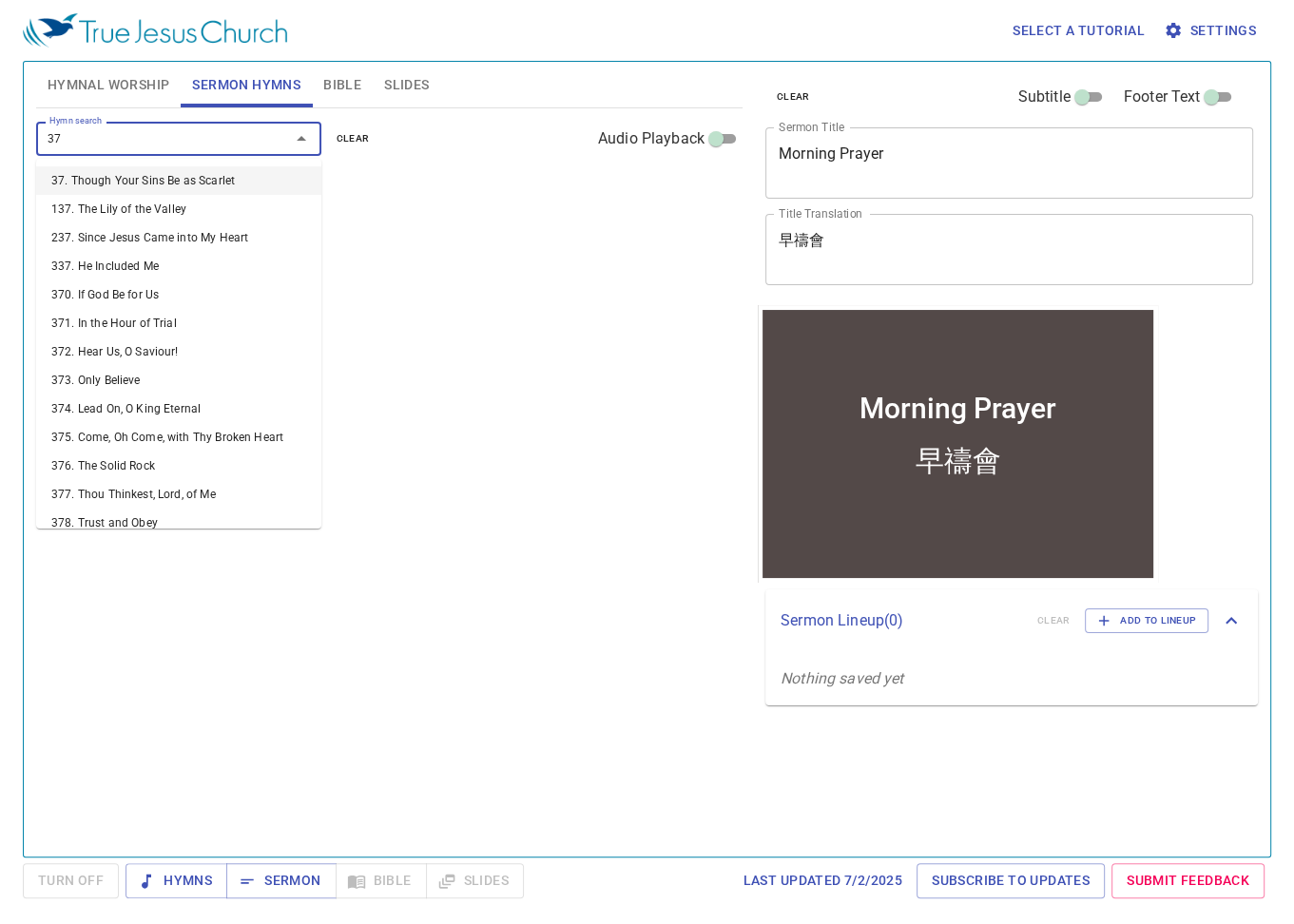 type on "378" 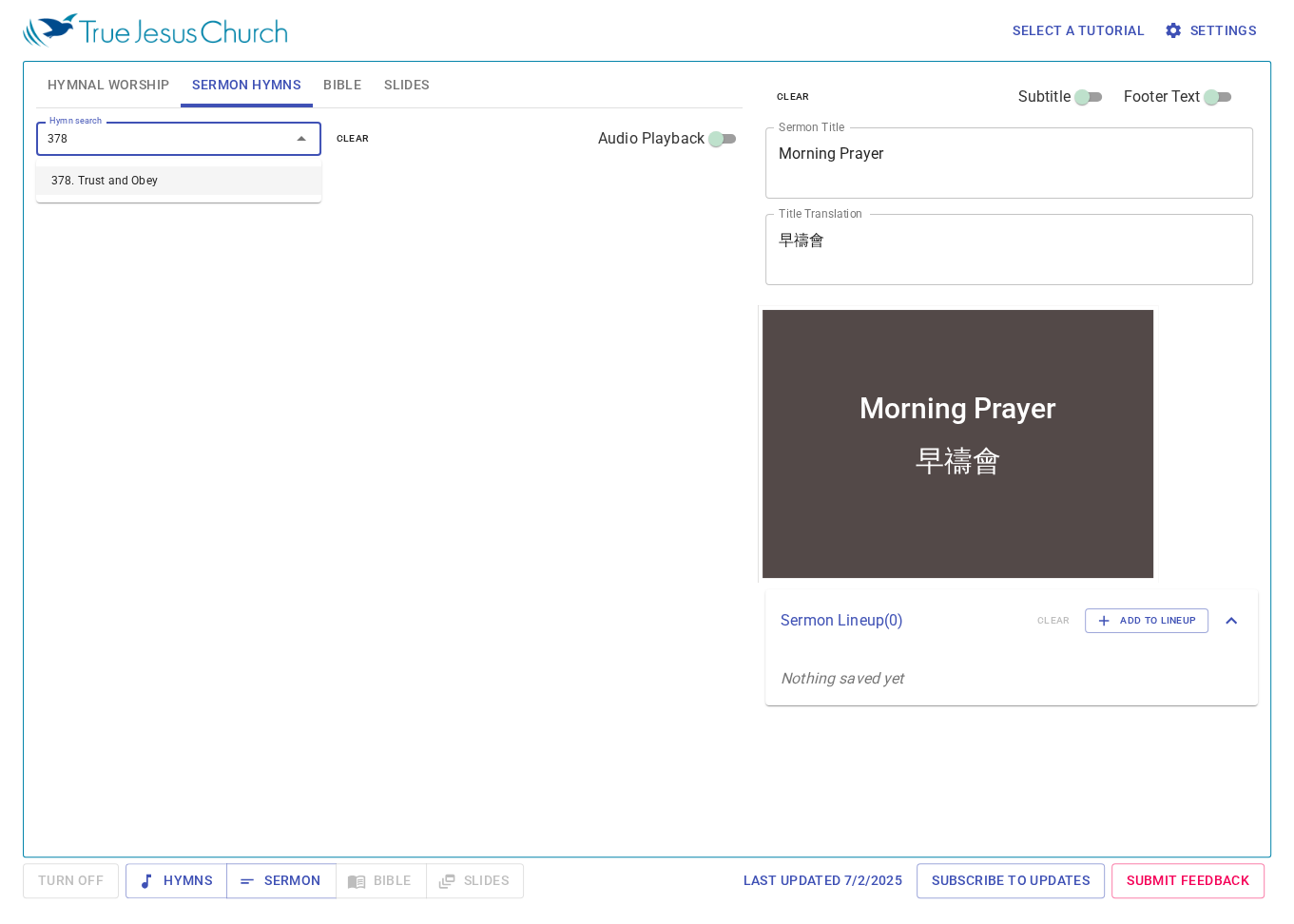 type 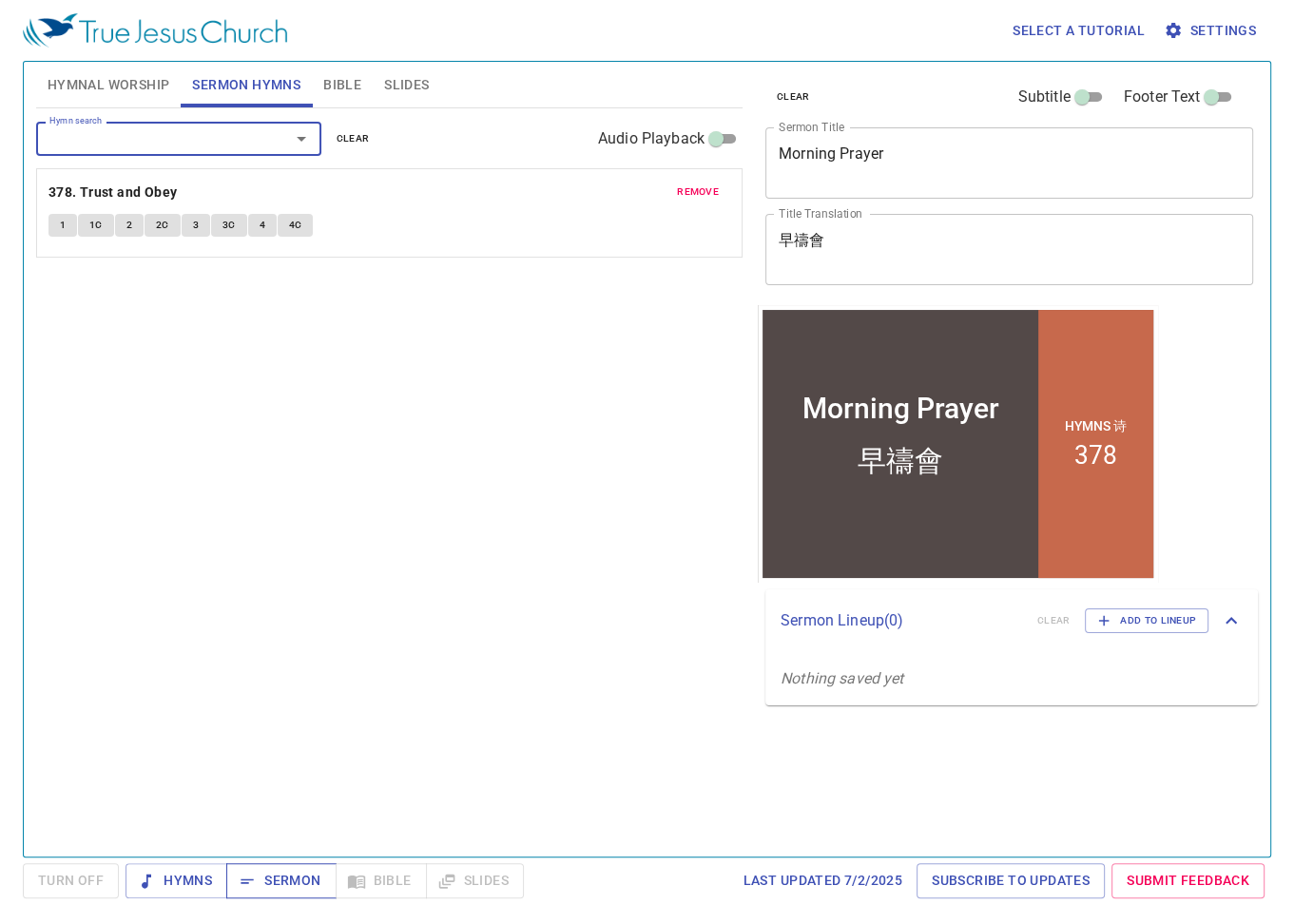 click on "Sermon" at bounding box center (280, 880) 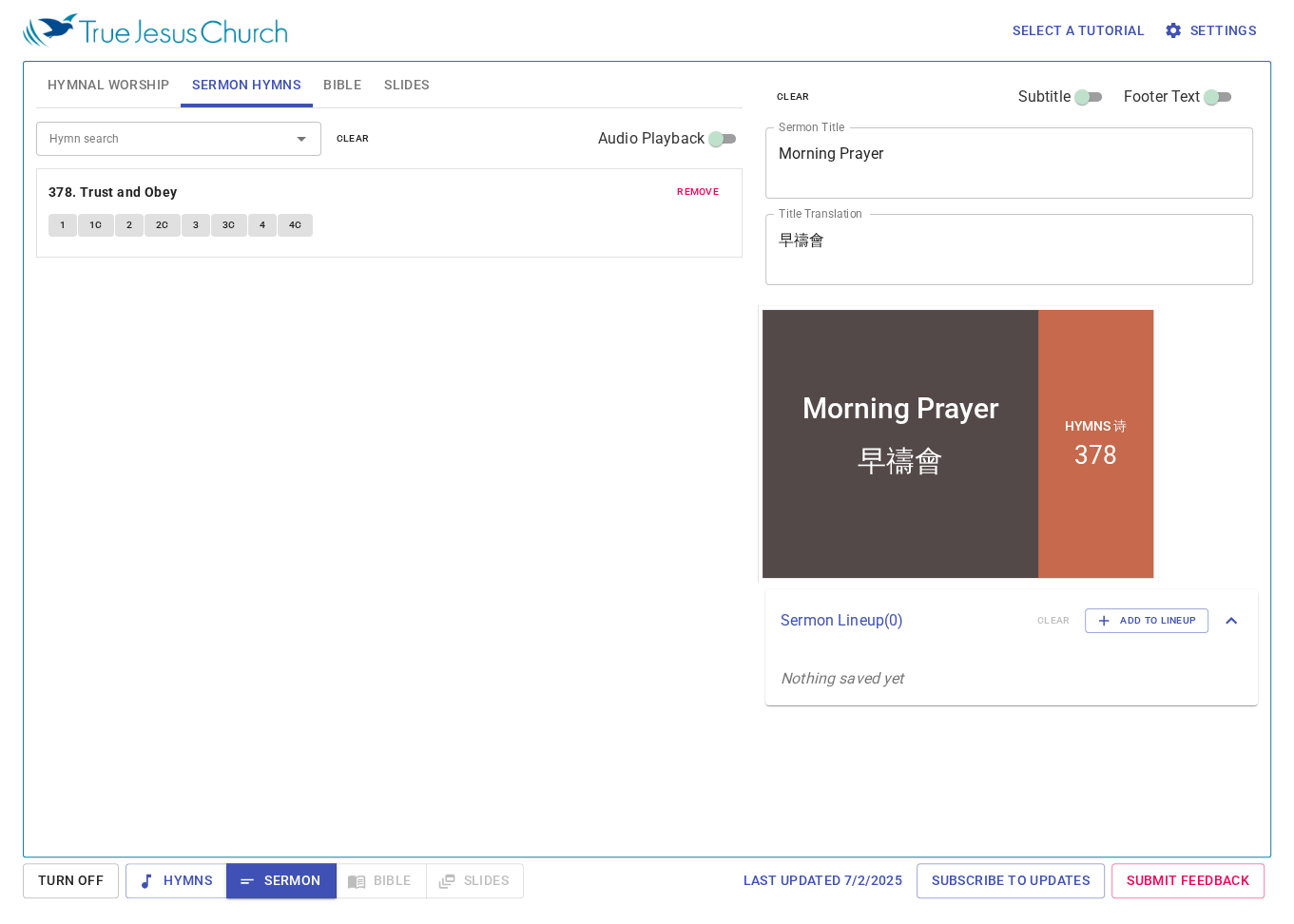 click on "Hymn search Hymn search   clear Audio Playback remove 378. Trust and Obey   1 1C 2 2C 3 3C 4 4C" at bounding box center (389, 474) 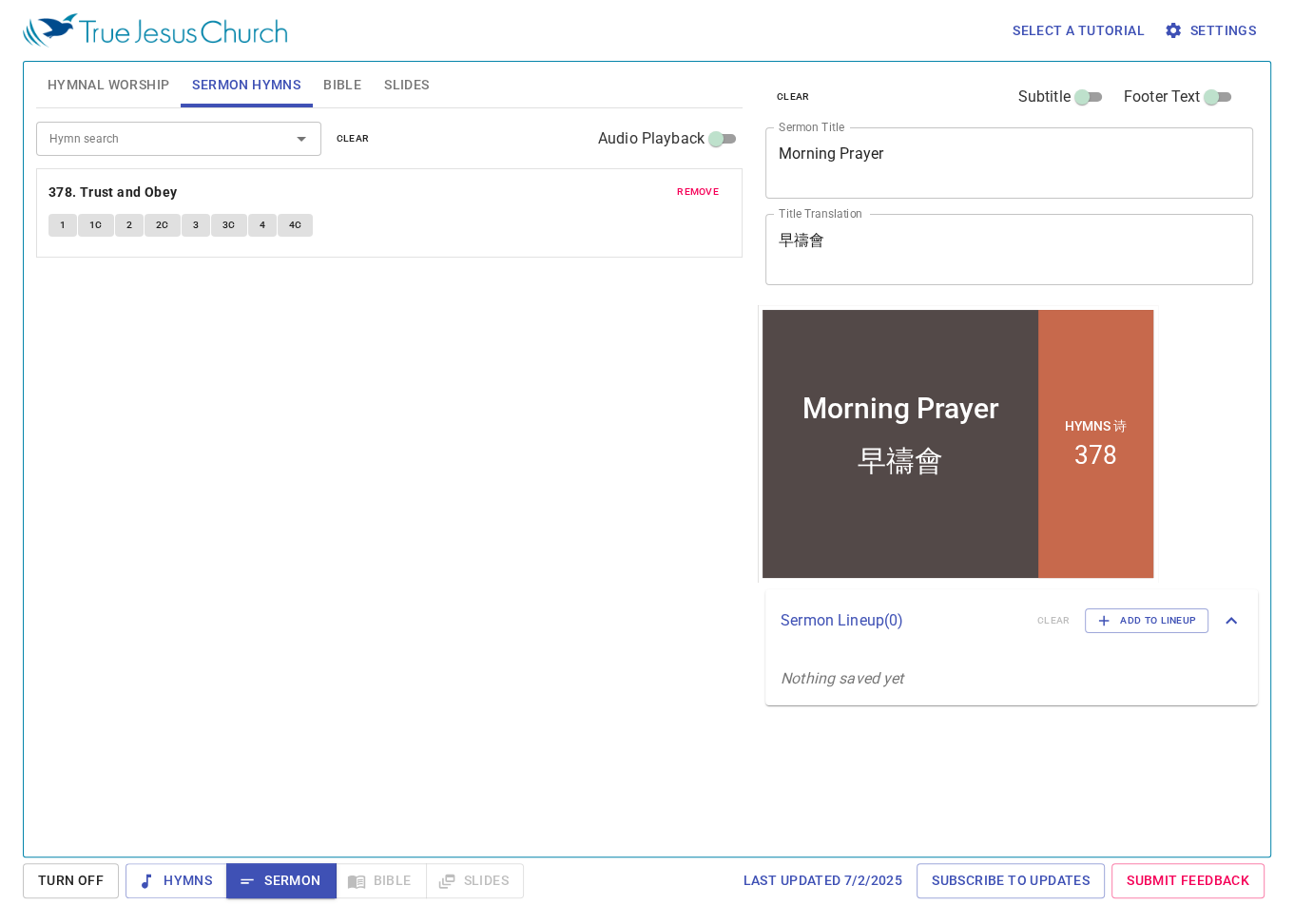 click on "1" at bounding box center [63, 225] 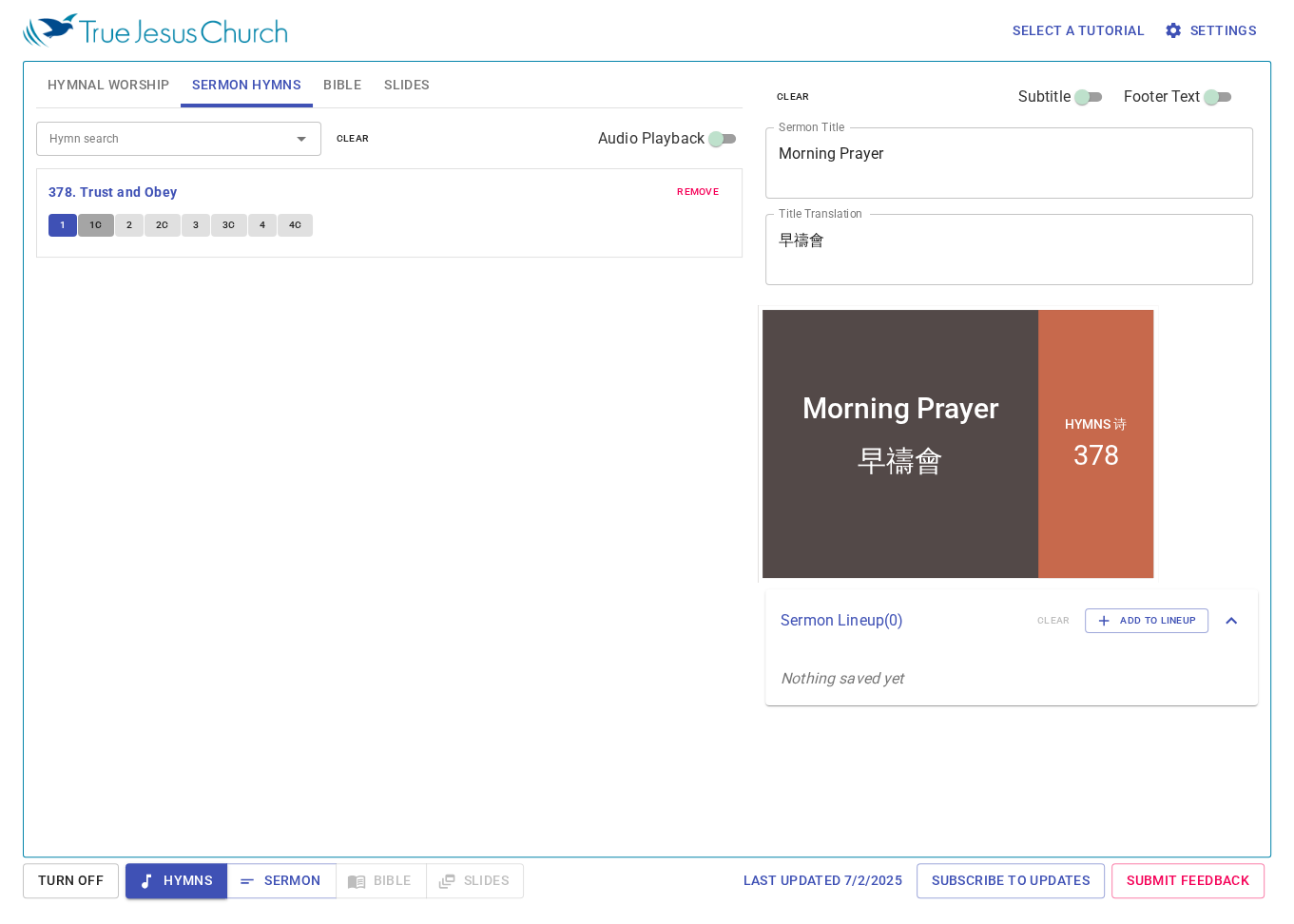 click on "1C" at bounding box center [96, 225] 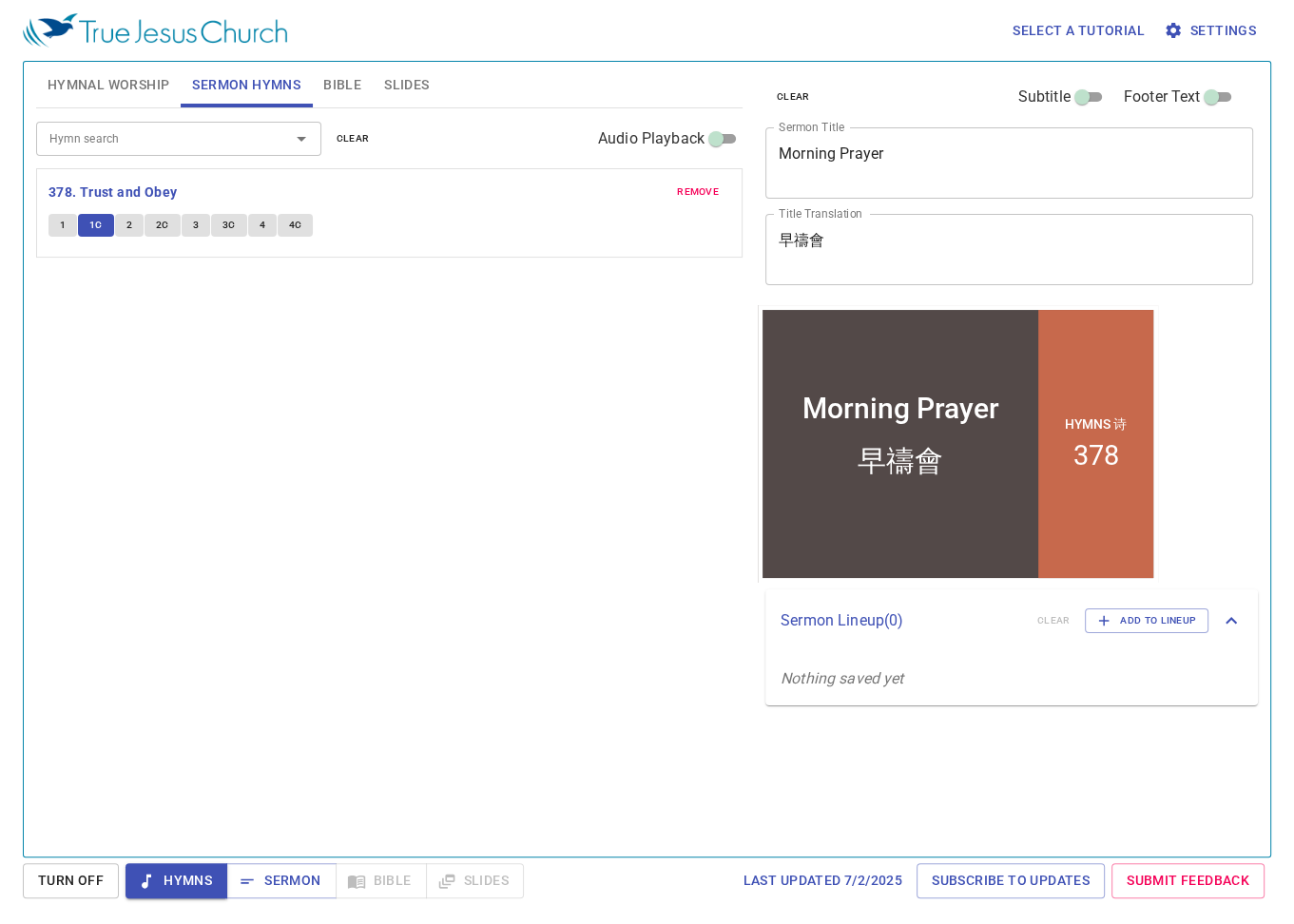 click on "2" at bounding box center [129, 225] 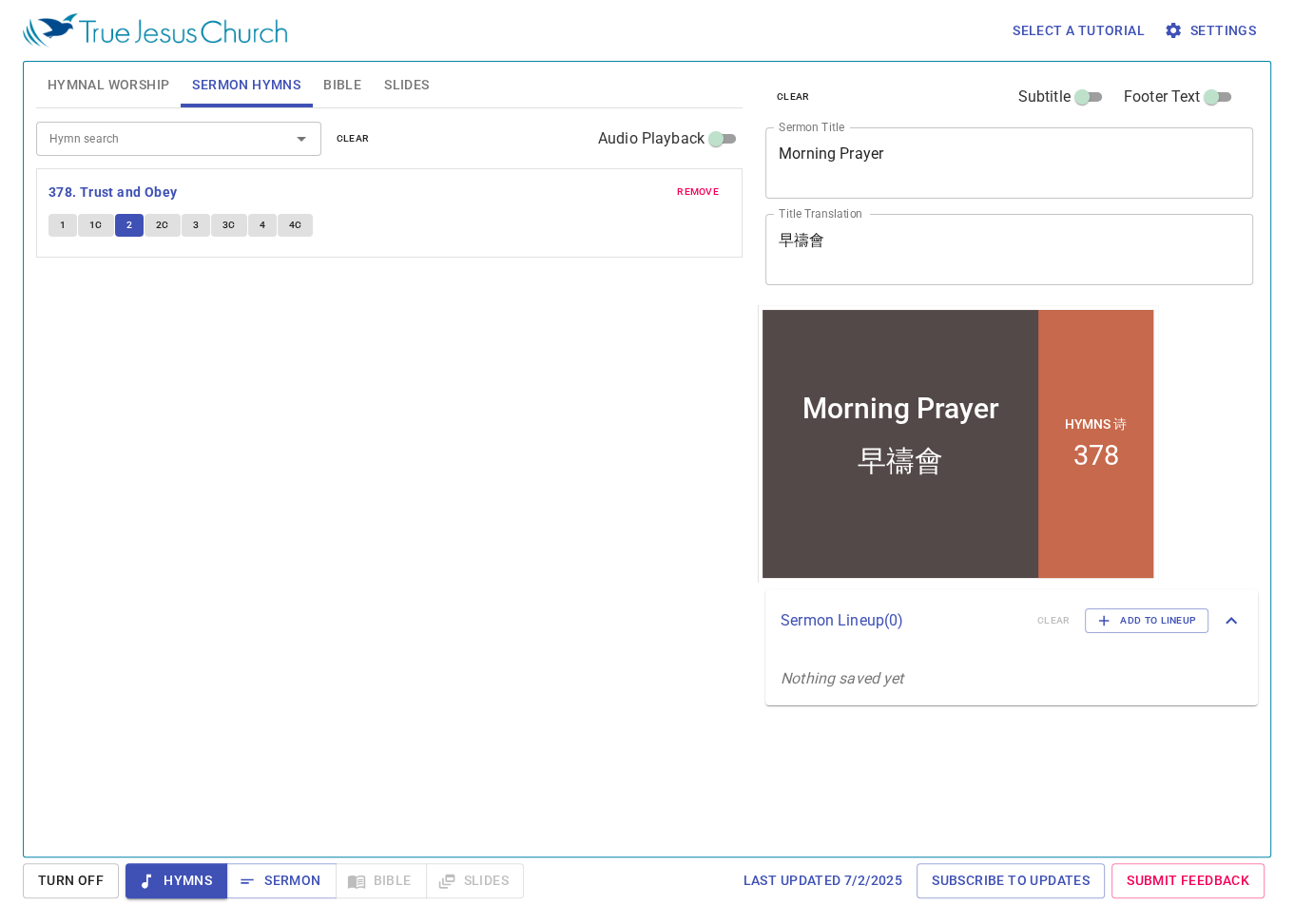 click on "2C" at bounding box center [163, 225] 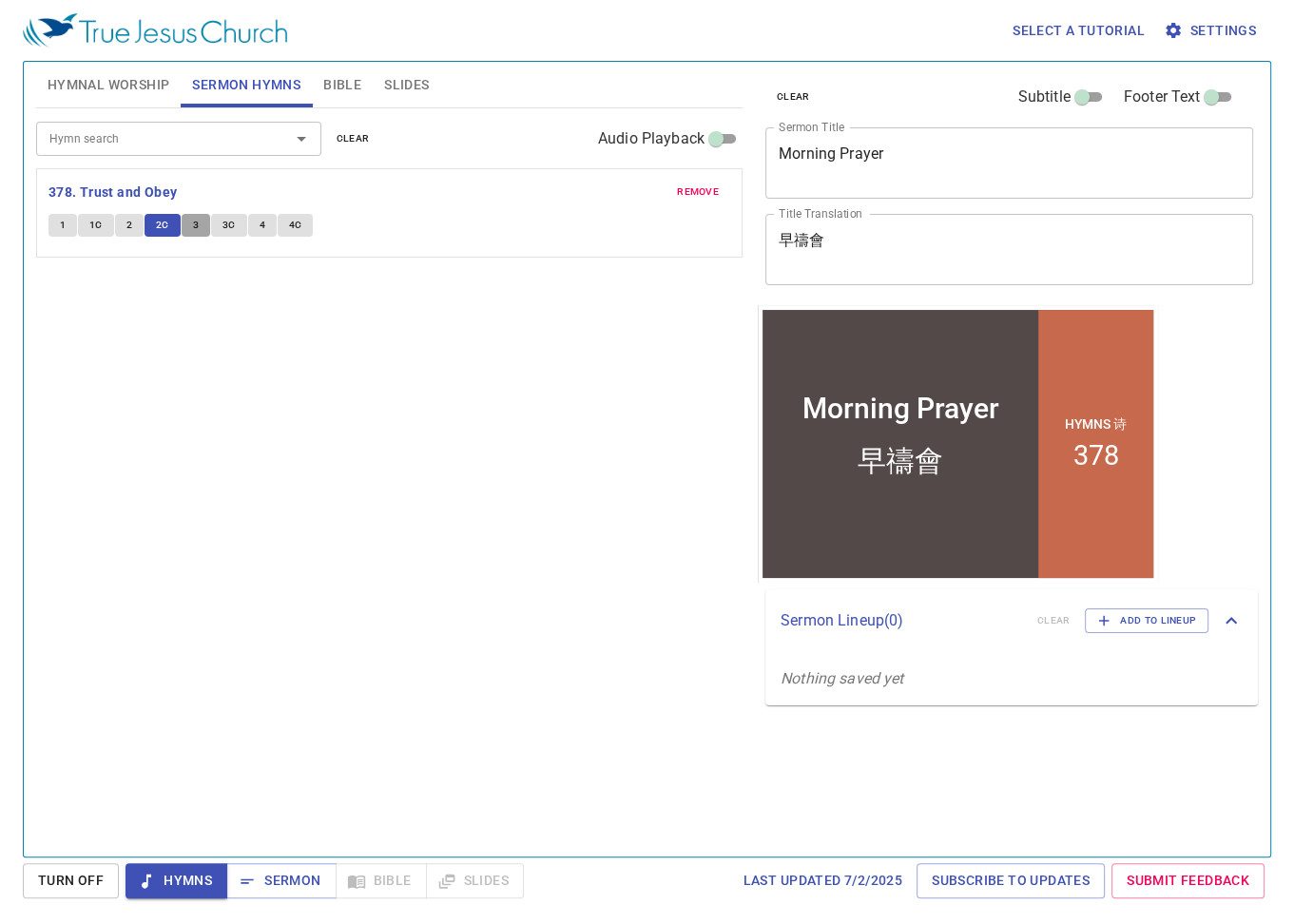 click on "3" at bounding box center (196, 225) 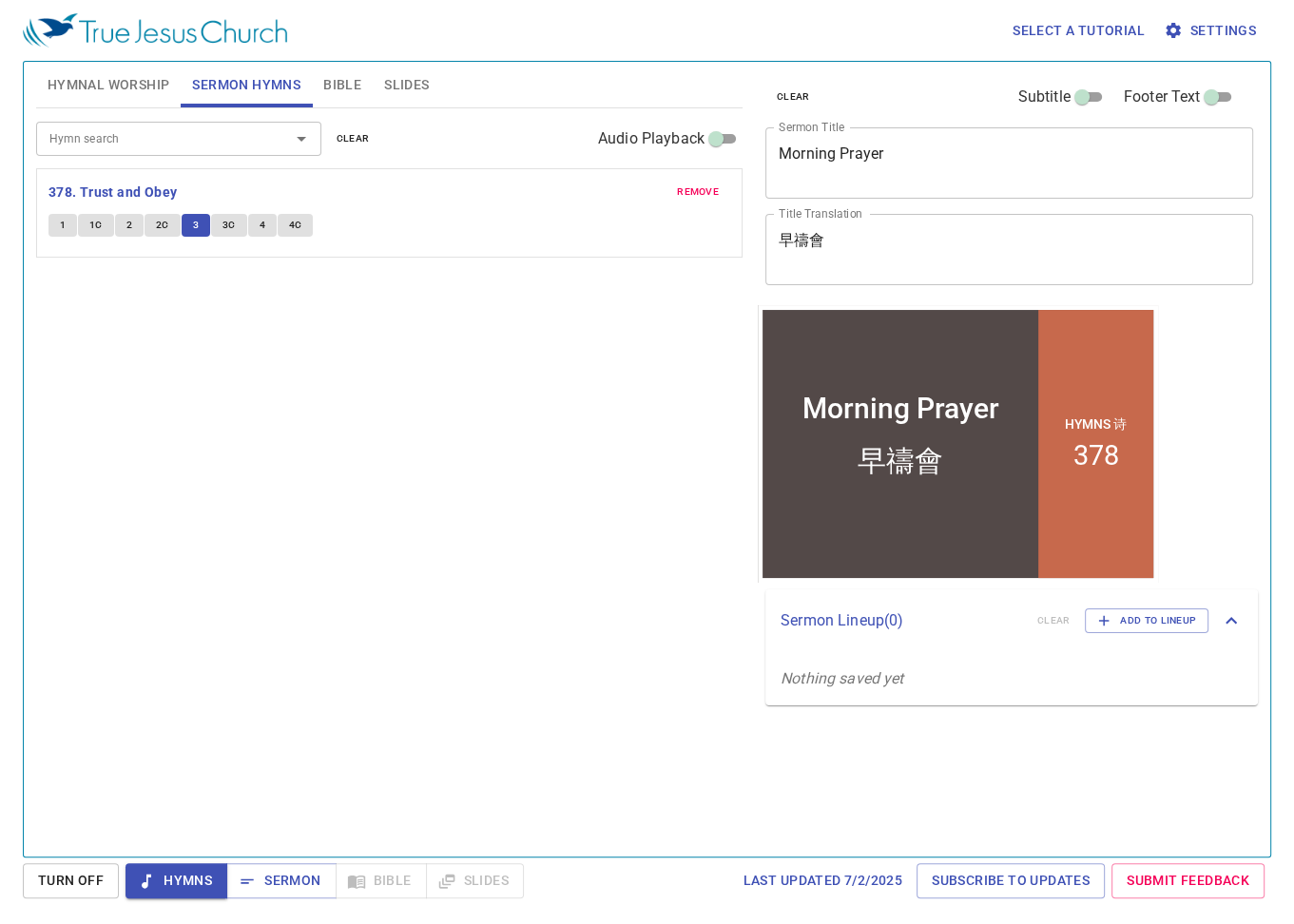 click on "3C" at bounding box center (229, 225) 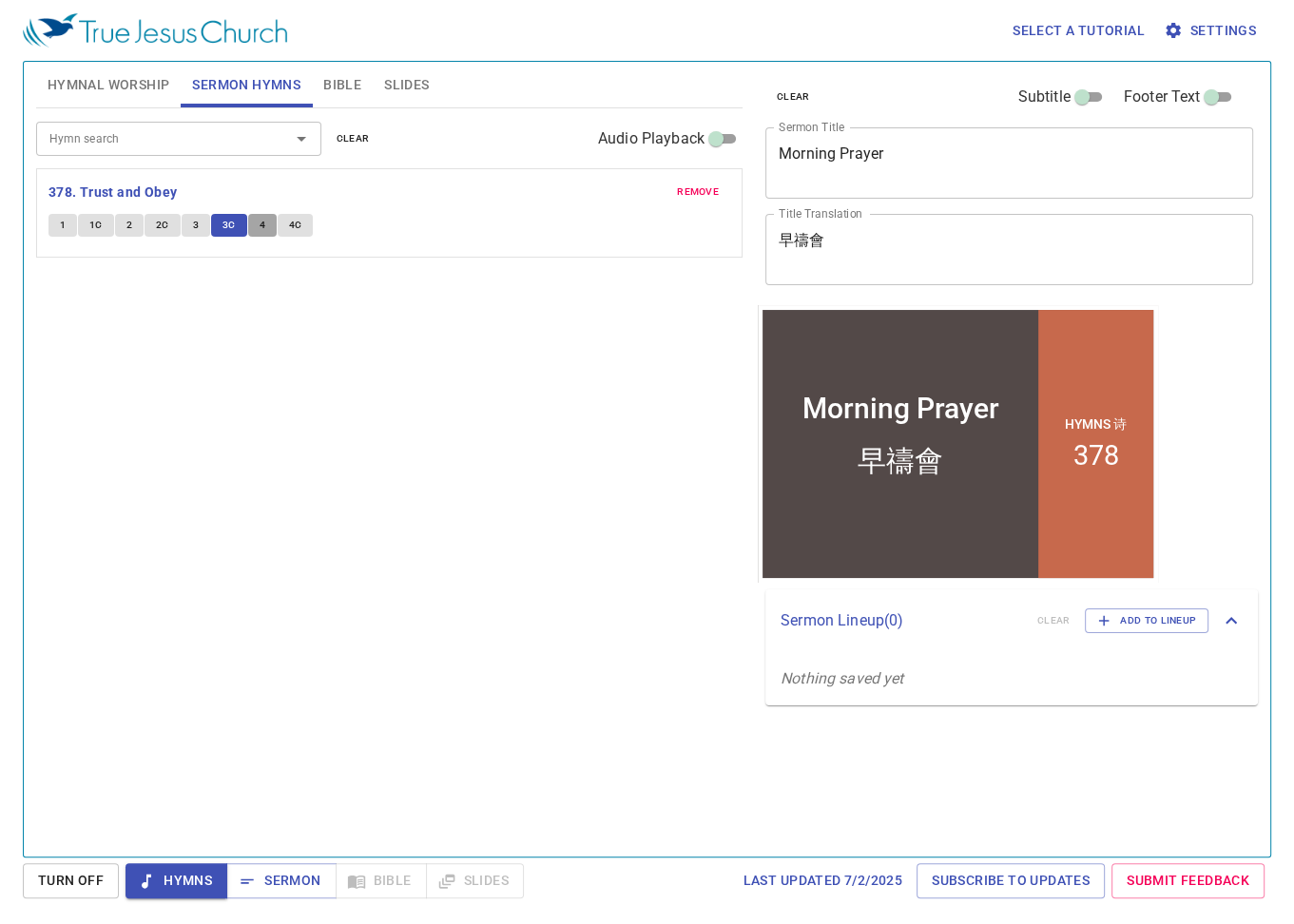 click on "4" at bounding box center [262, 225] 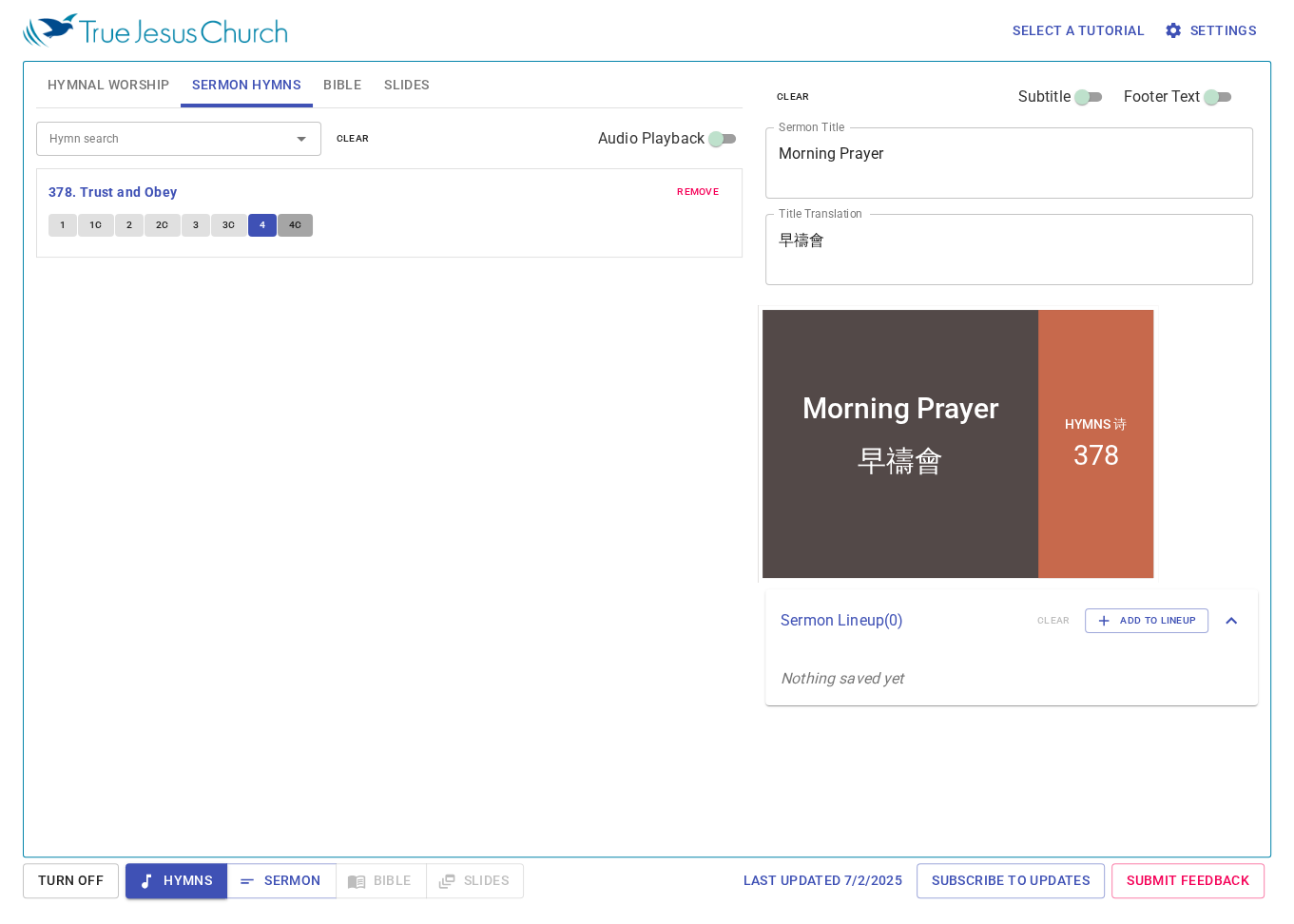 click on "4C" at bounding box center [296, 225] 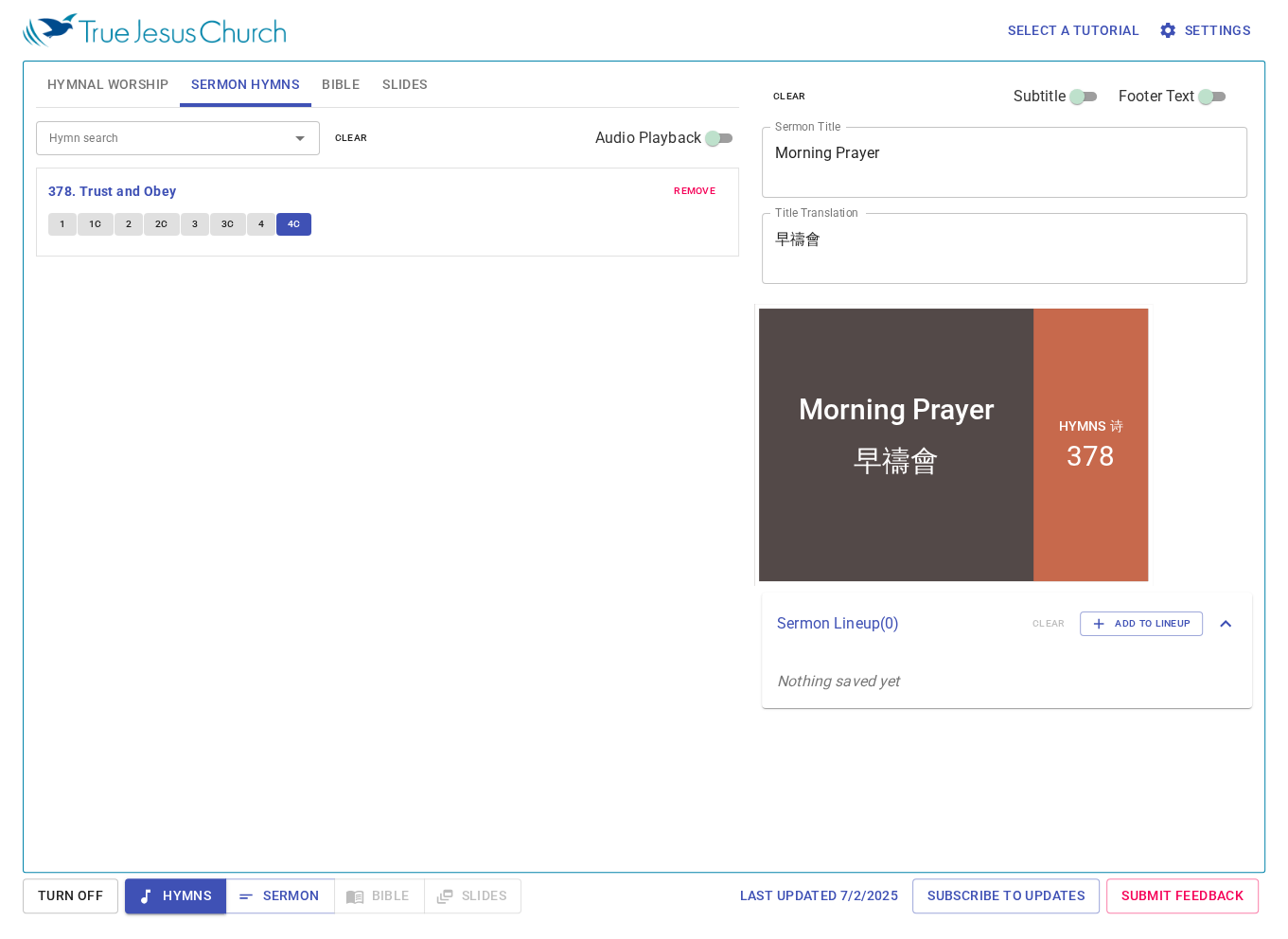 click on "Bible" at bounding box center [341, 84] 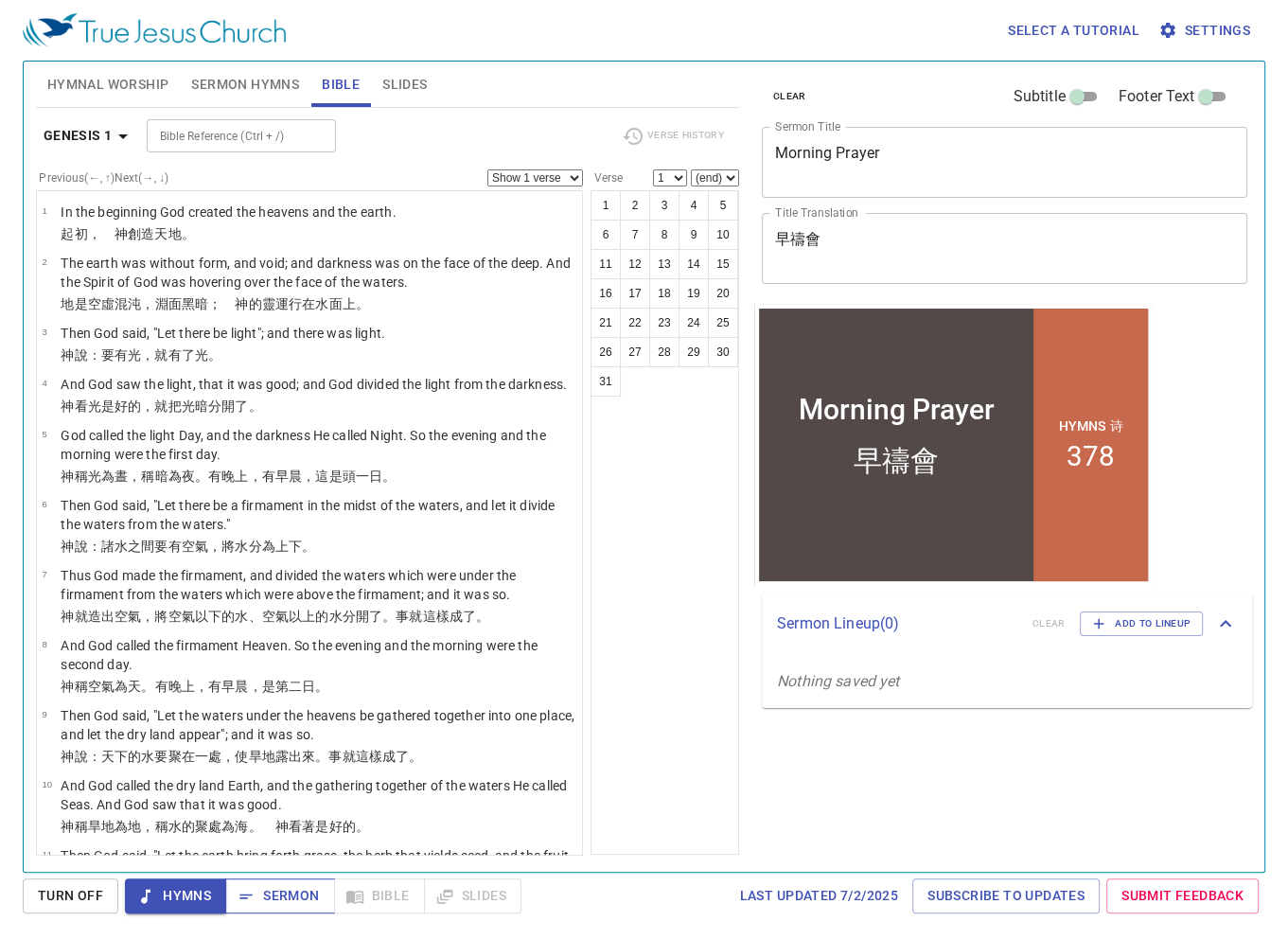 click on "Sermon" at bounding box center [279, 895] 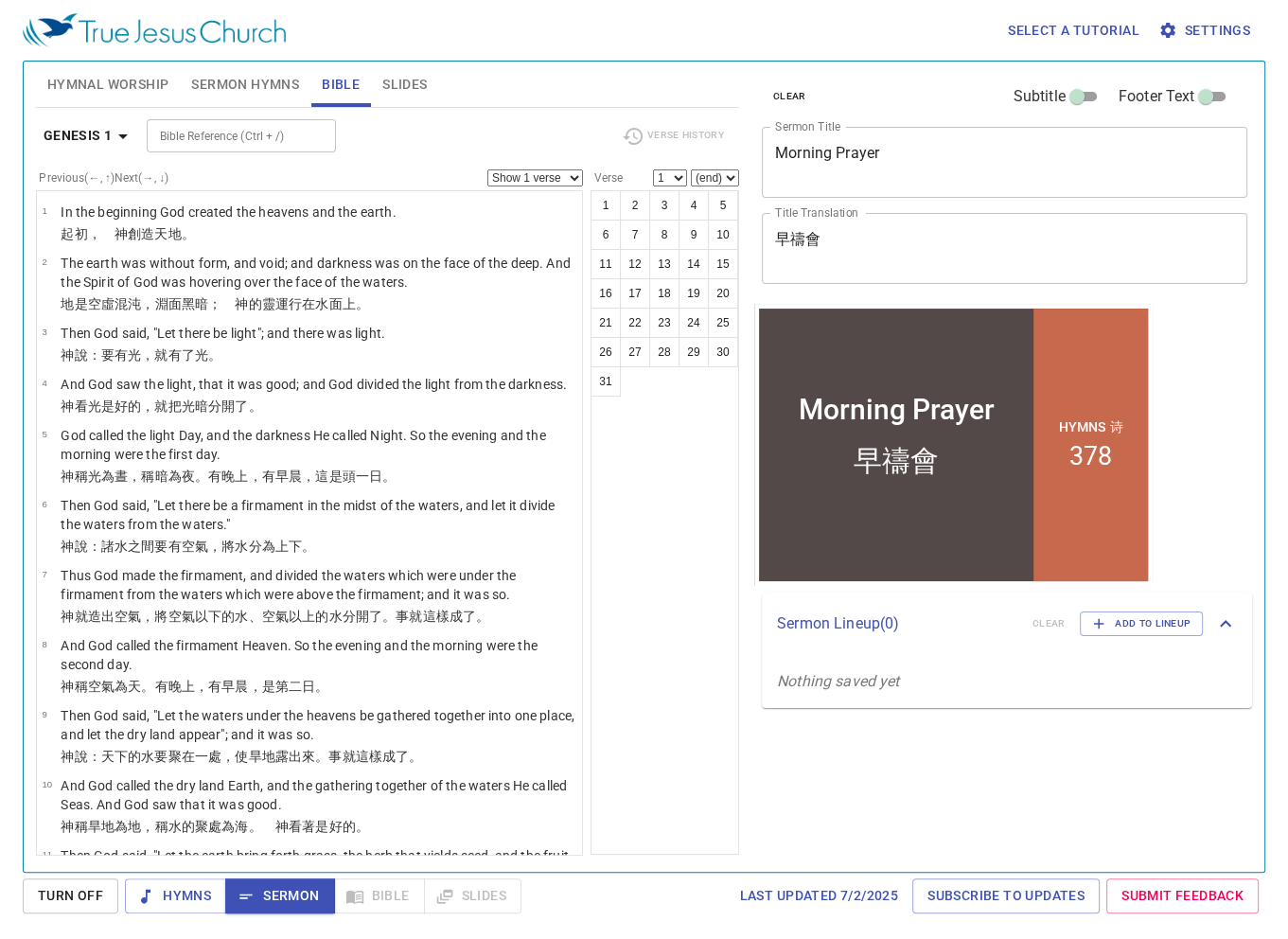 click on "Genesis 1" at bounding box center (78, 135) 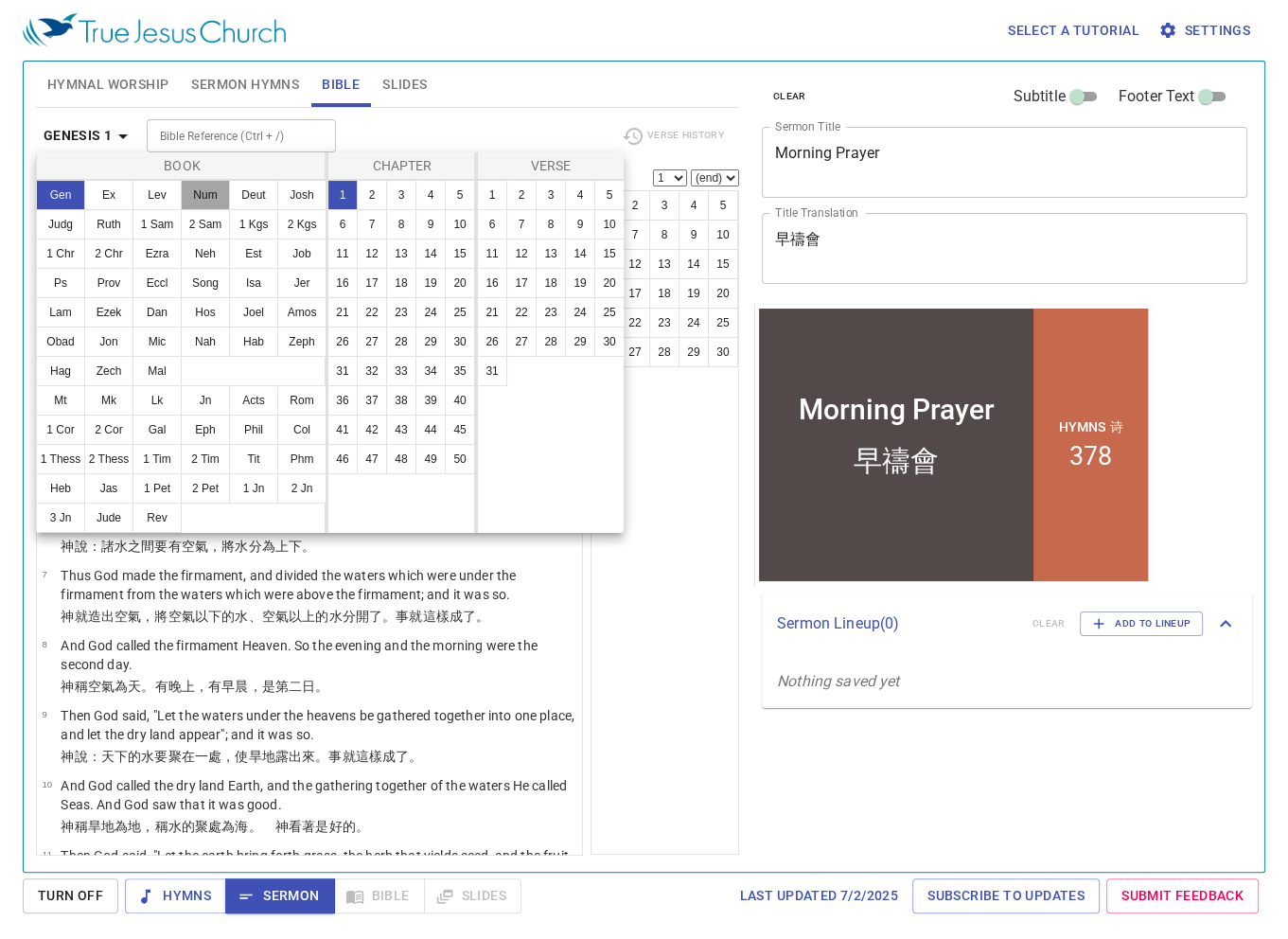 click on "Num" at bounding box center [205, 195] 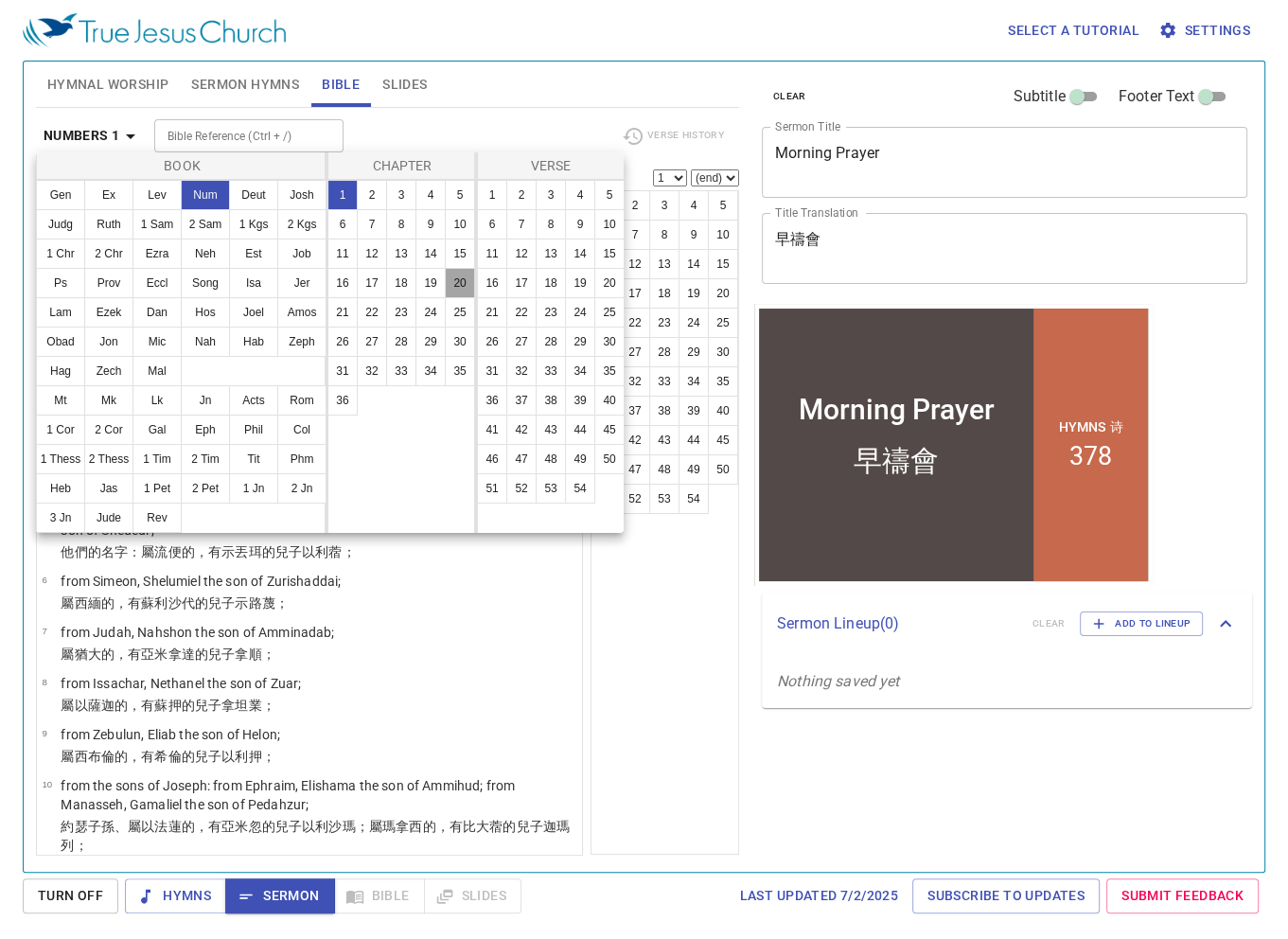 click on "20" at bounding box center (460, 283) 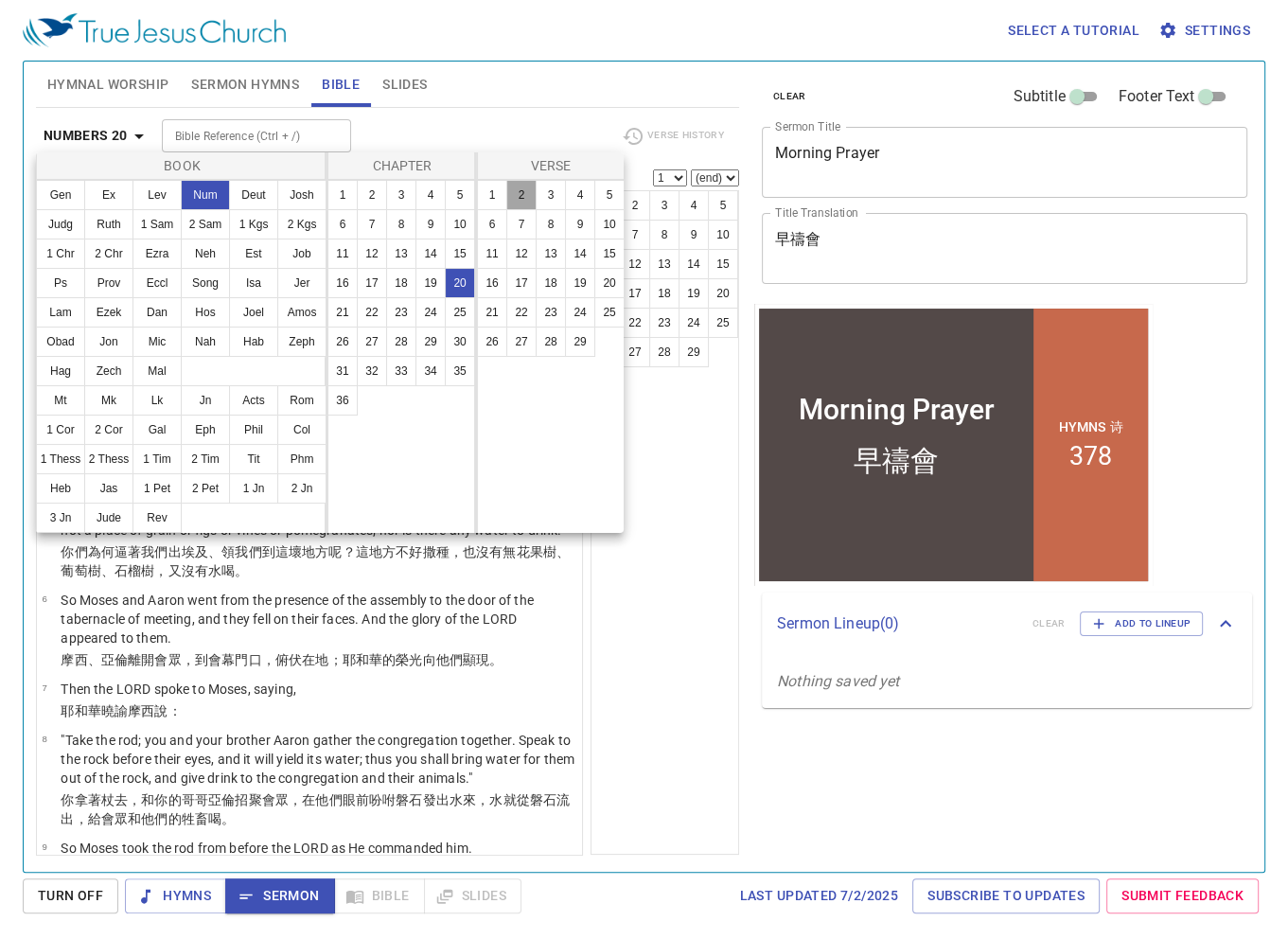 click on "2" at bounding box center [521, 195] 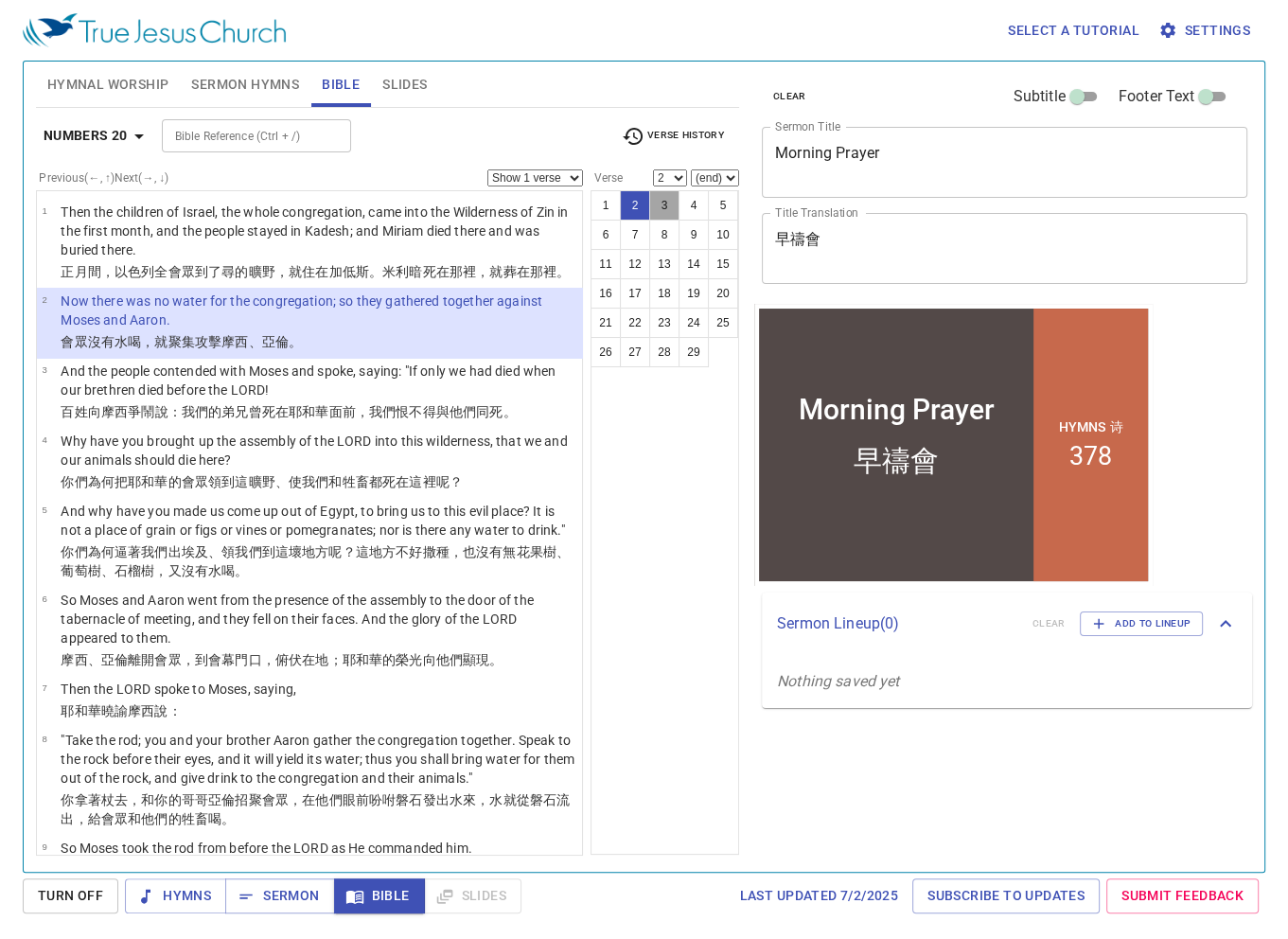 click on "3" at bounding box center (664, 205) 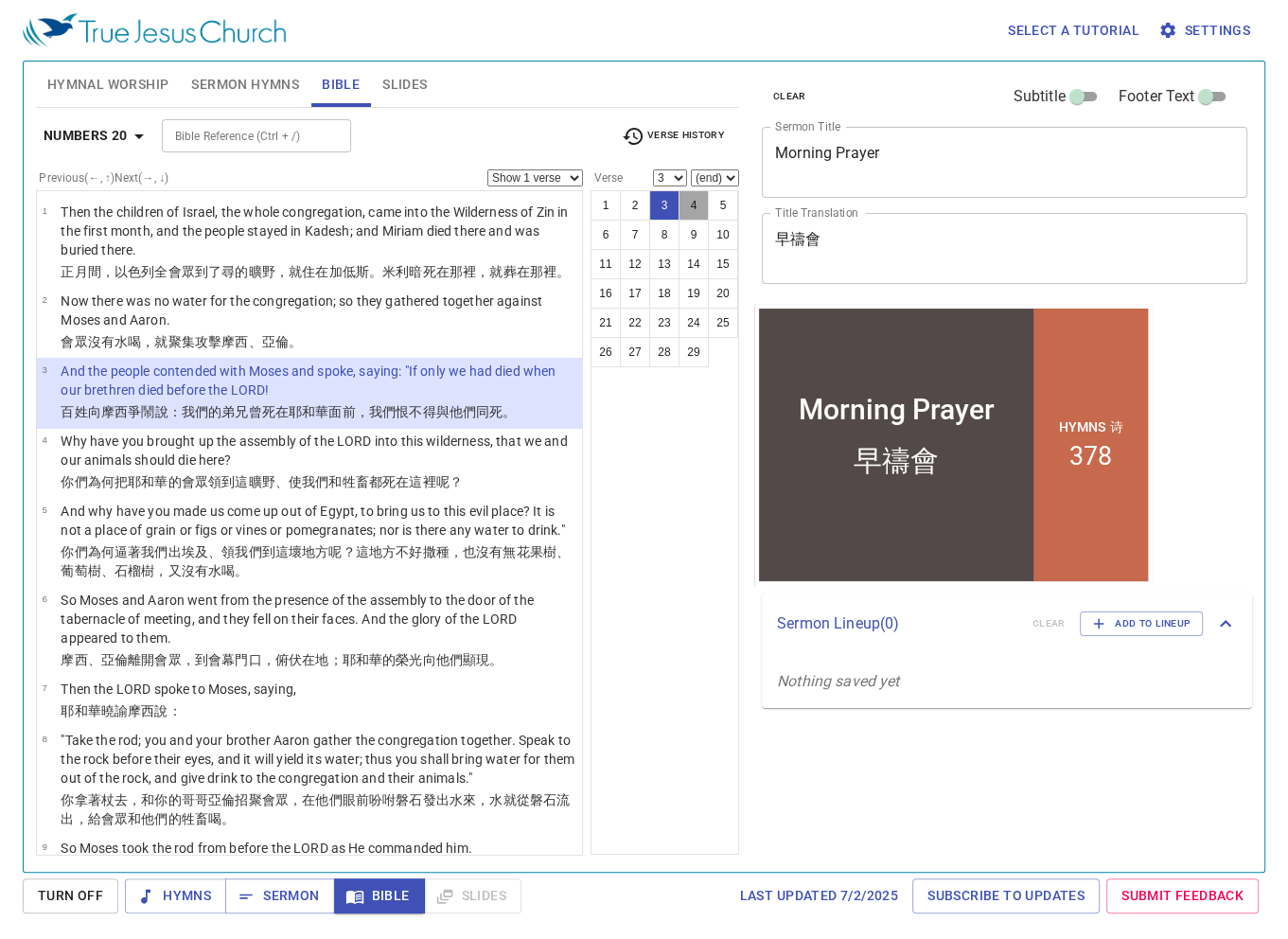 click on "4" at bounding box center (694, 205) 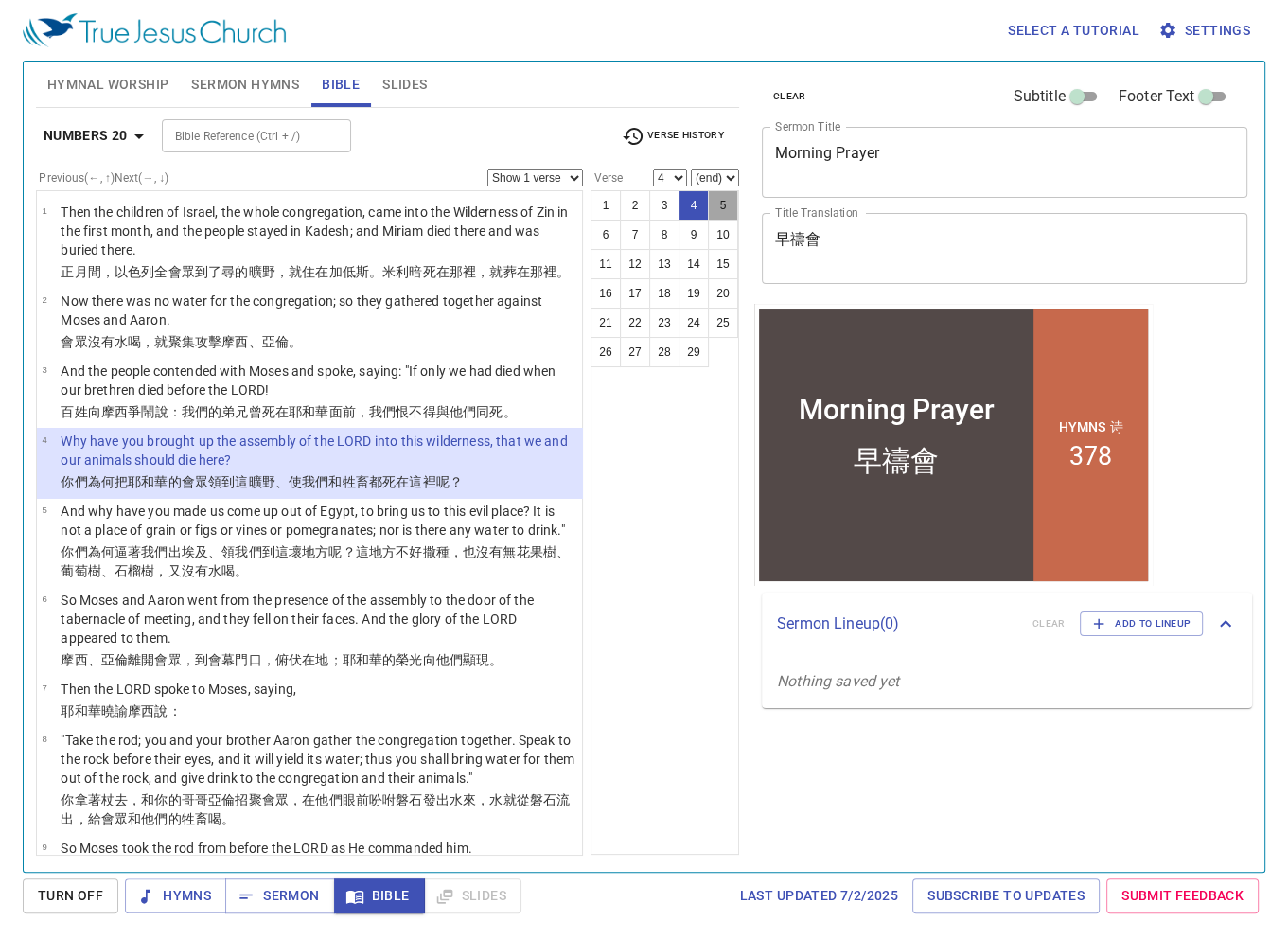 click on "5" at bounding box center (723, 205) 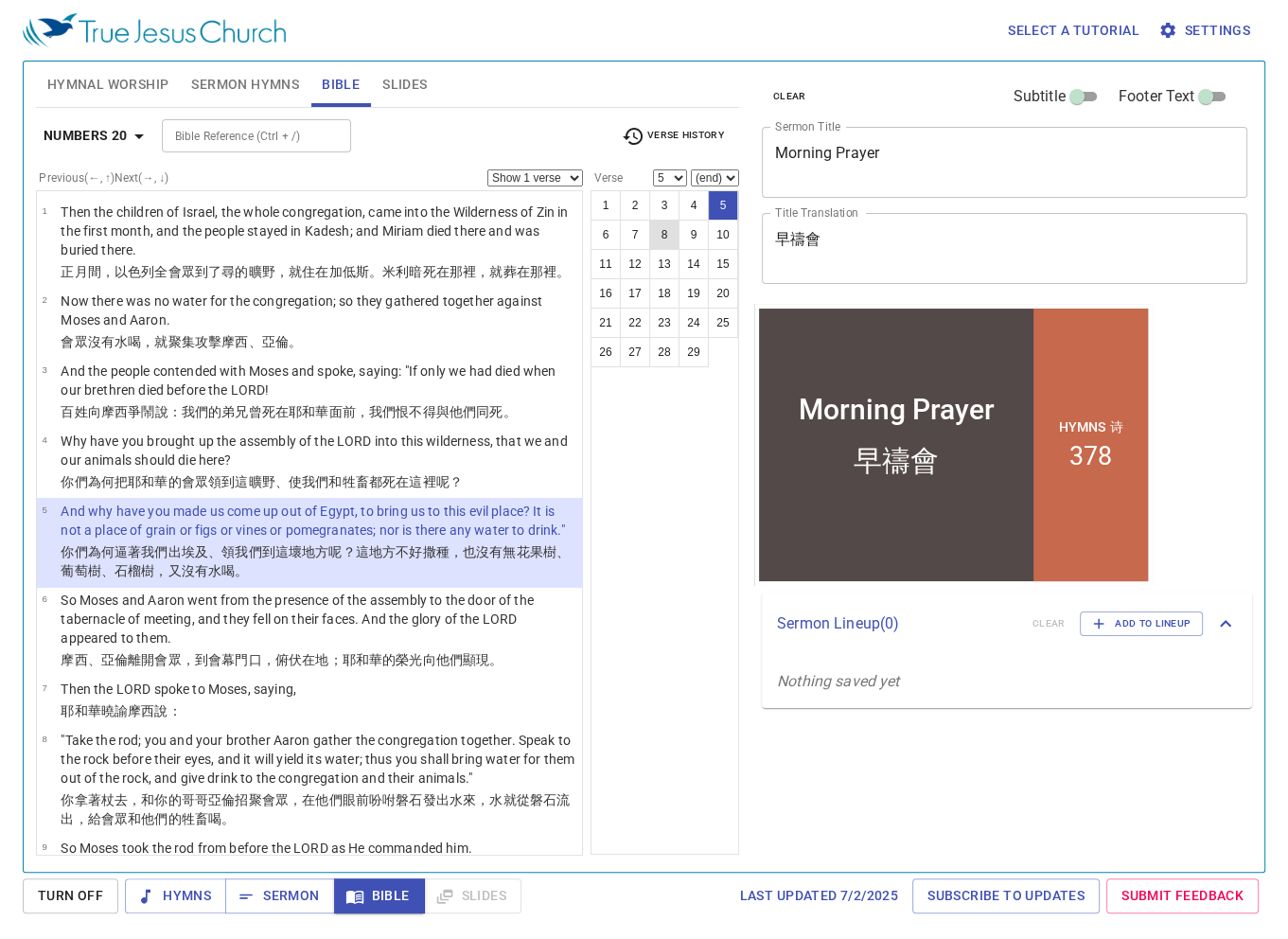 click on "8" at bounding box center (664, 235) 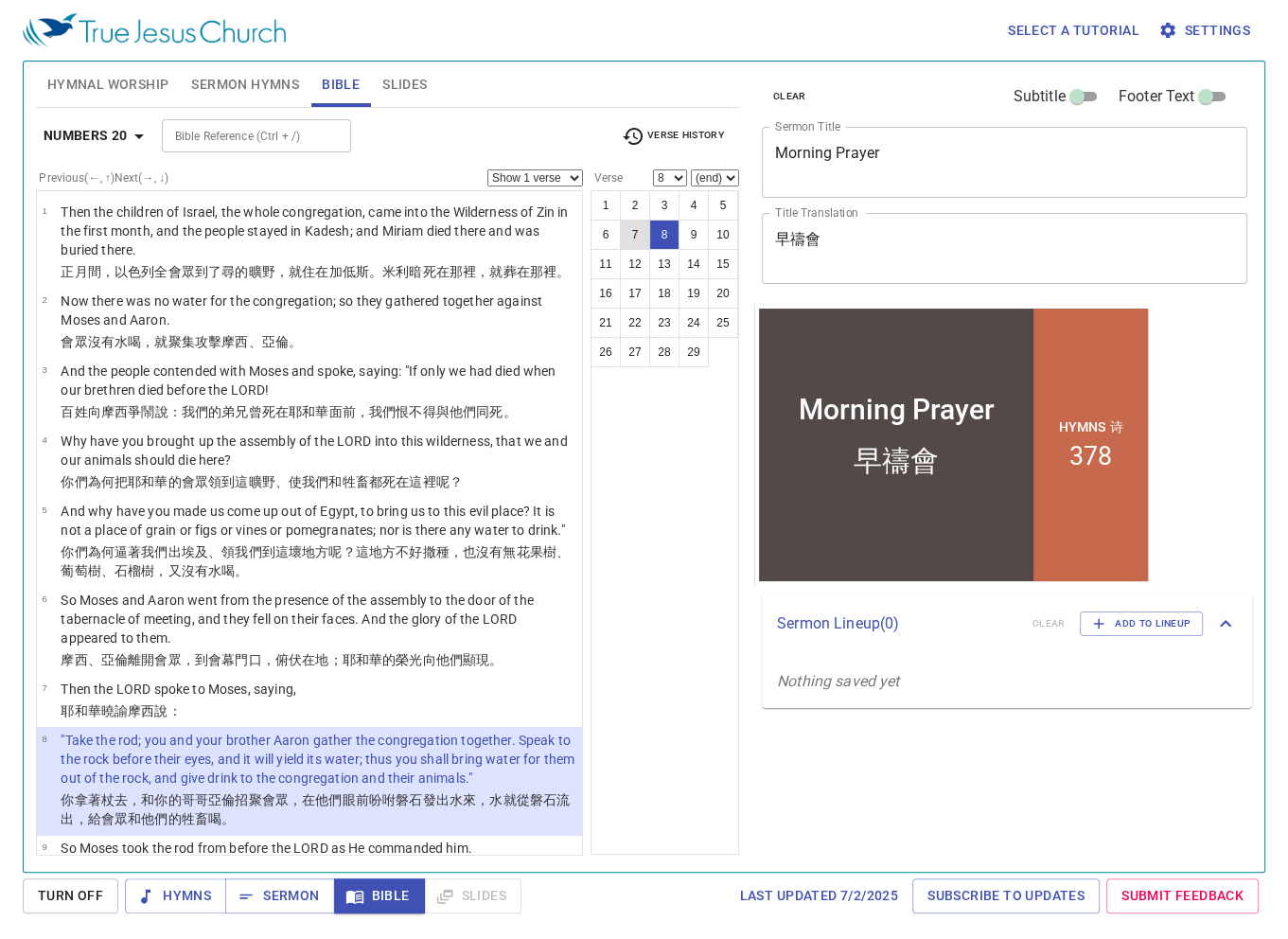 scroll, scrollTop: 295, scrollLeft: 0, axis: vertical 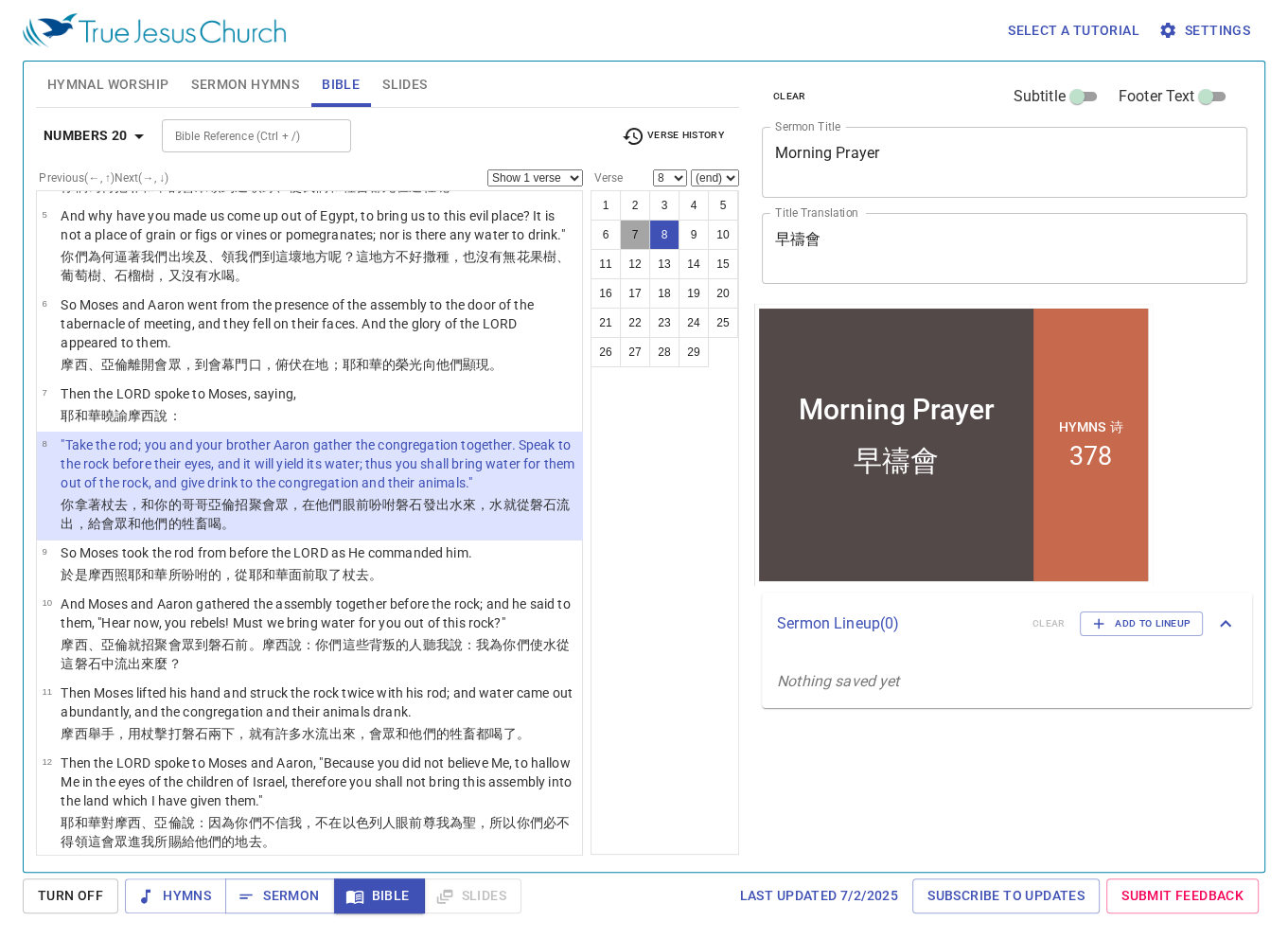 click on "7" at bounding box center [635, 235] 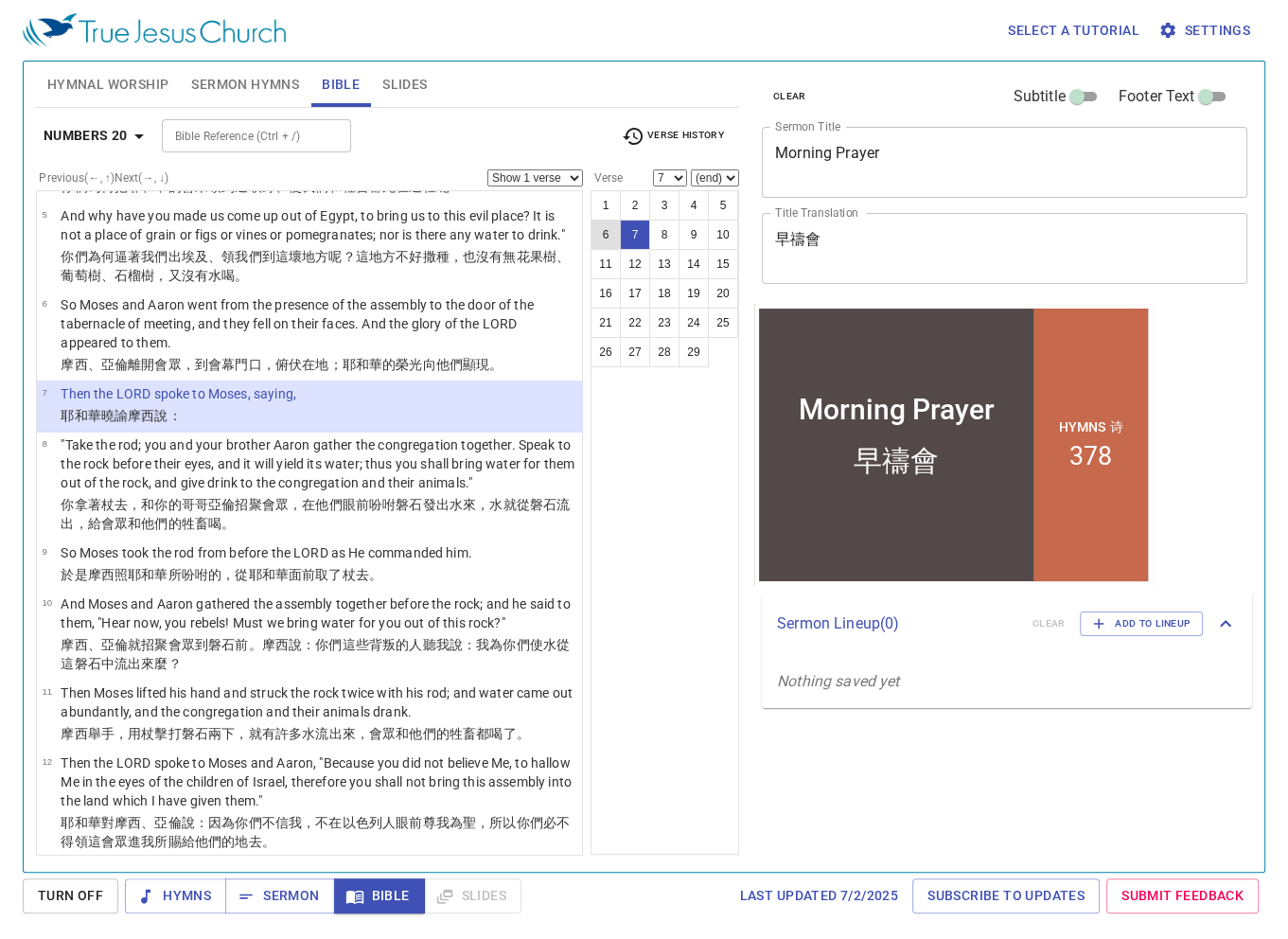 click on "6" at bounding box center (606, 235) 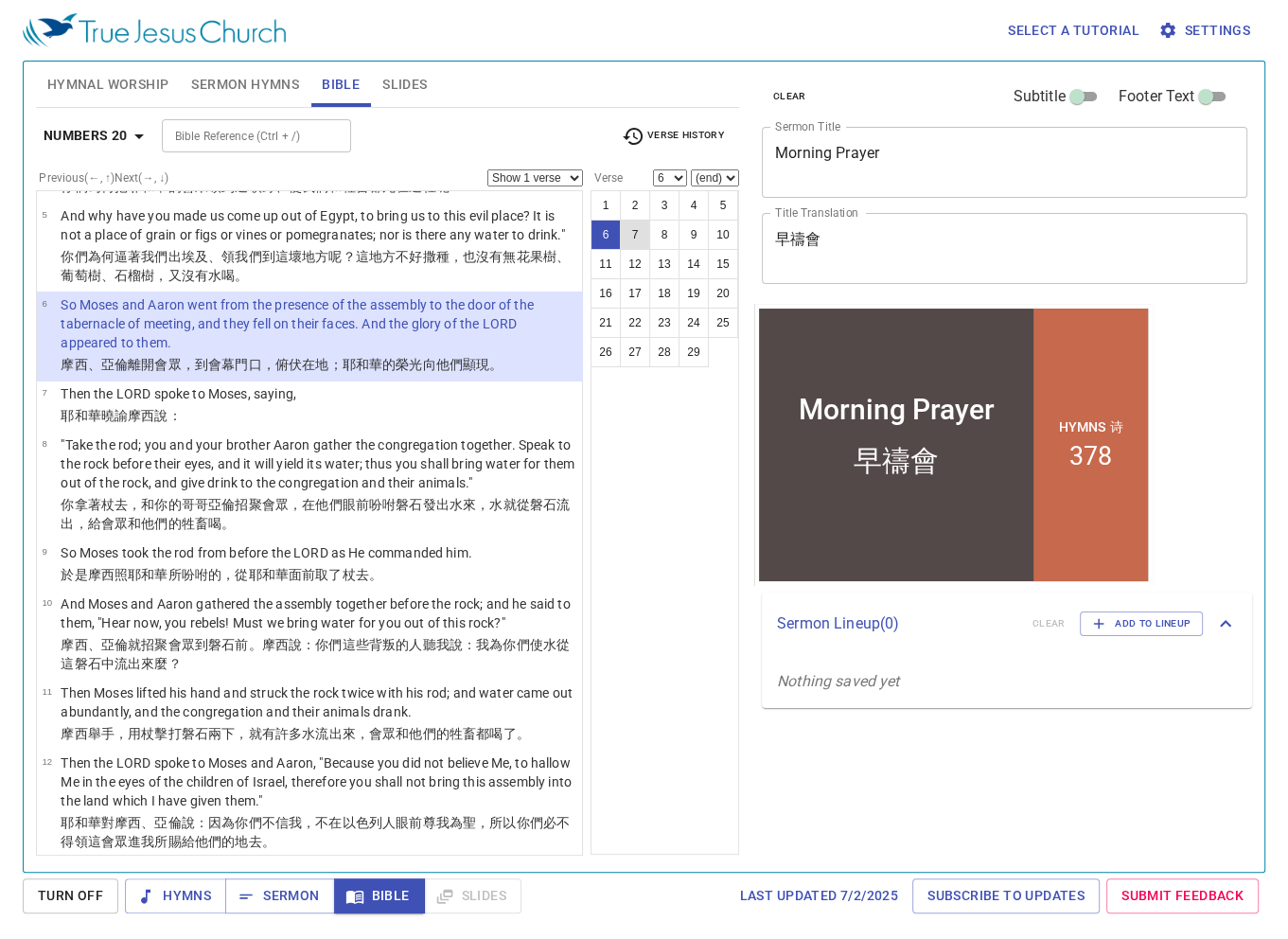 click on "7" at bounding box center (635, 235) 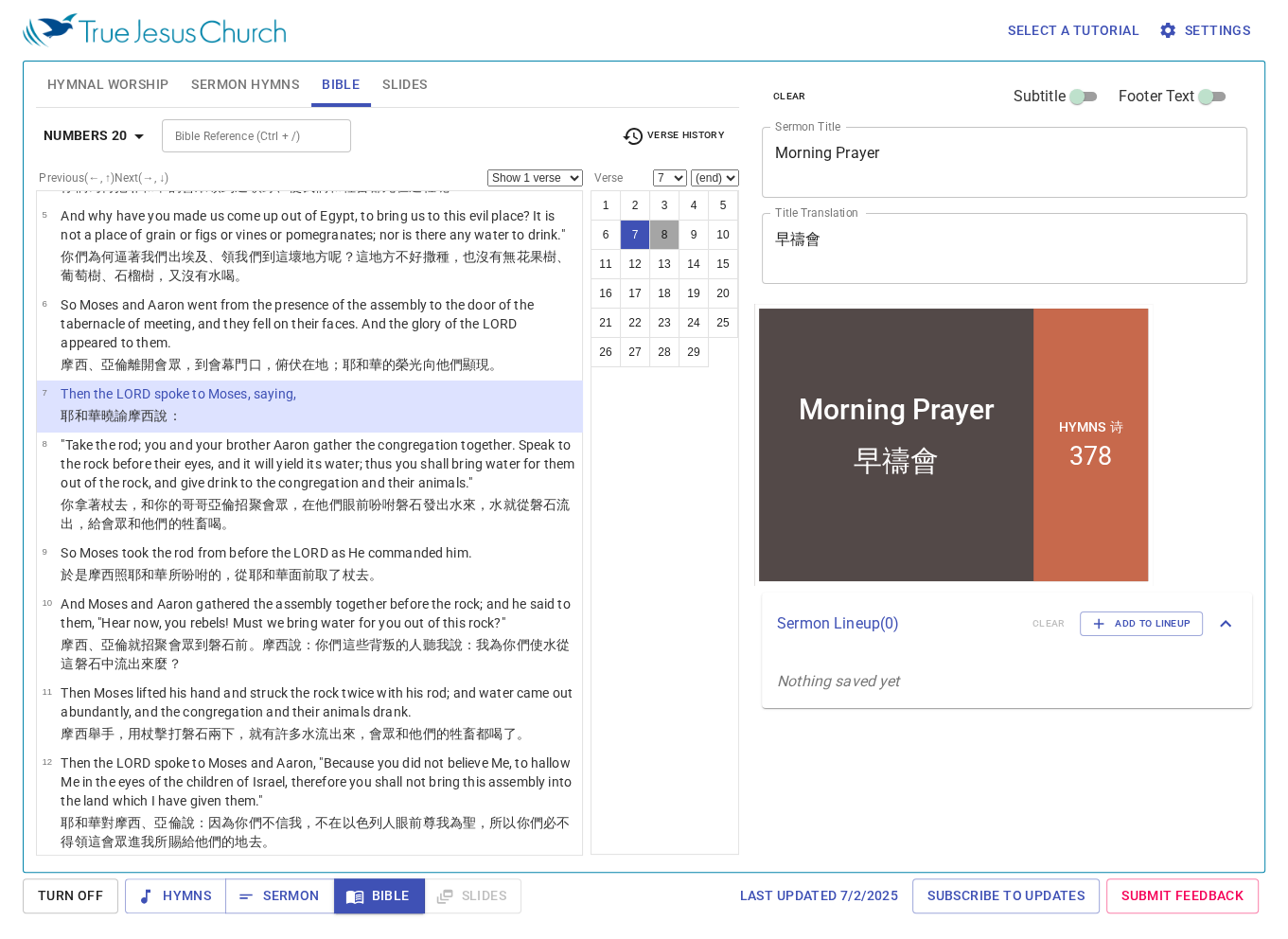 click on "8" at bounding box center (664, 235) 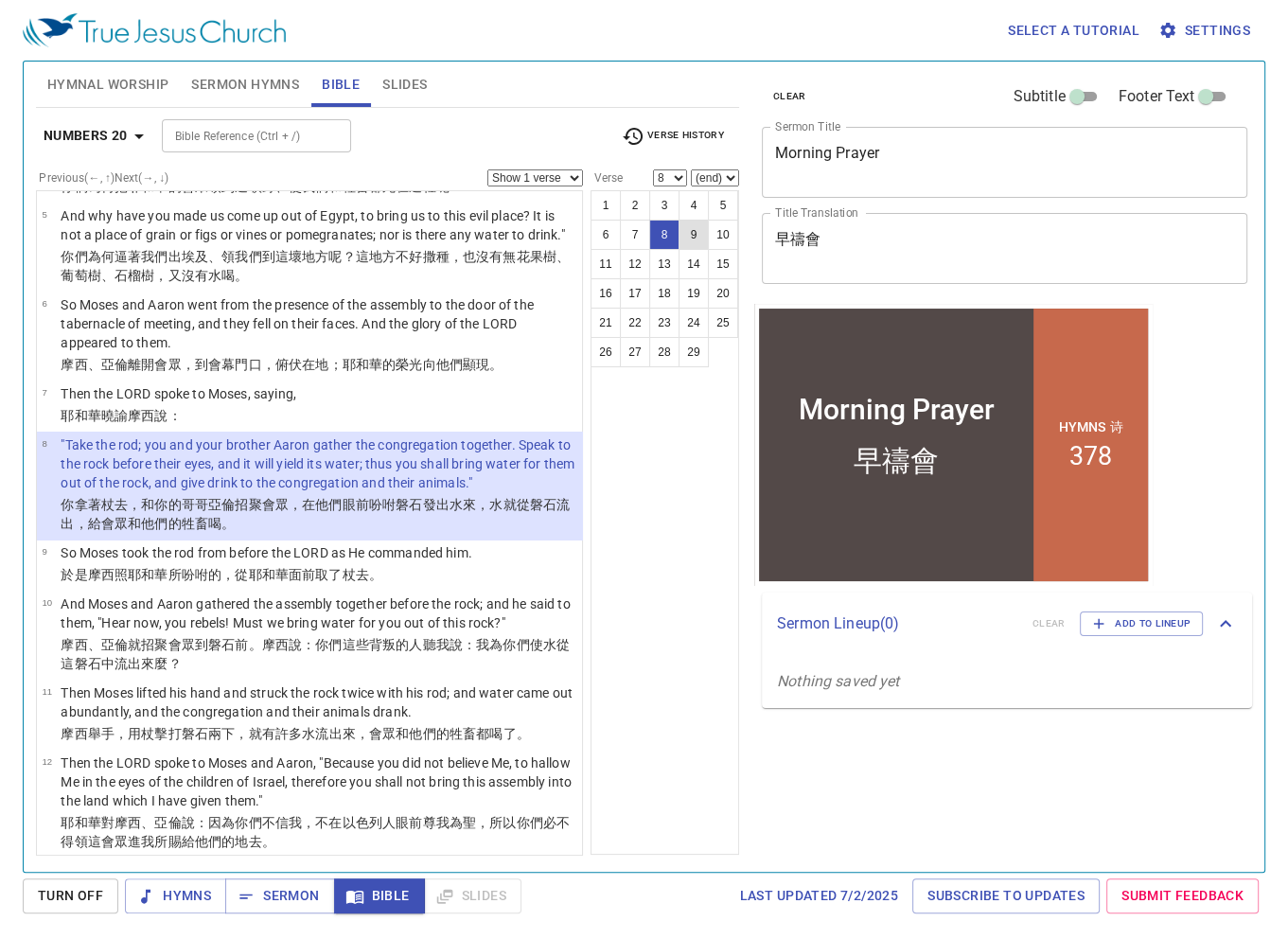 click on "9" at bounding box center (694, 235) 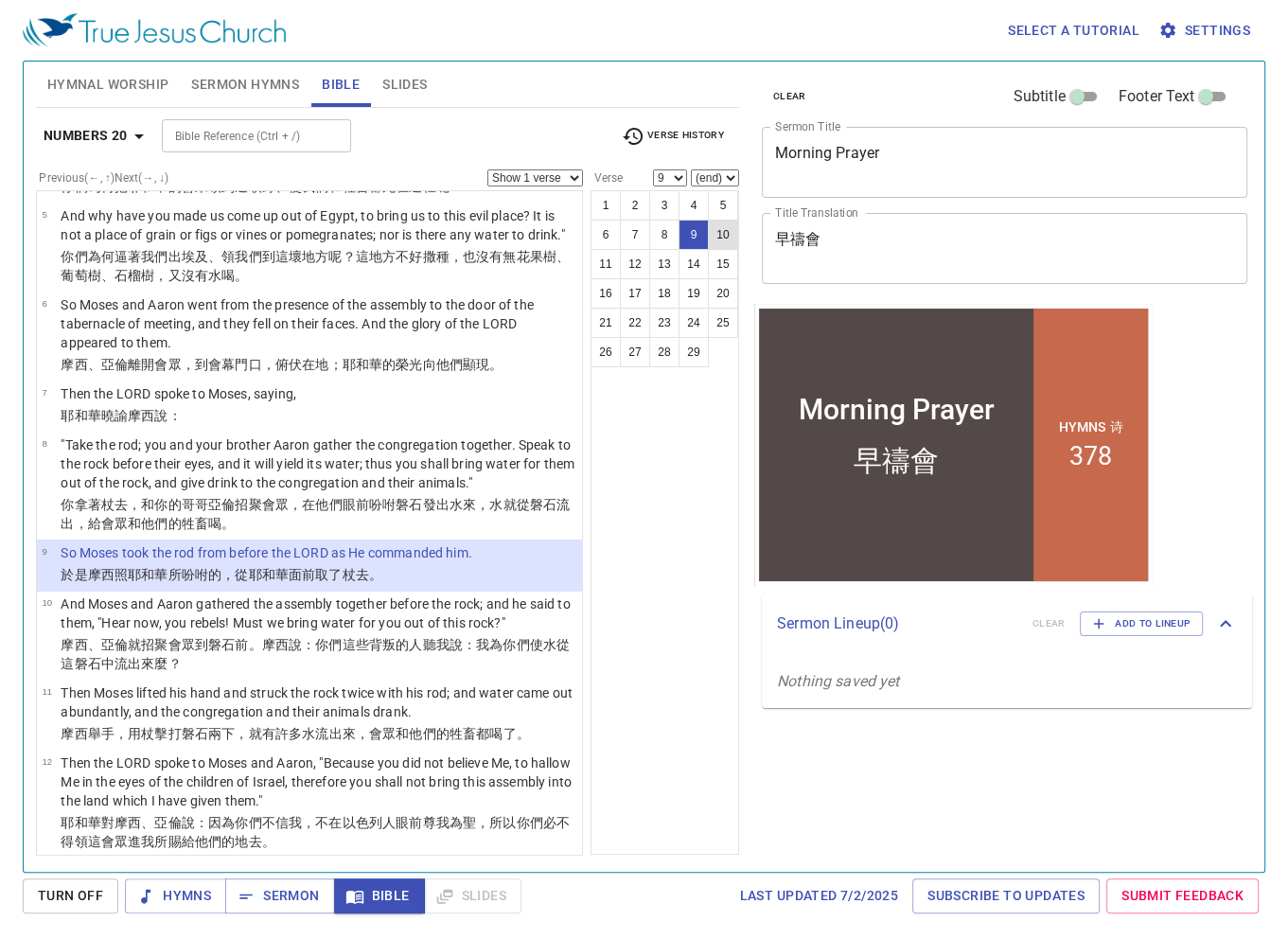 click on "10" at bounding box center (723, 235) 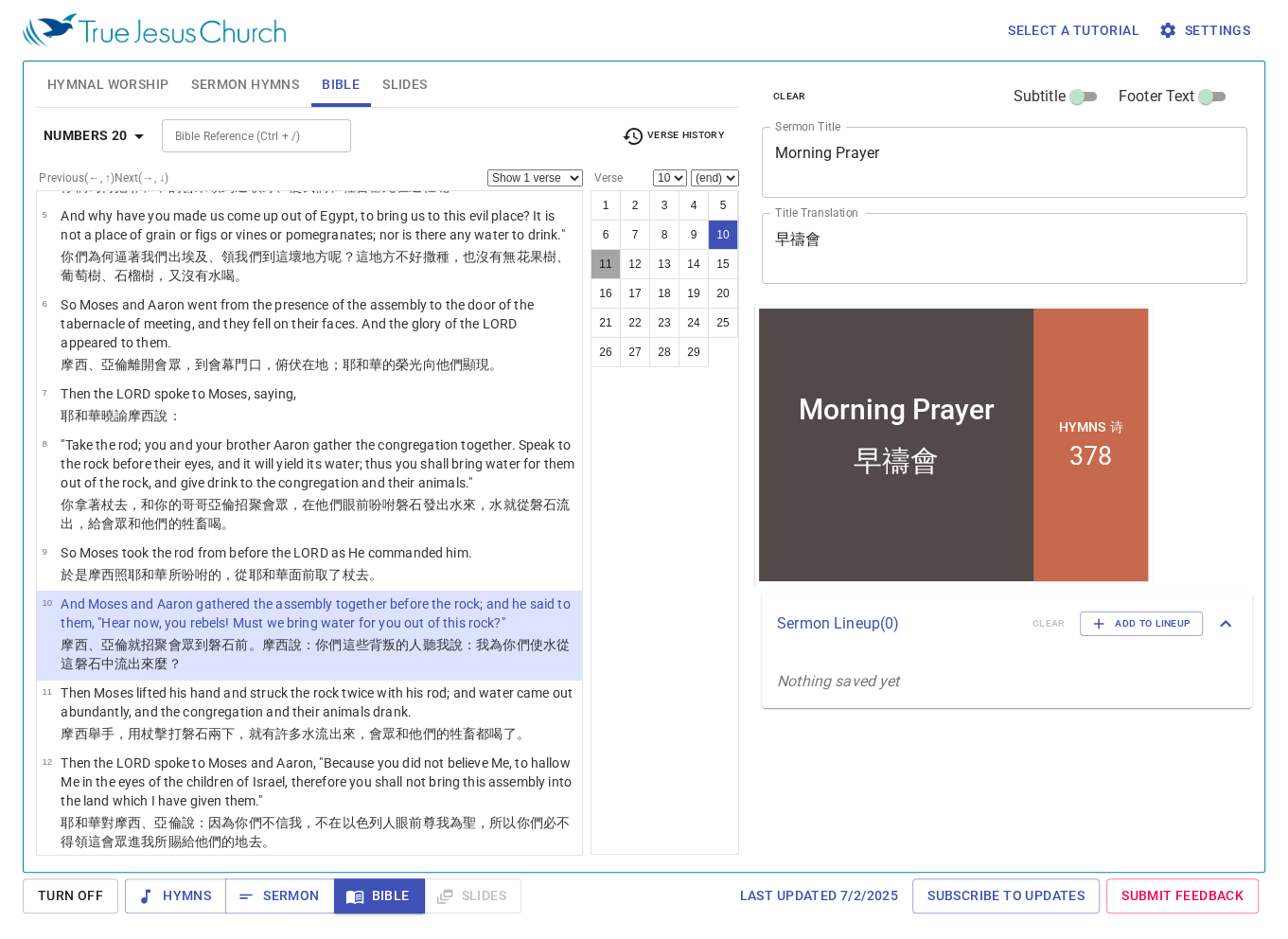 click on "11" at bounding box center (606, 264) 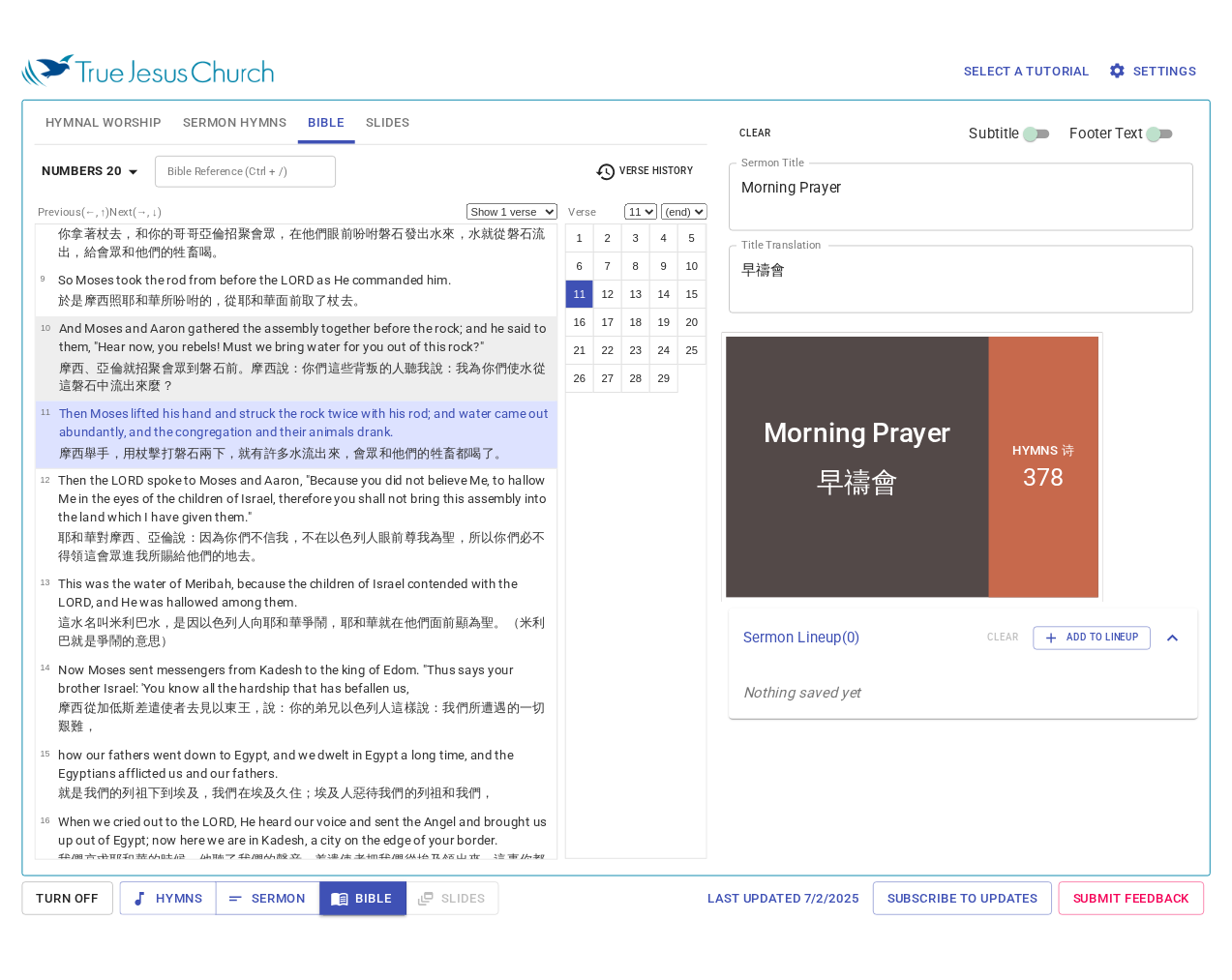 scroll, scrollTop: 619, scrollLeft: 0, axis: vertical 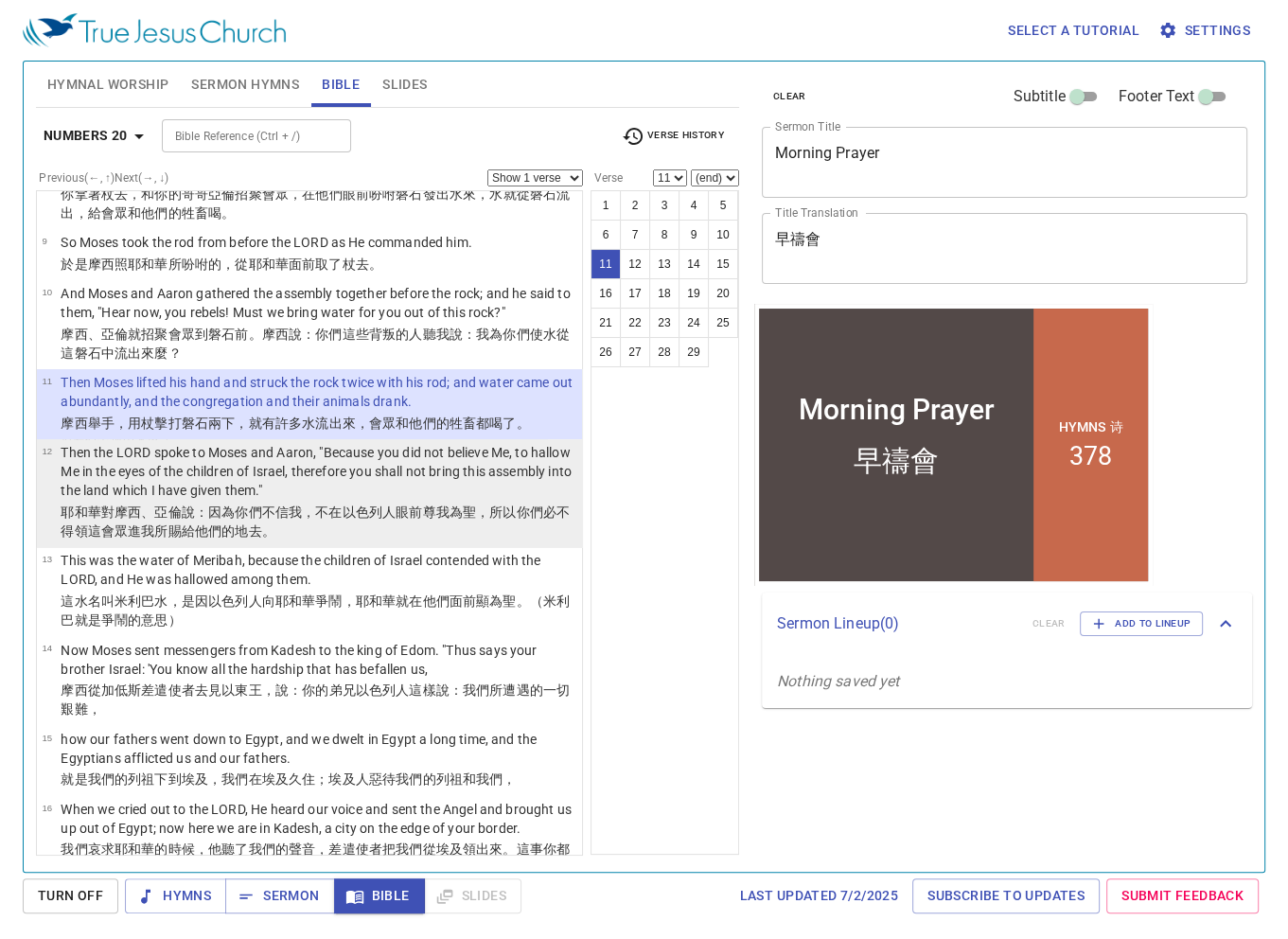 click on "Then the LORD spoke to Moses and Aaron, "Because you did not believe Me, to hallow Me in the eyes of the children of Israel, therefore you shall not bring this assembly into the land which I have given them."" at bounding box center (318, 471) 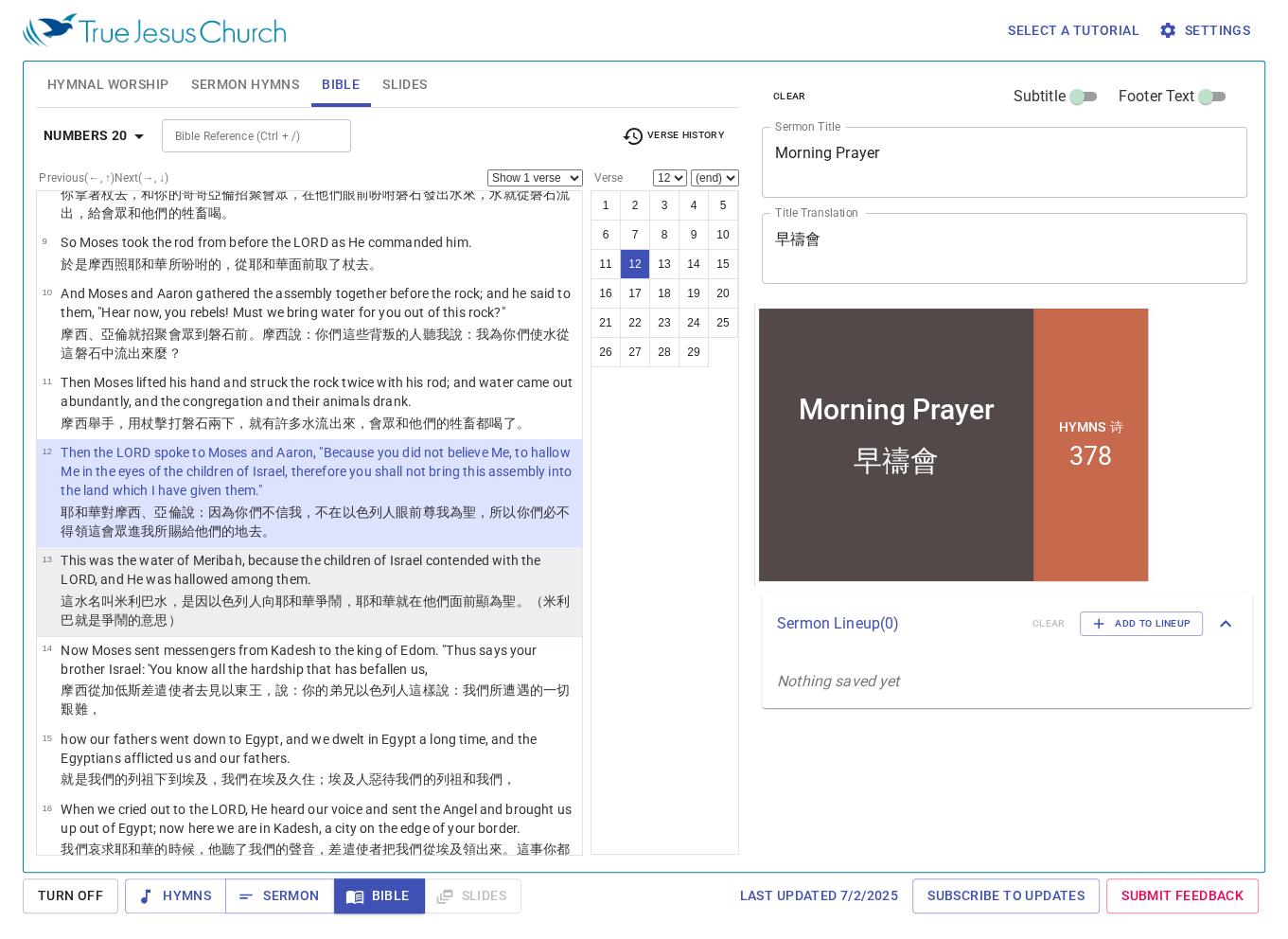 click on "This was the water of Meribah, because the children of Israel contended with the LORD, and He was hallowed among them." at bounding box center [318, 570] 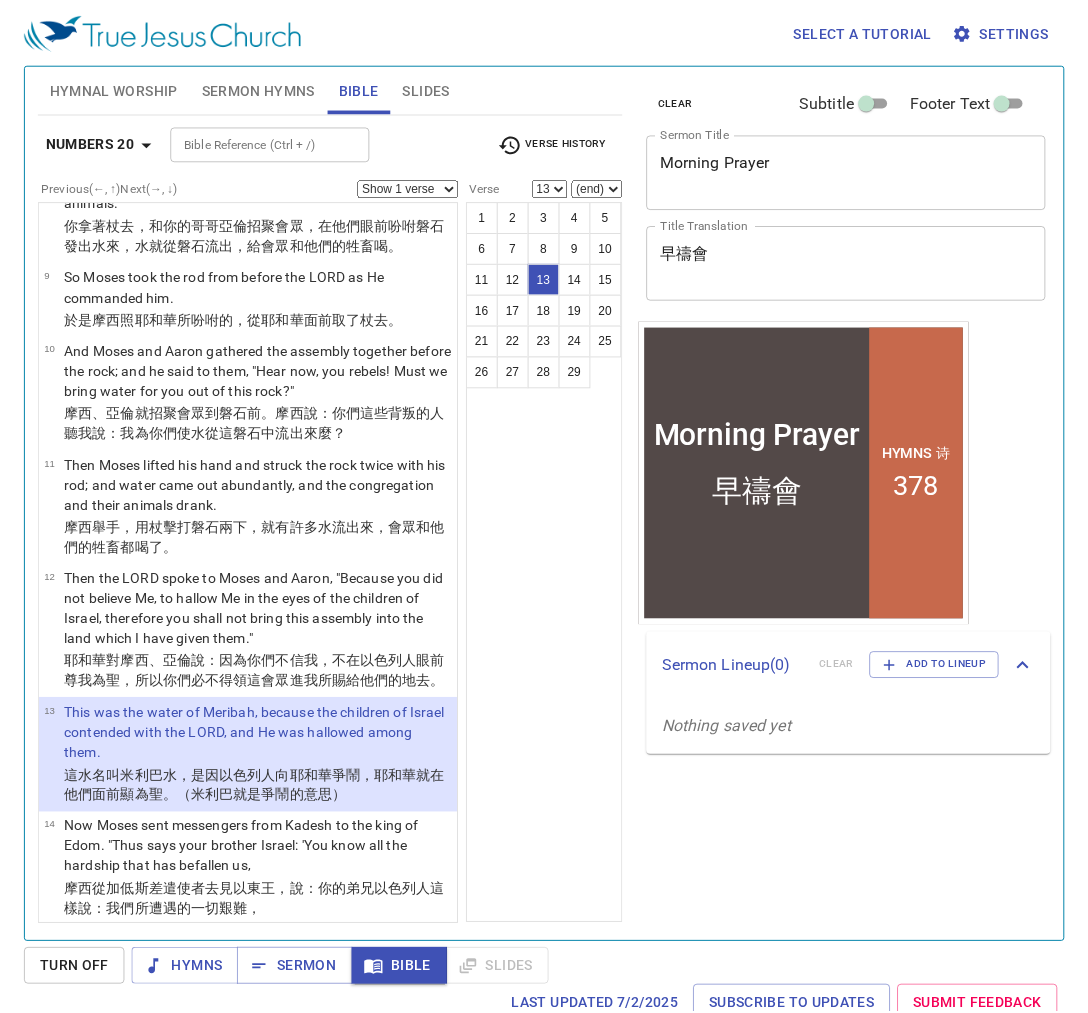 scroll, scrollTop: 760, scrollLeft: 0, axis: vertical 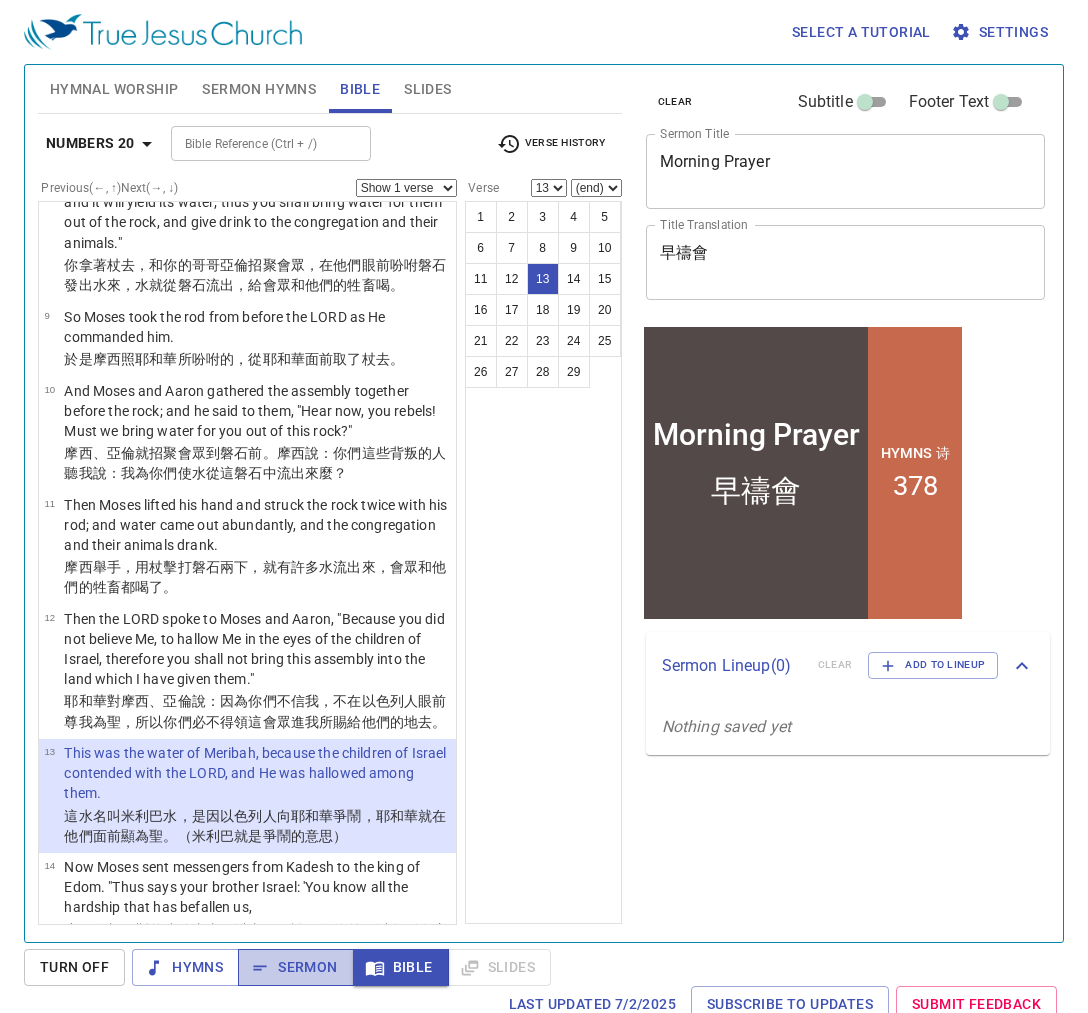 click on "Sermon" at bounding box center (295, 967) 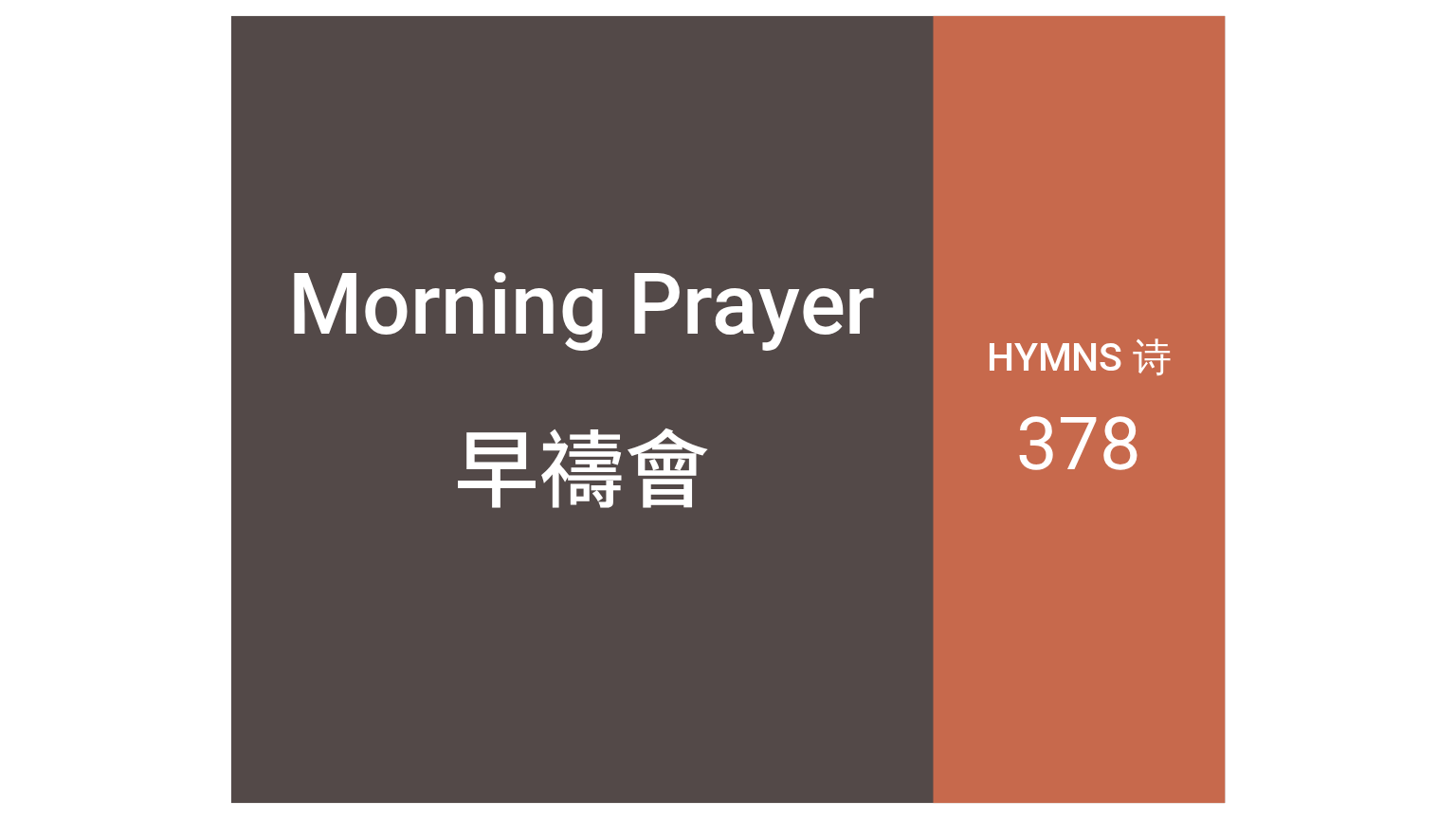 scroll, scrollTop: 0, scrollLeft: 0, axis: both 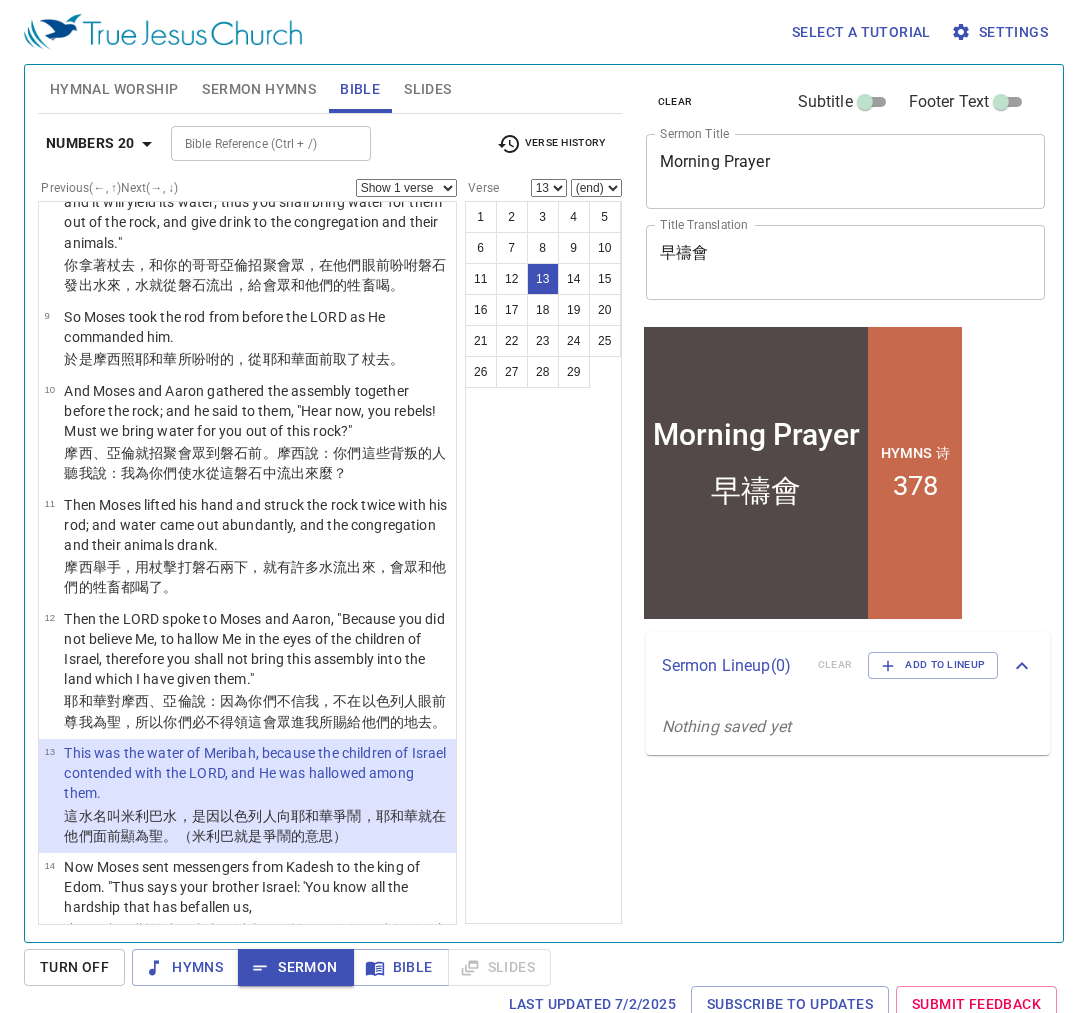 click on "1 2 3 4 5 6 7 8 9 10 11 12 13 14 15 16 17 18 19 20 21 22 23 24 25 26 27 28 29" at bounding box center (543, 562) 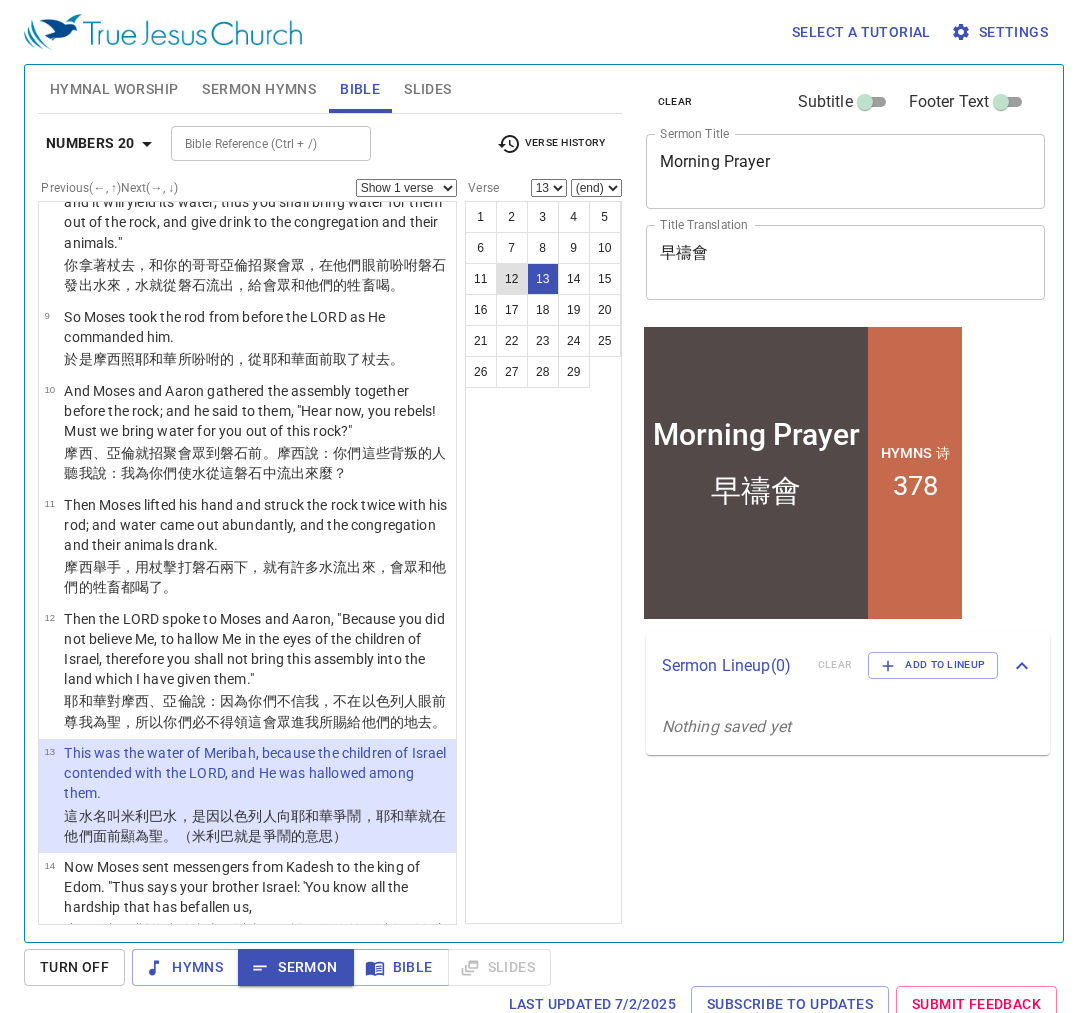 click on "12" at bounding box center (512, 279) 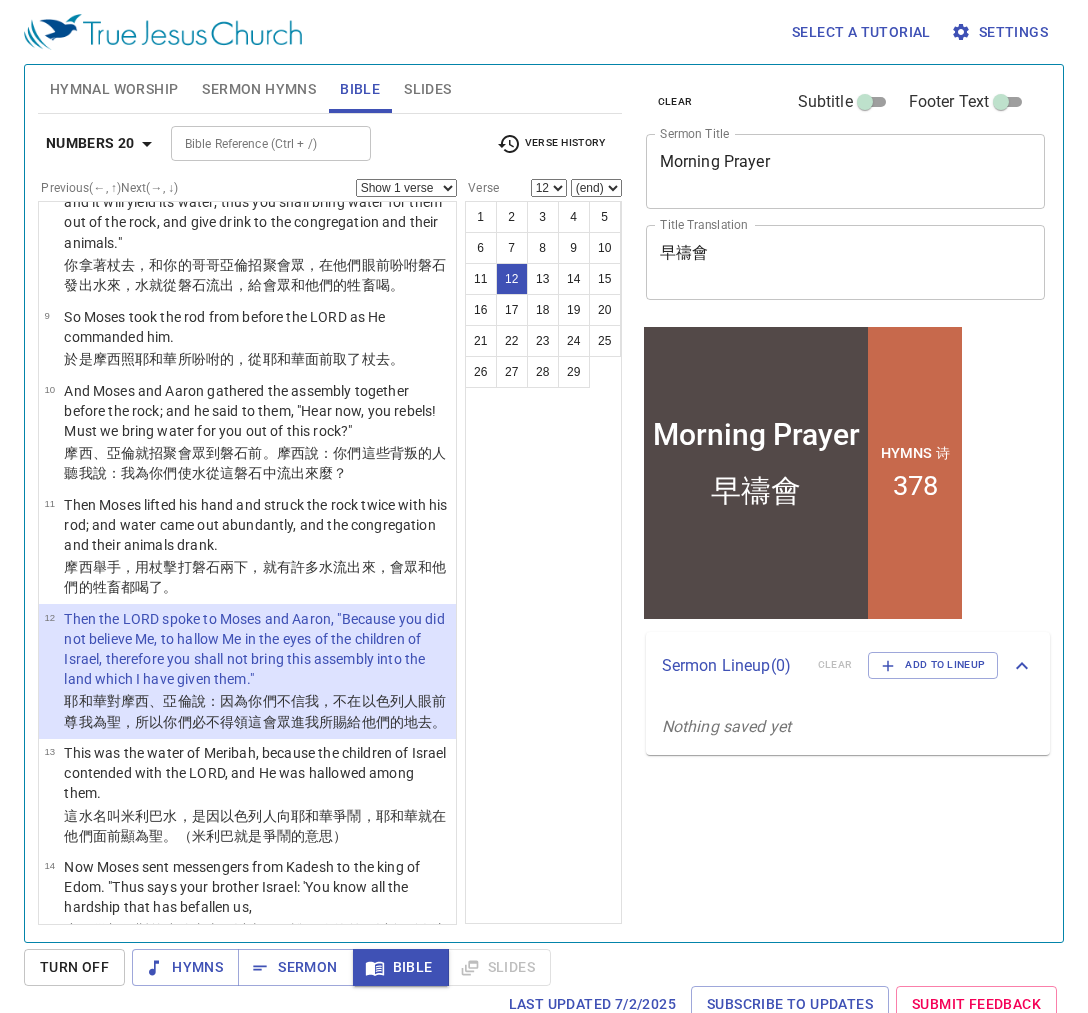 drag, startPoint x: 436, startPoint y: 37, endPoint x: 416, endPoint y: 42, distance: 20.615528 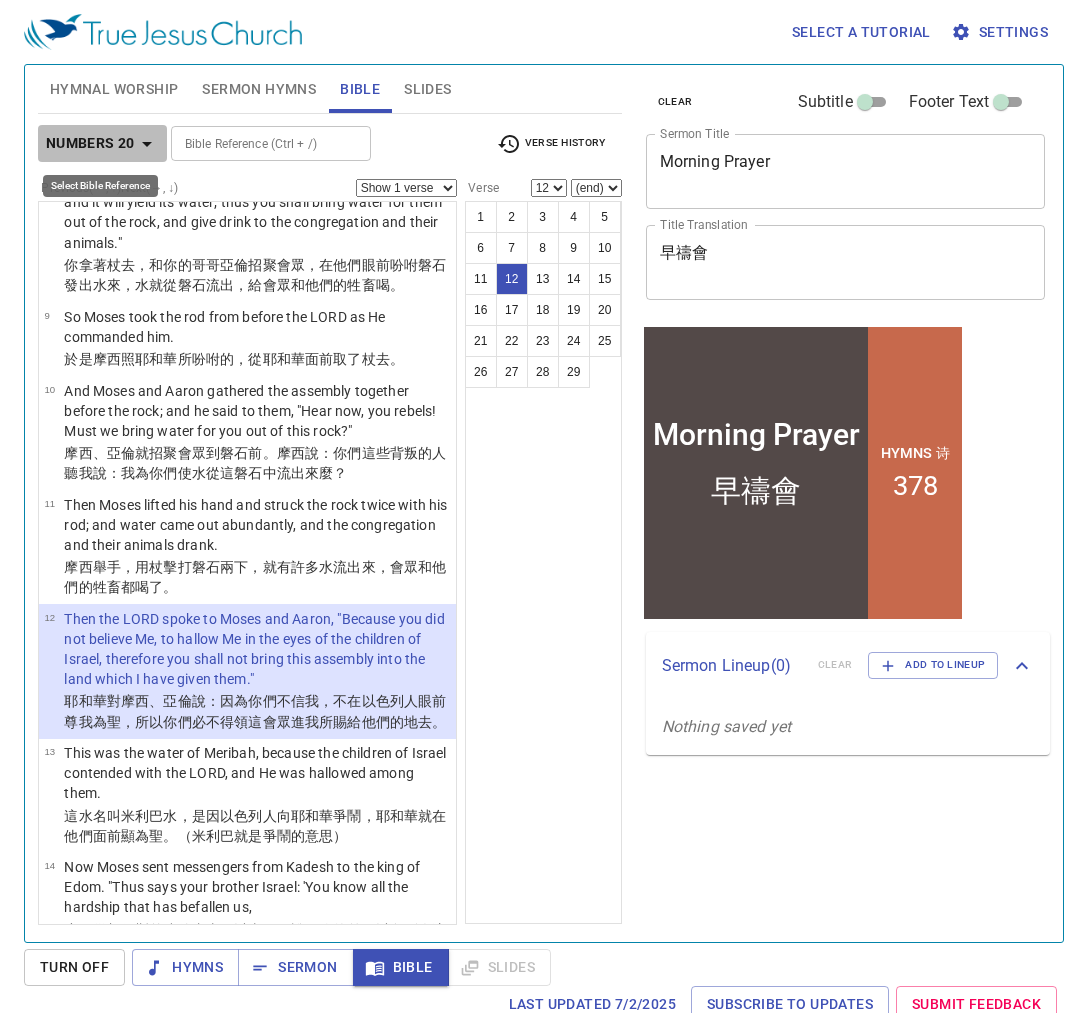 click 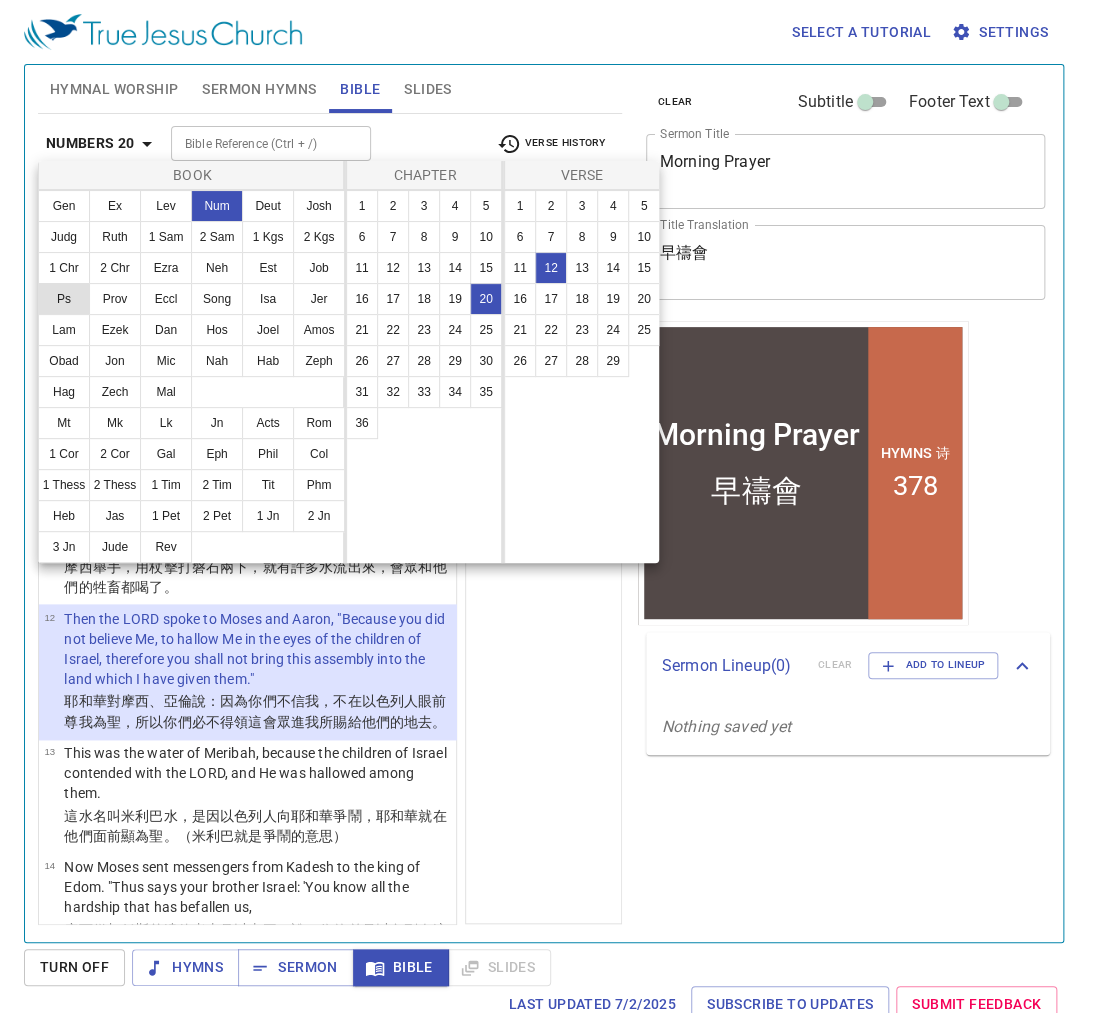 click on "Ps" at bounding box center (64, 299) 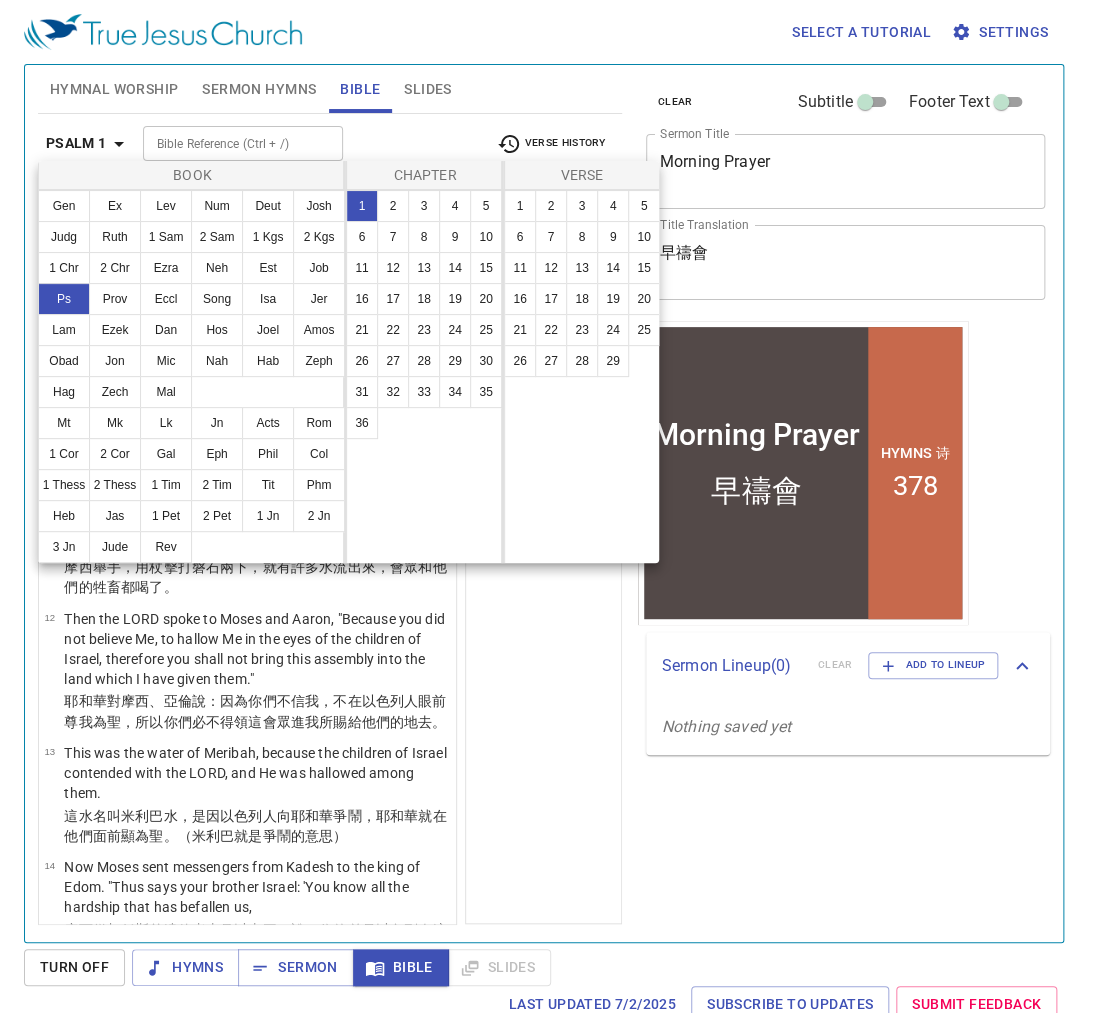 scroll, scrollTop: 0, scrollLeft: 0, axis: both 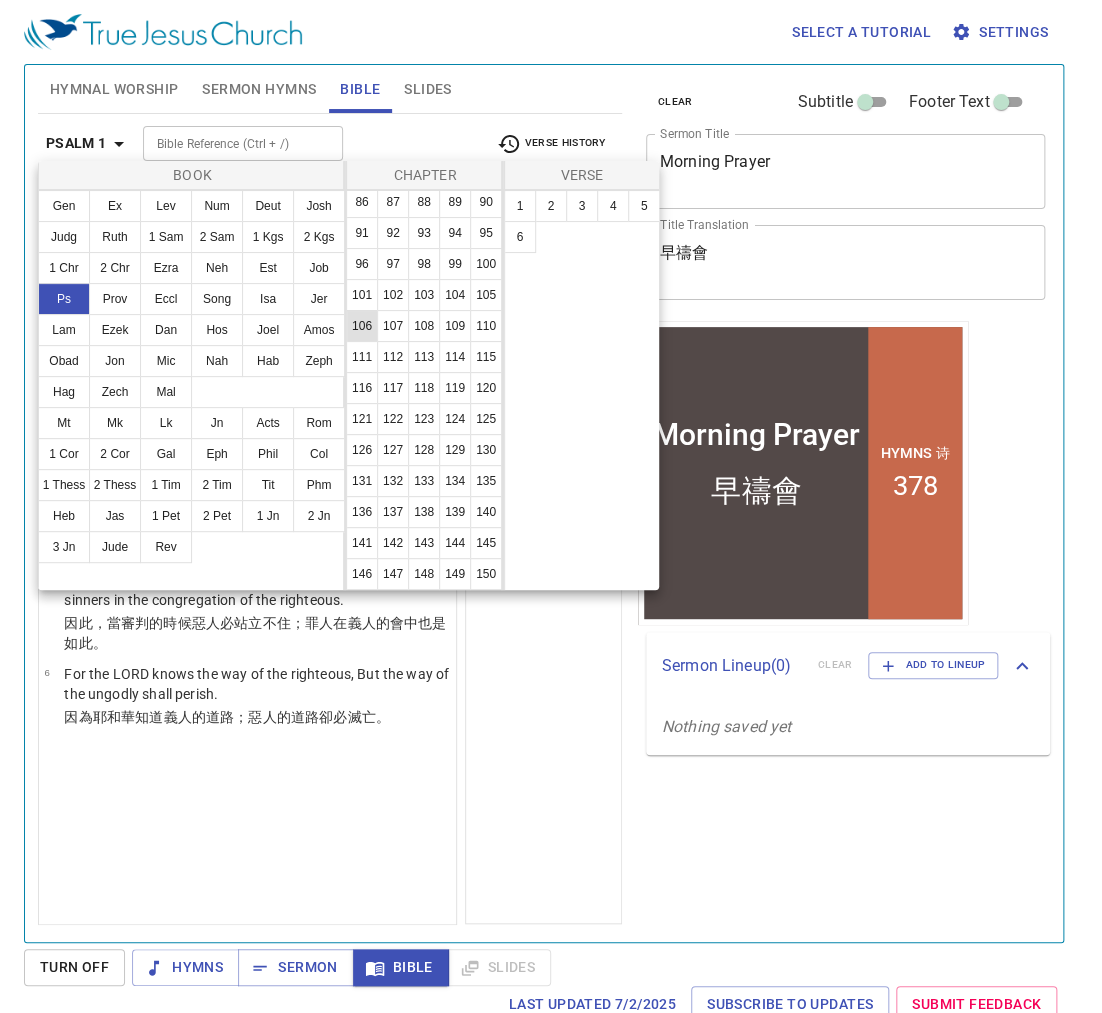 click on "106" at bounding box center (362, 326) 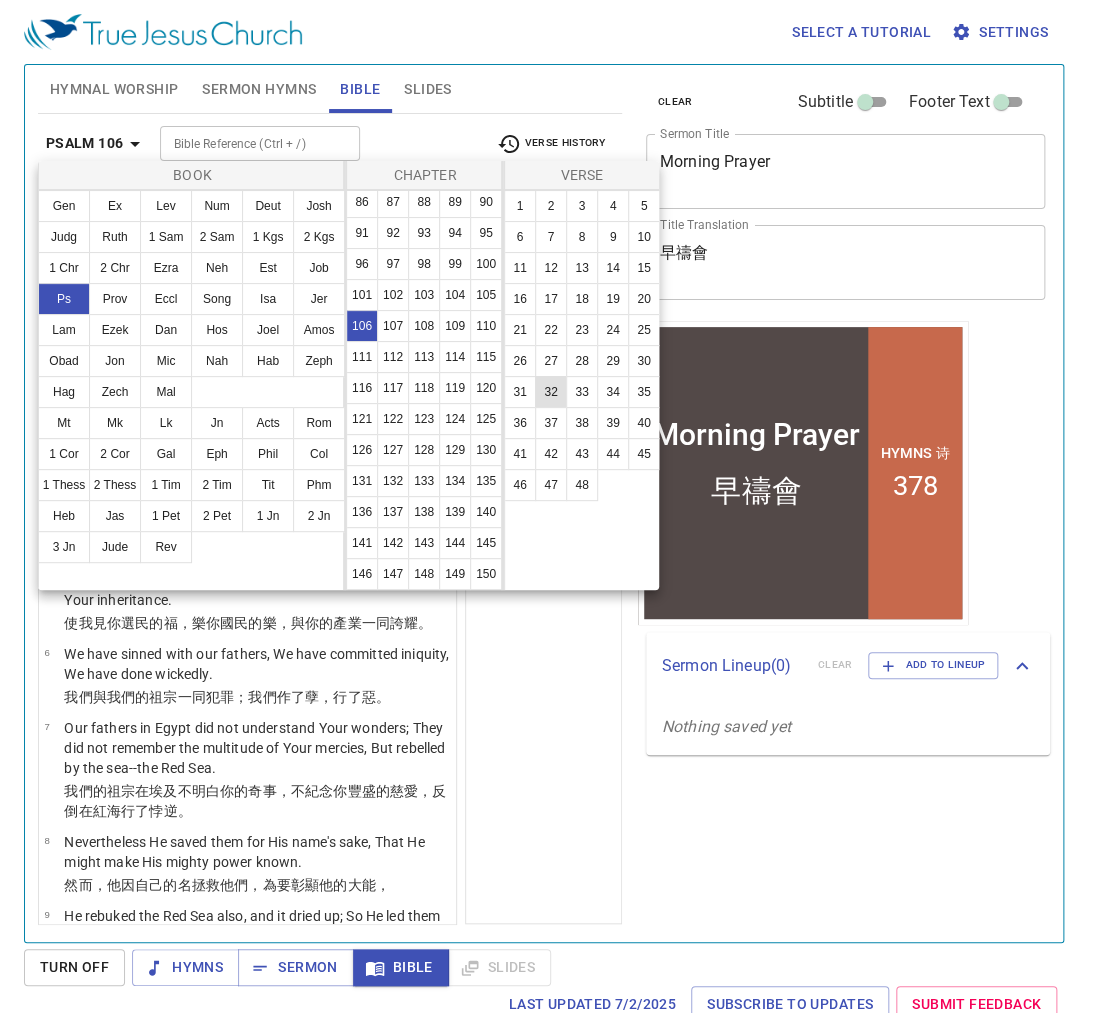click on "32" at bounding box center (551, 392) 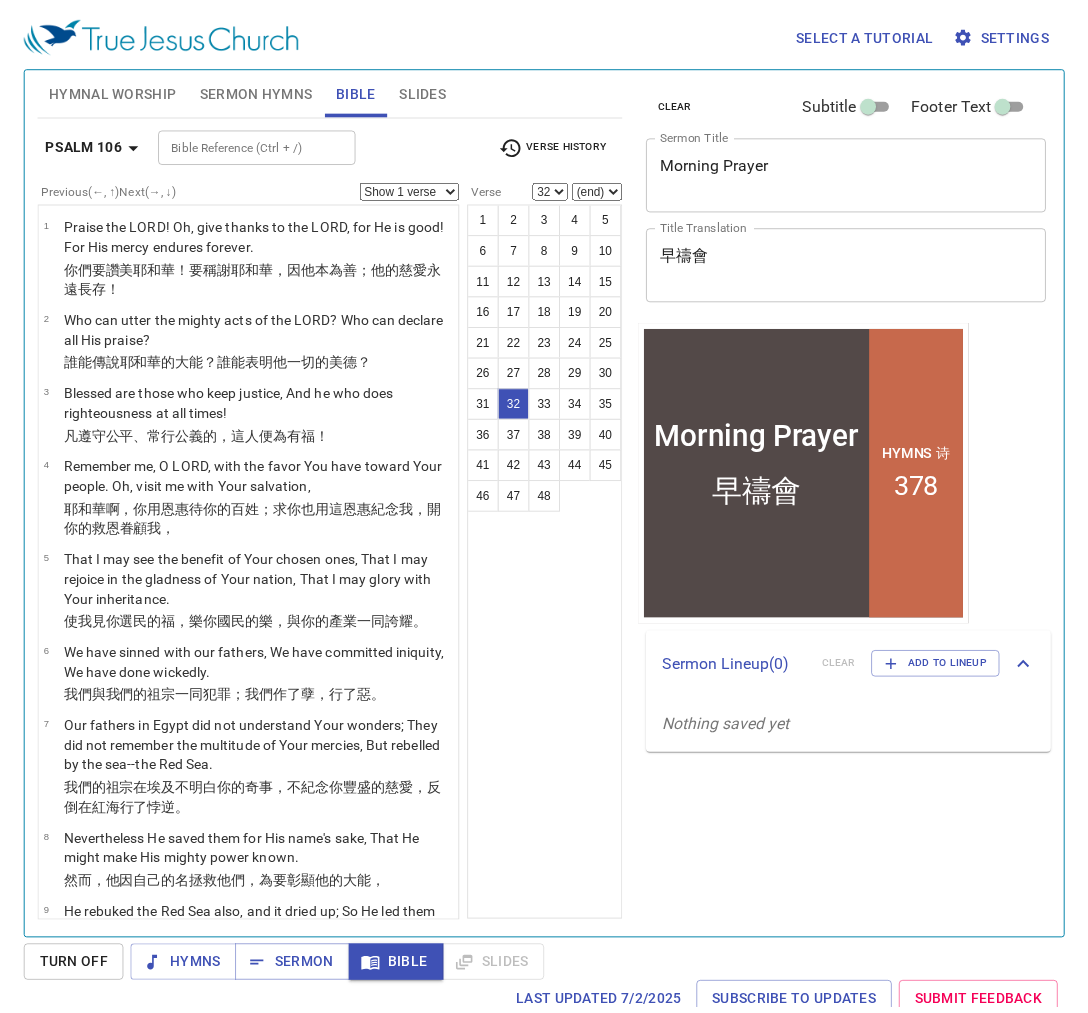 scroll, scrollTop: 9, scrollLeft: 0, axis: vertical 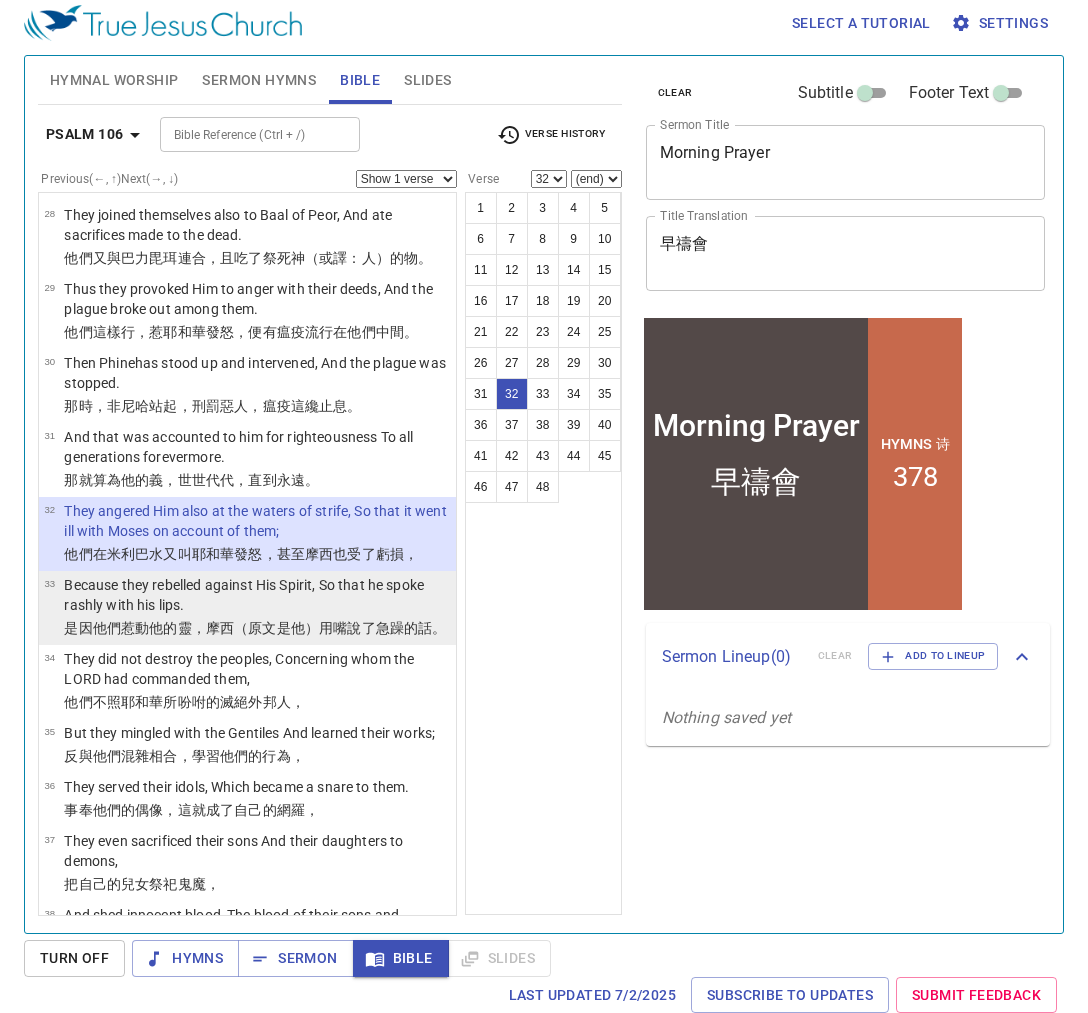 click on "Because they rebelled against His Spirit, So that he spoke rashly with his lips." at bounding box center (257, 595) 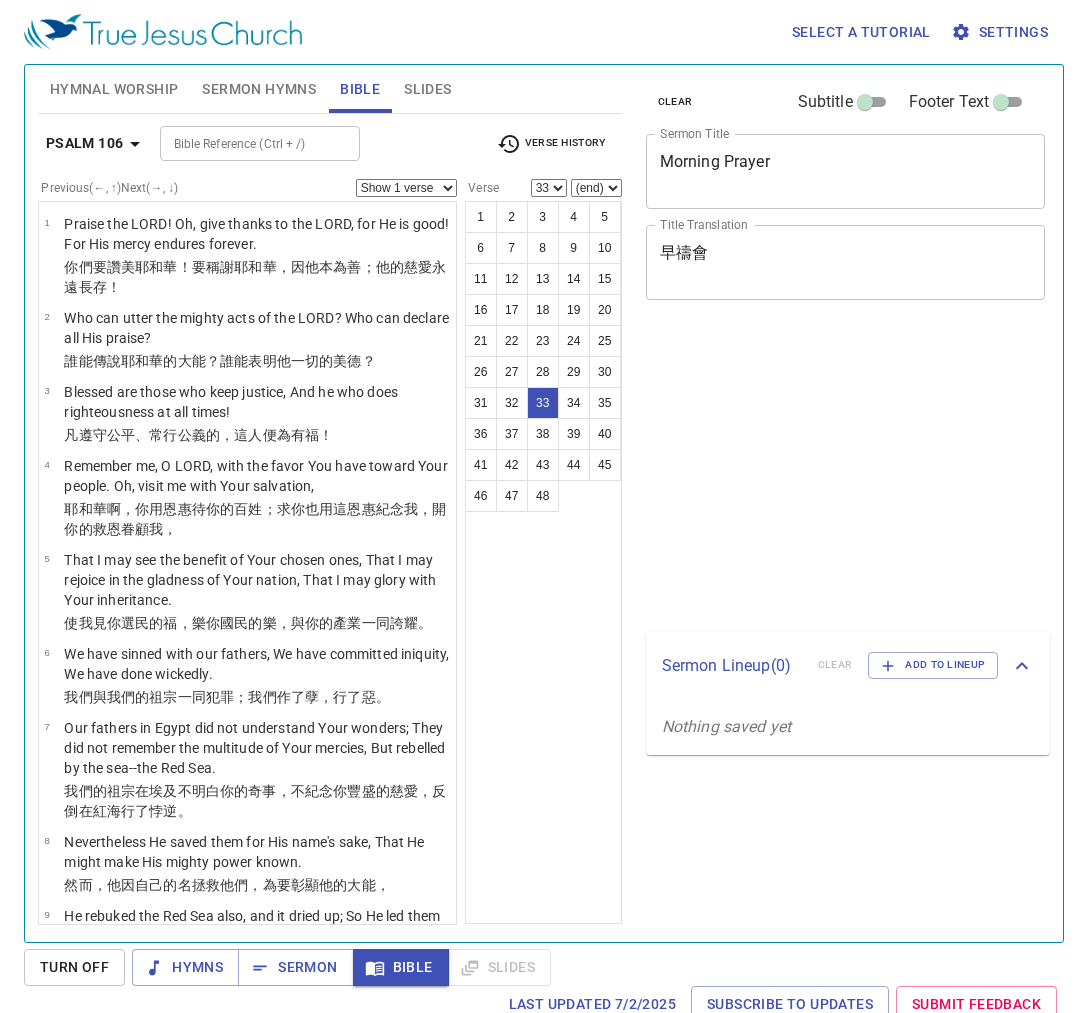 select on "33" 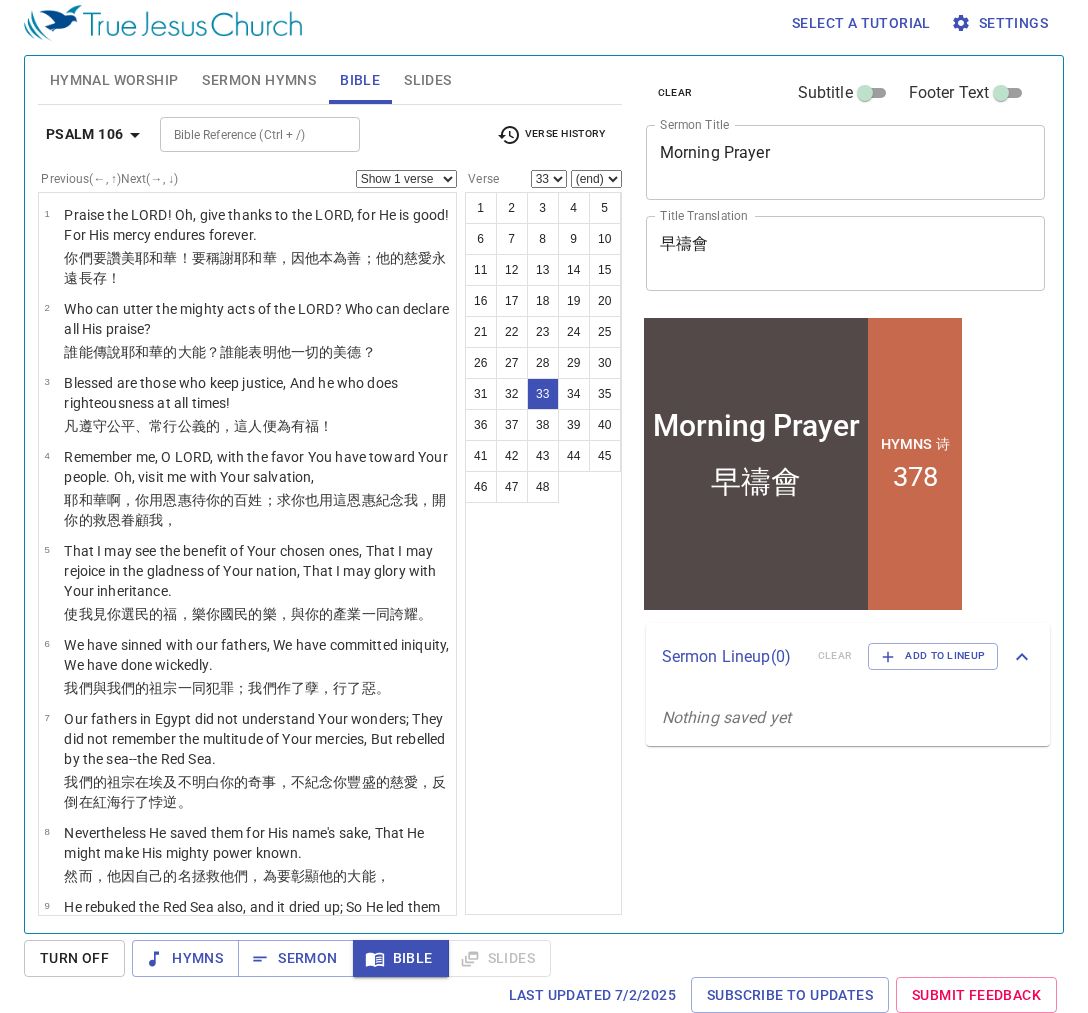 scroll, scrollTop: 9, scrollLeft: 0, axis: vertical 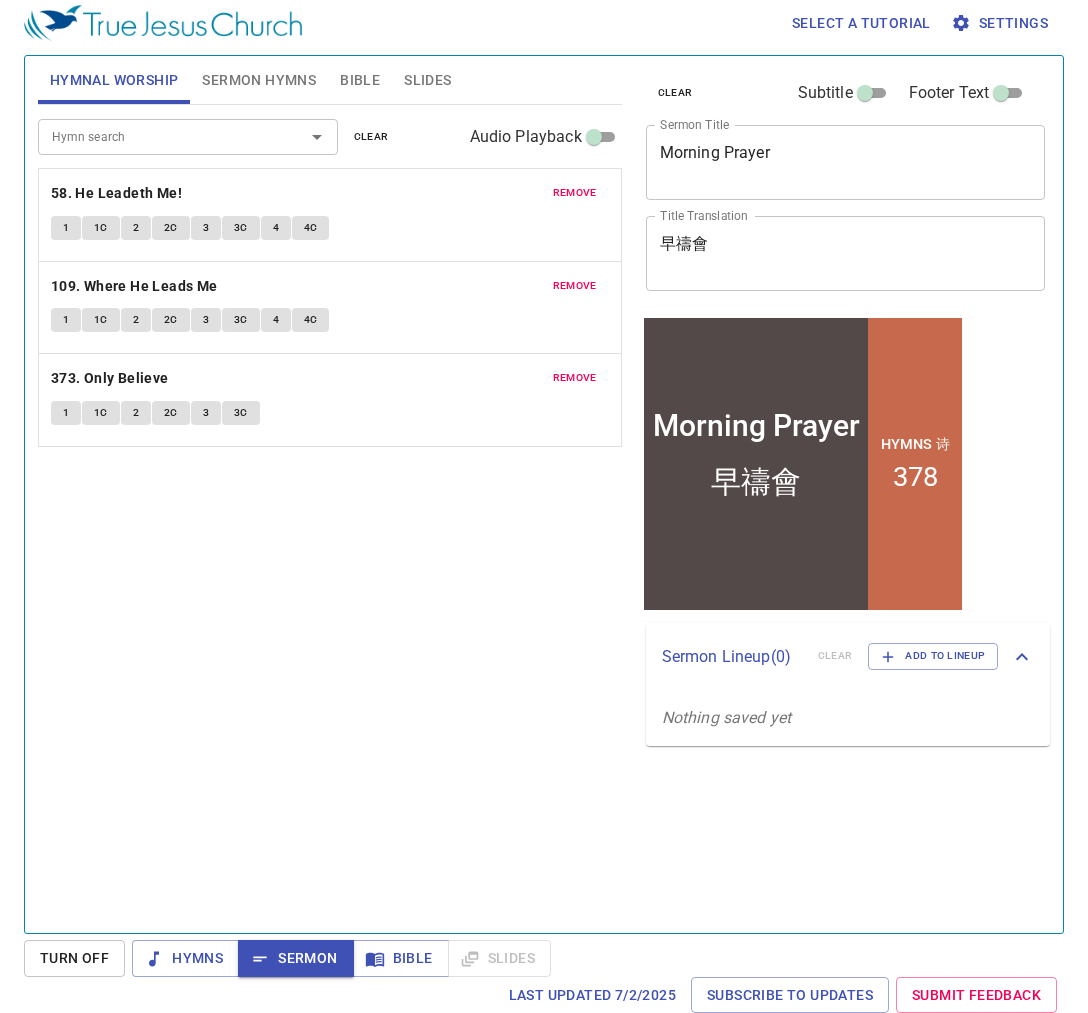 drag, startPoint x: 339, startPoint y: 888, endPoint x: 324, endPoint y: 910, distance: 26.627054 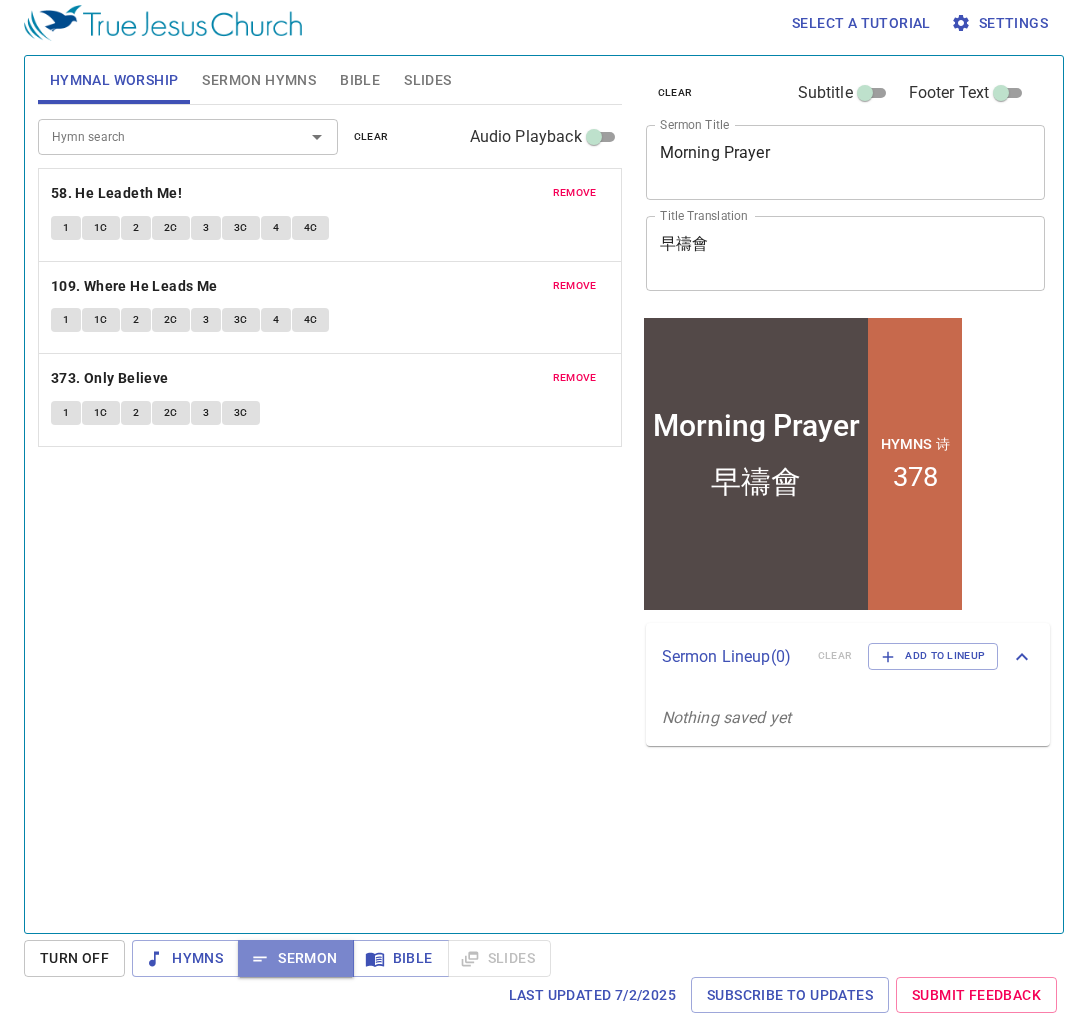 click on "Sermon" at bounding box center (295, 958) 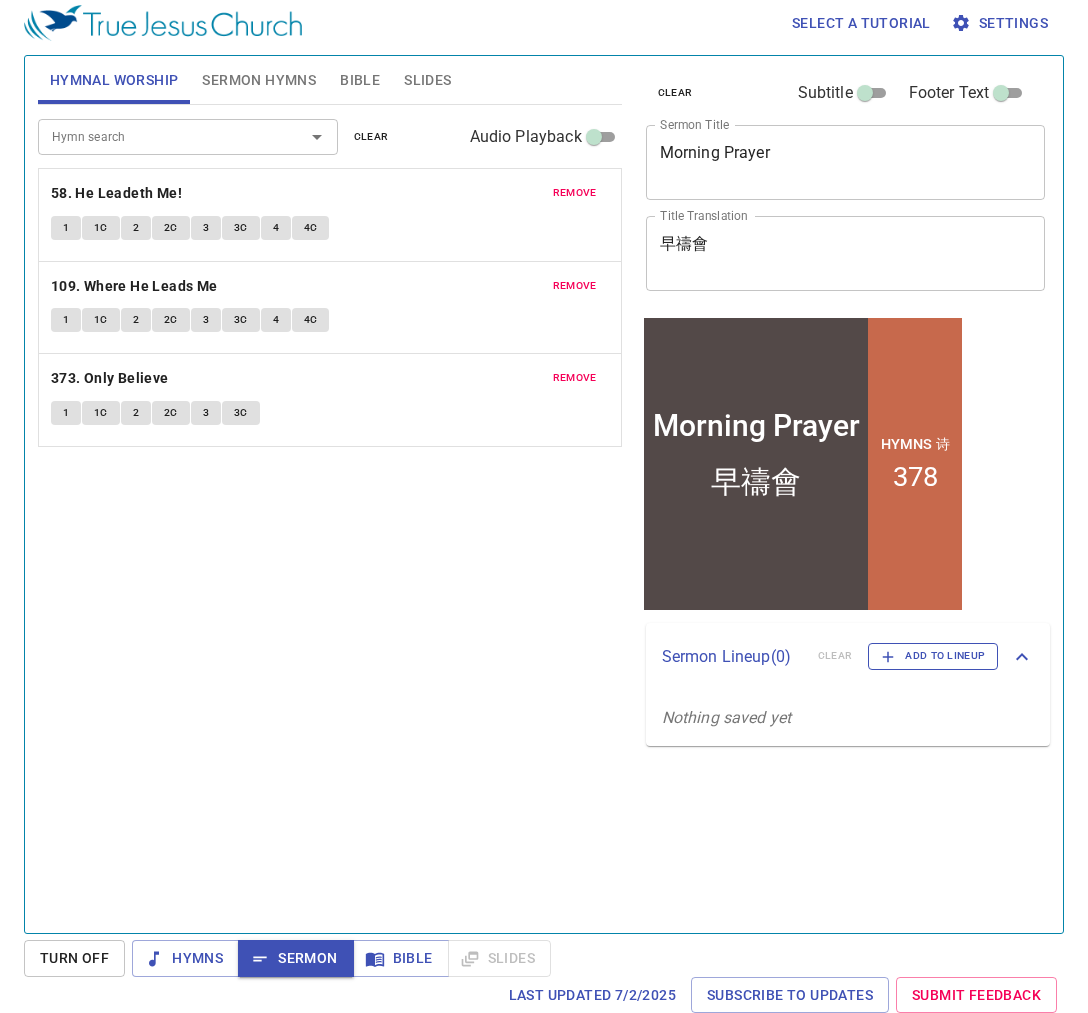 click on "Add to Lineup" at bounding box center [933, 656] 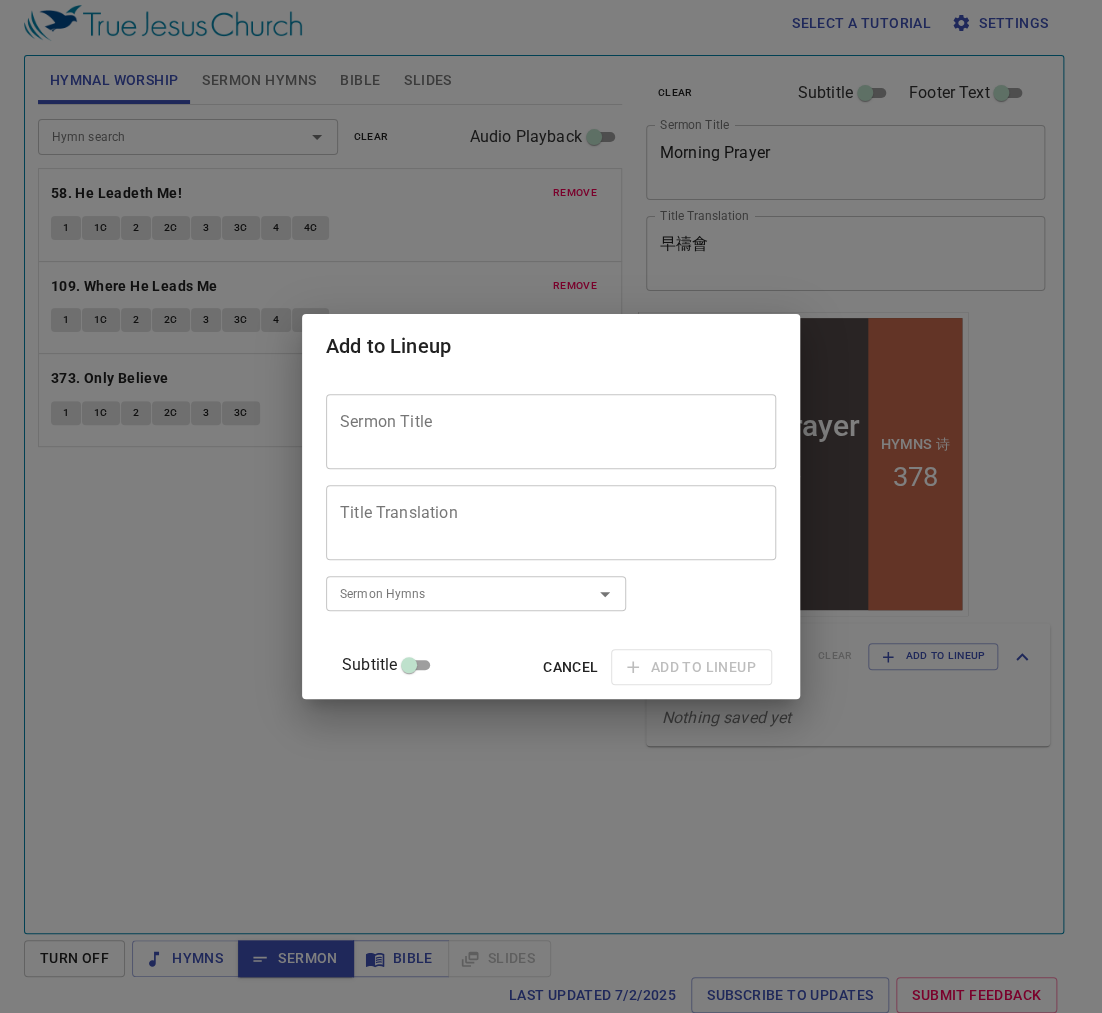 click on "Sermon Title" at bounding box center (551, 431) 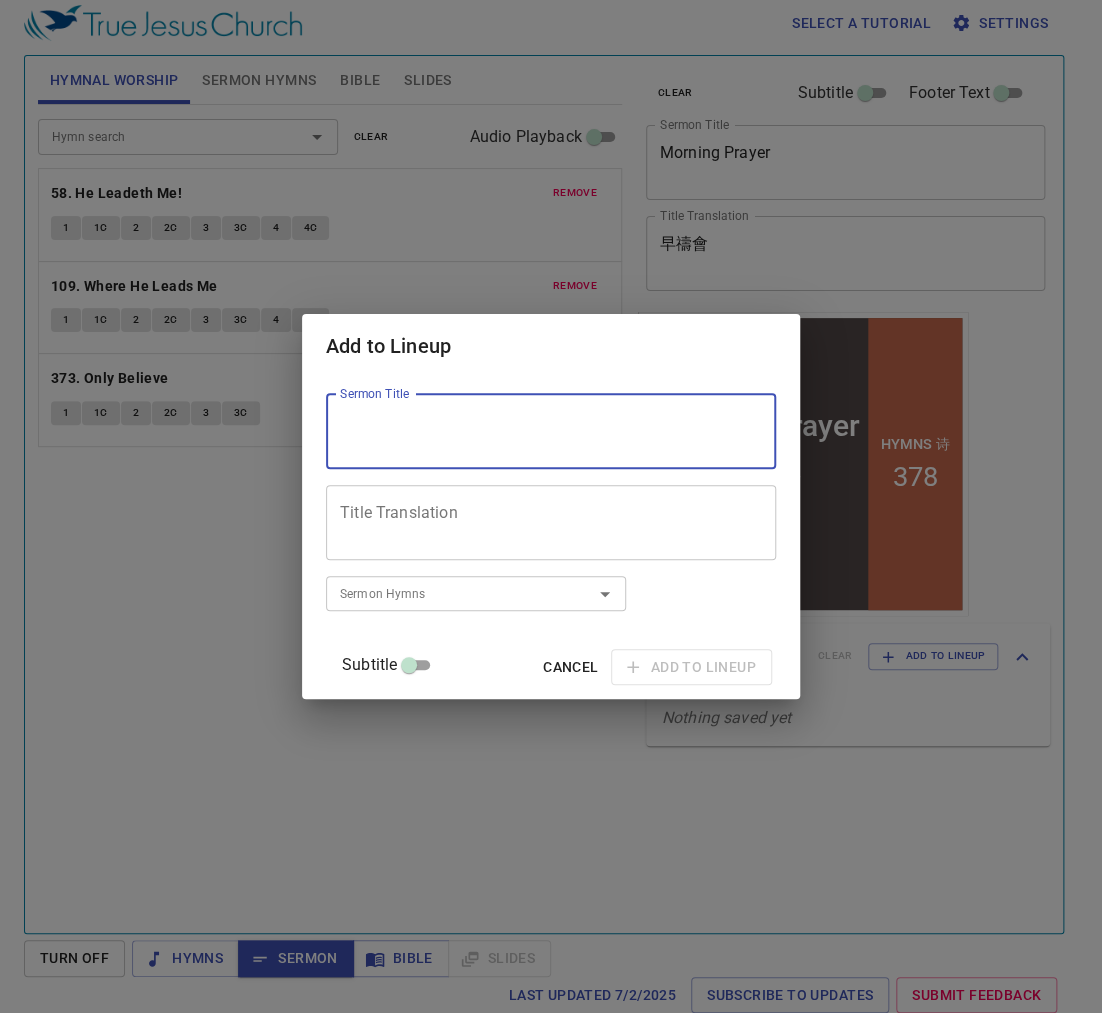 paste on "民數記裏基督的預表" 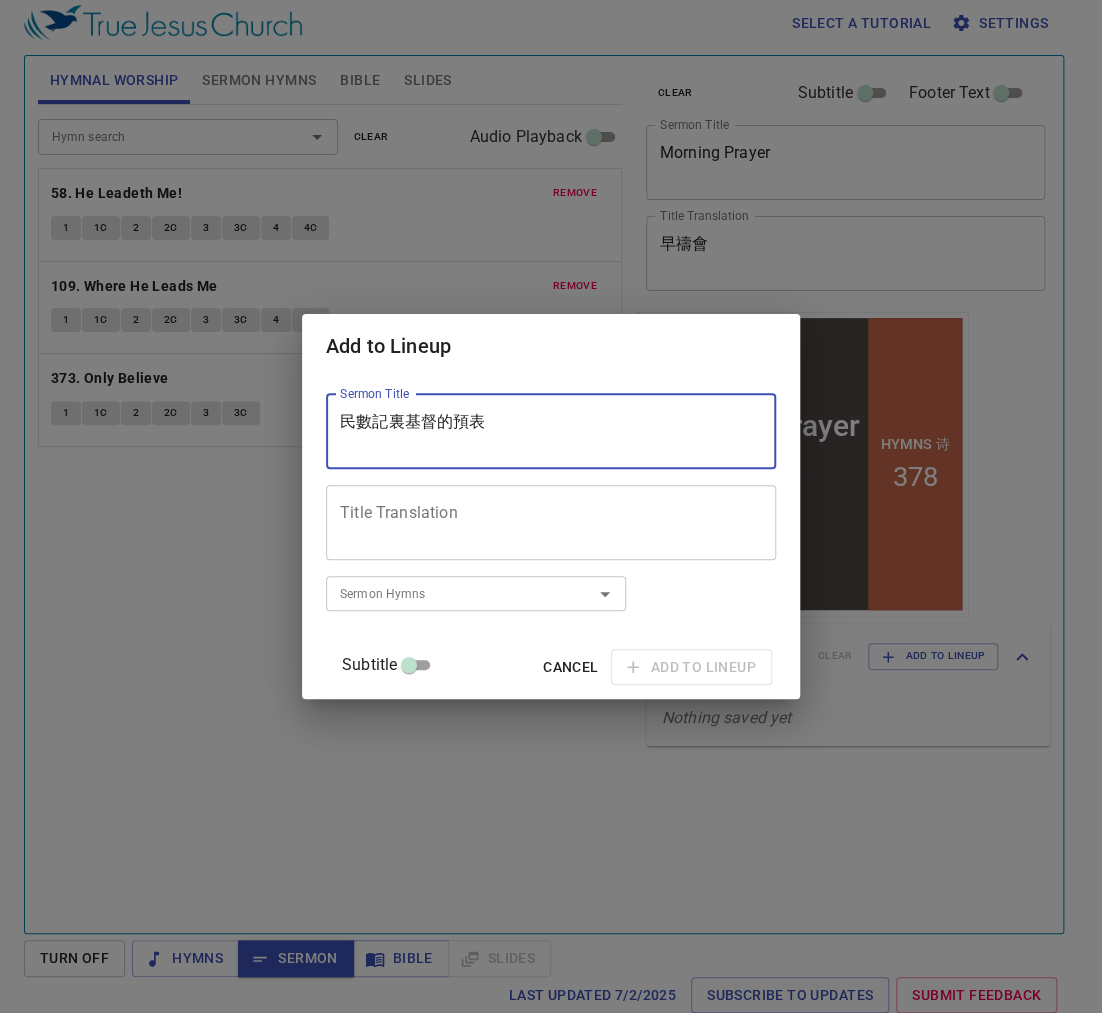 scroll, scrollTop: 18, scrollLeft: 0, axis: vertical 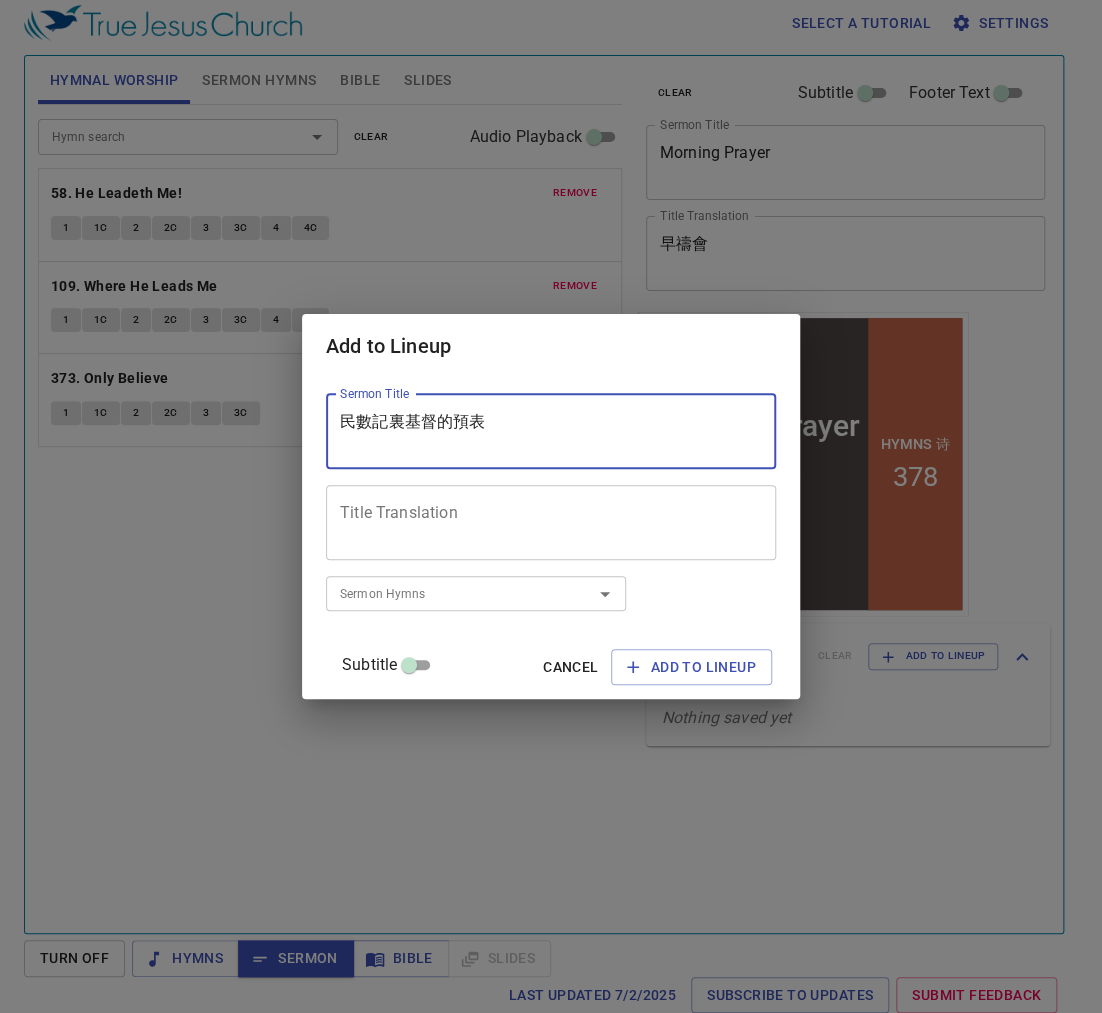 drag, startPoint x: 501, startPoint y: 424, endPoint x: 323, endPoint y: 376, distance: 184.35835 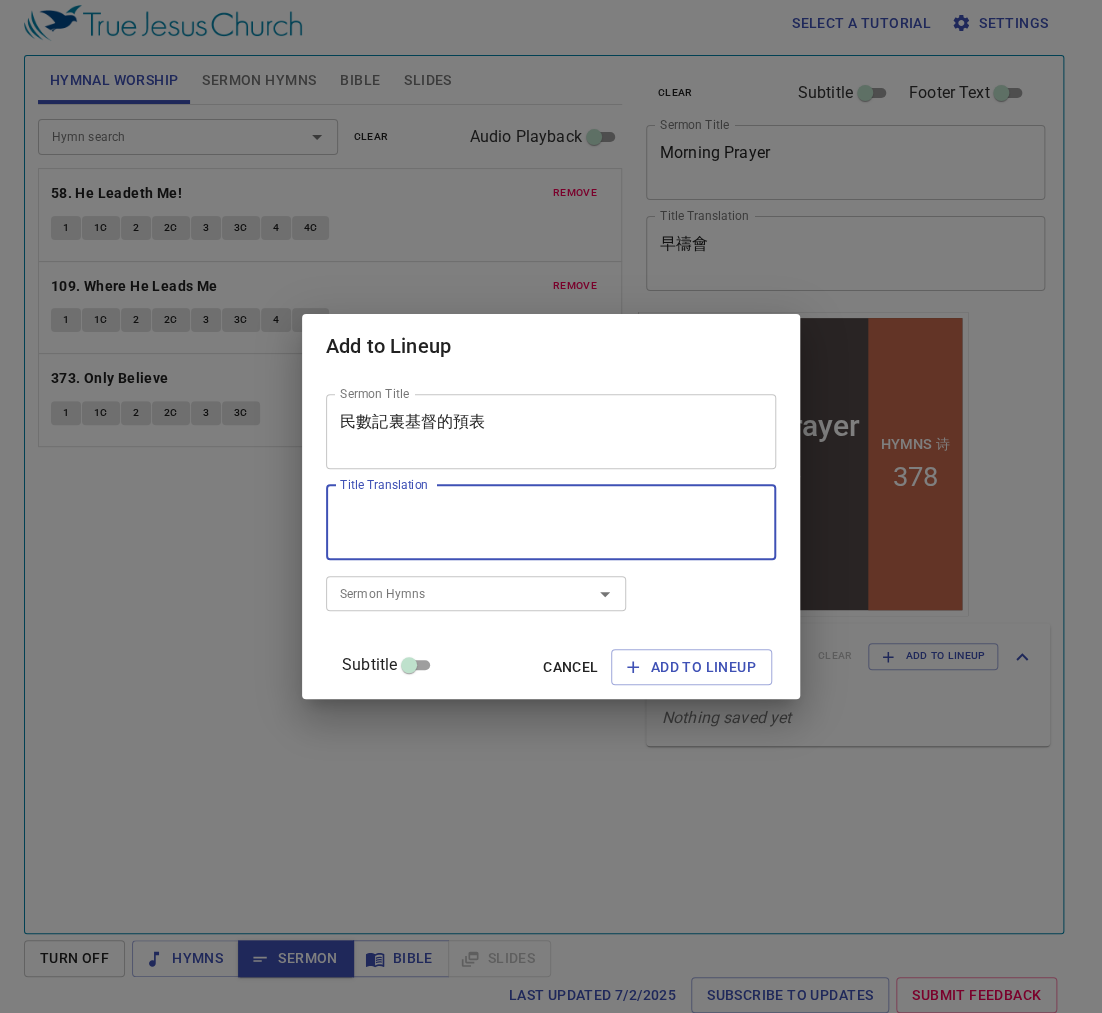 paste on "民數記裏基督的預表" 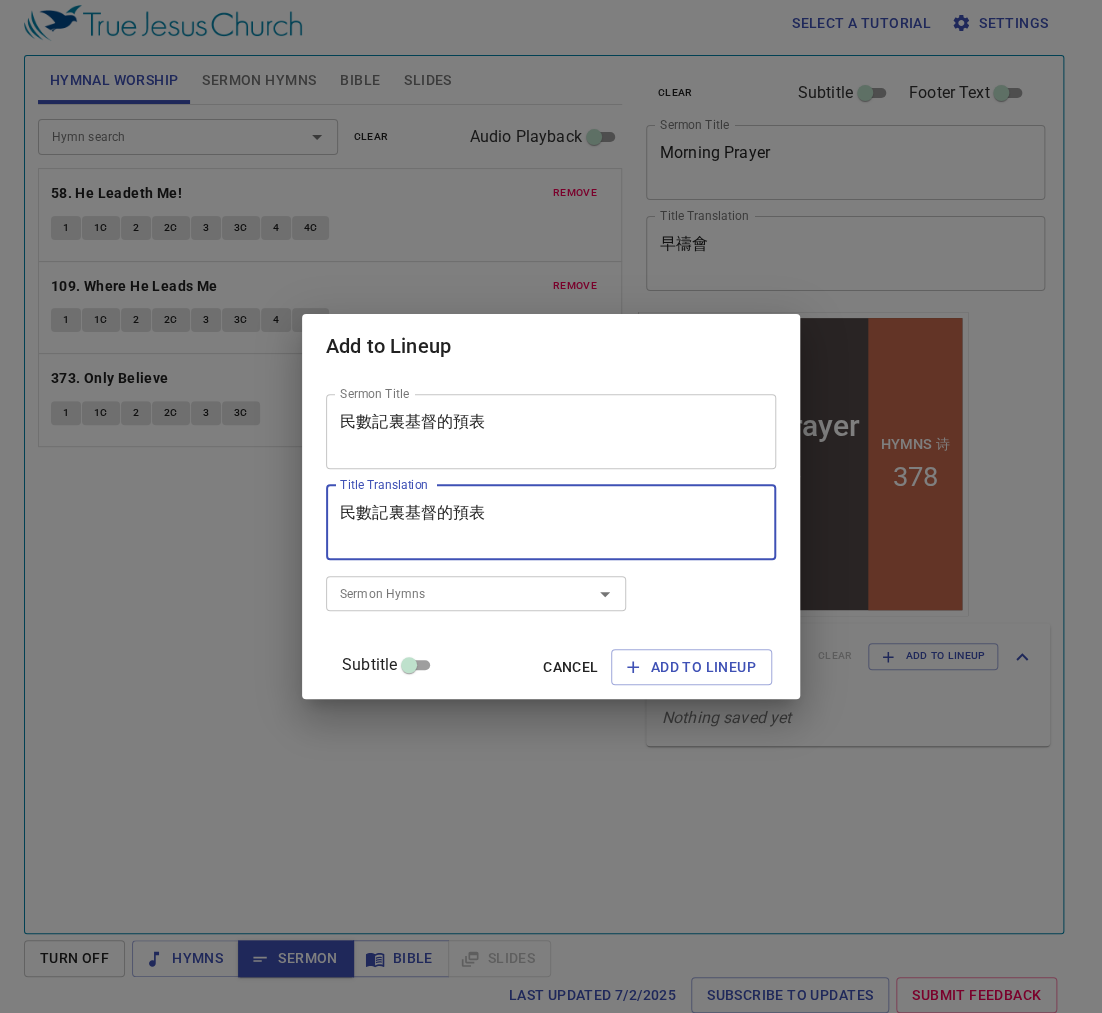 scroll, scrollTop: 18, scrollLeft: 0, axis: vertical 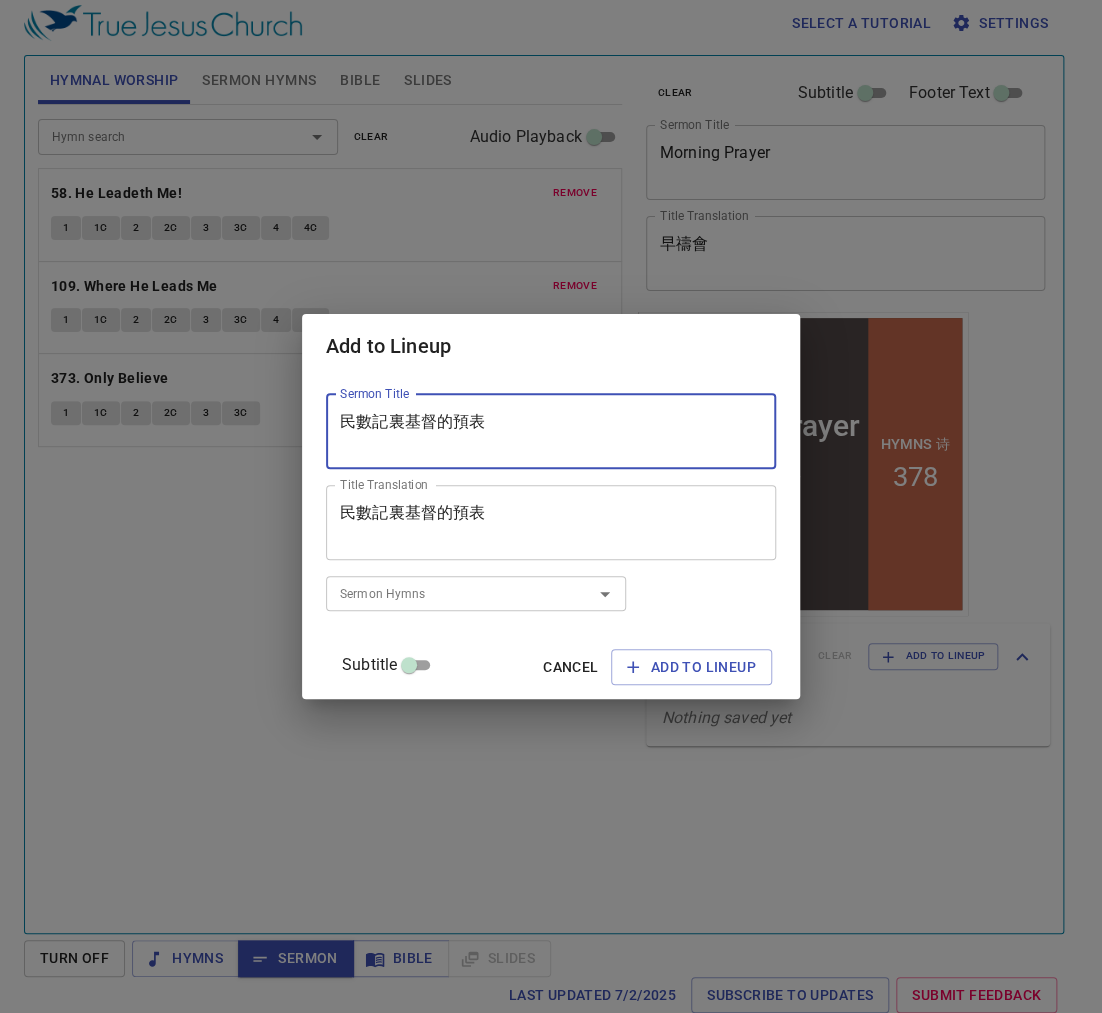 click on "民數記裏基督的預表" at bounding box center [551, 431] 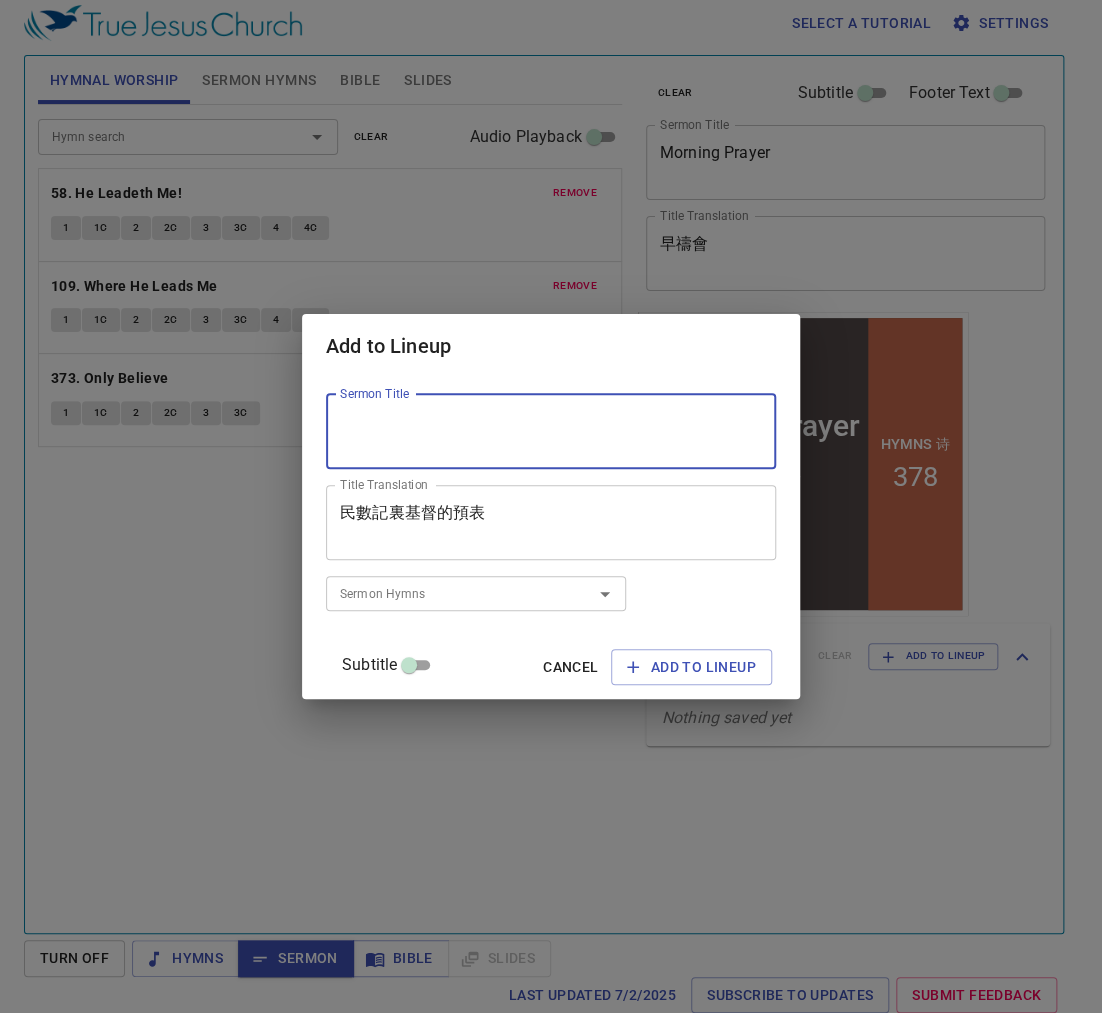 paste on "Foreshadow of Christ in the Book of Number" 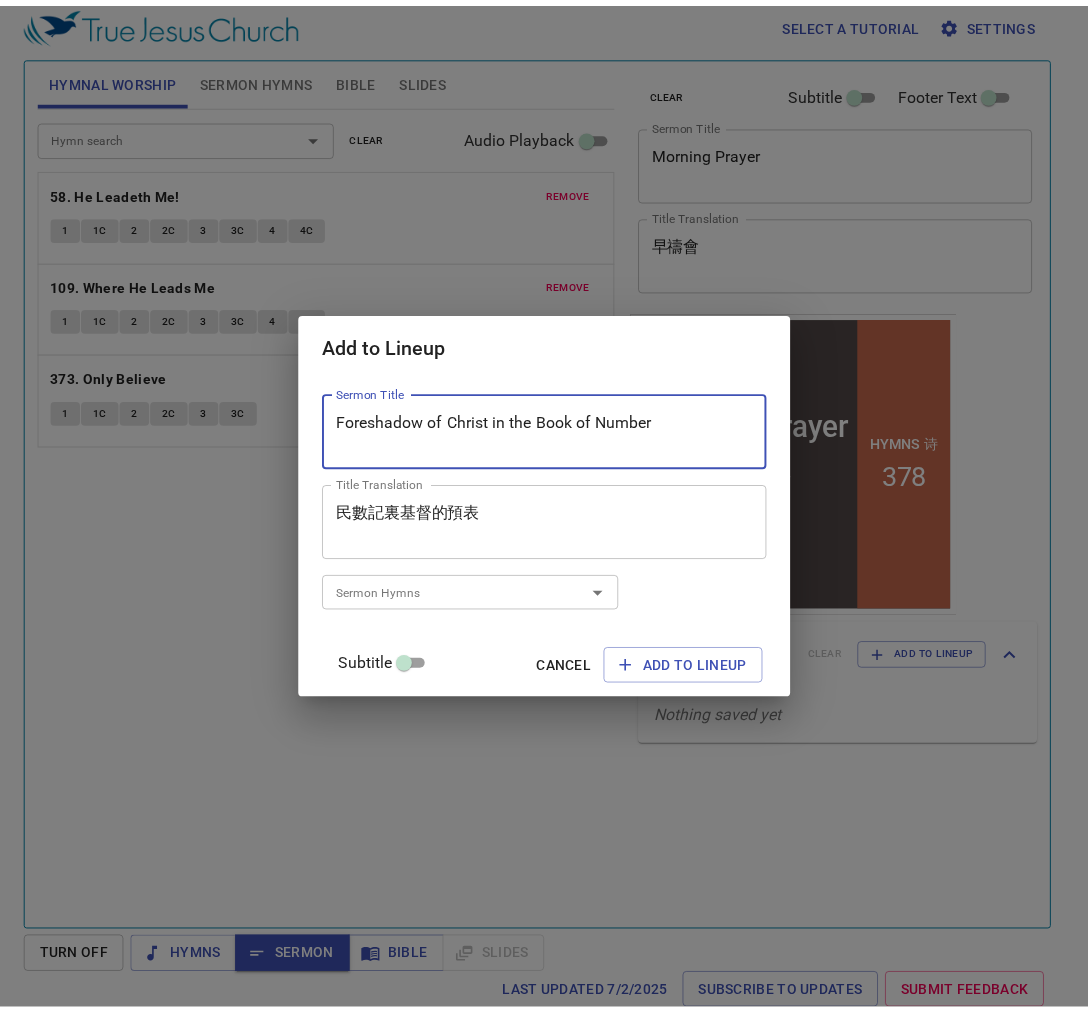 scroll, scrollTop: 0, scrollLeft: 0, axis: both 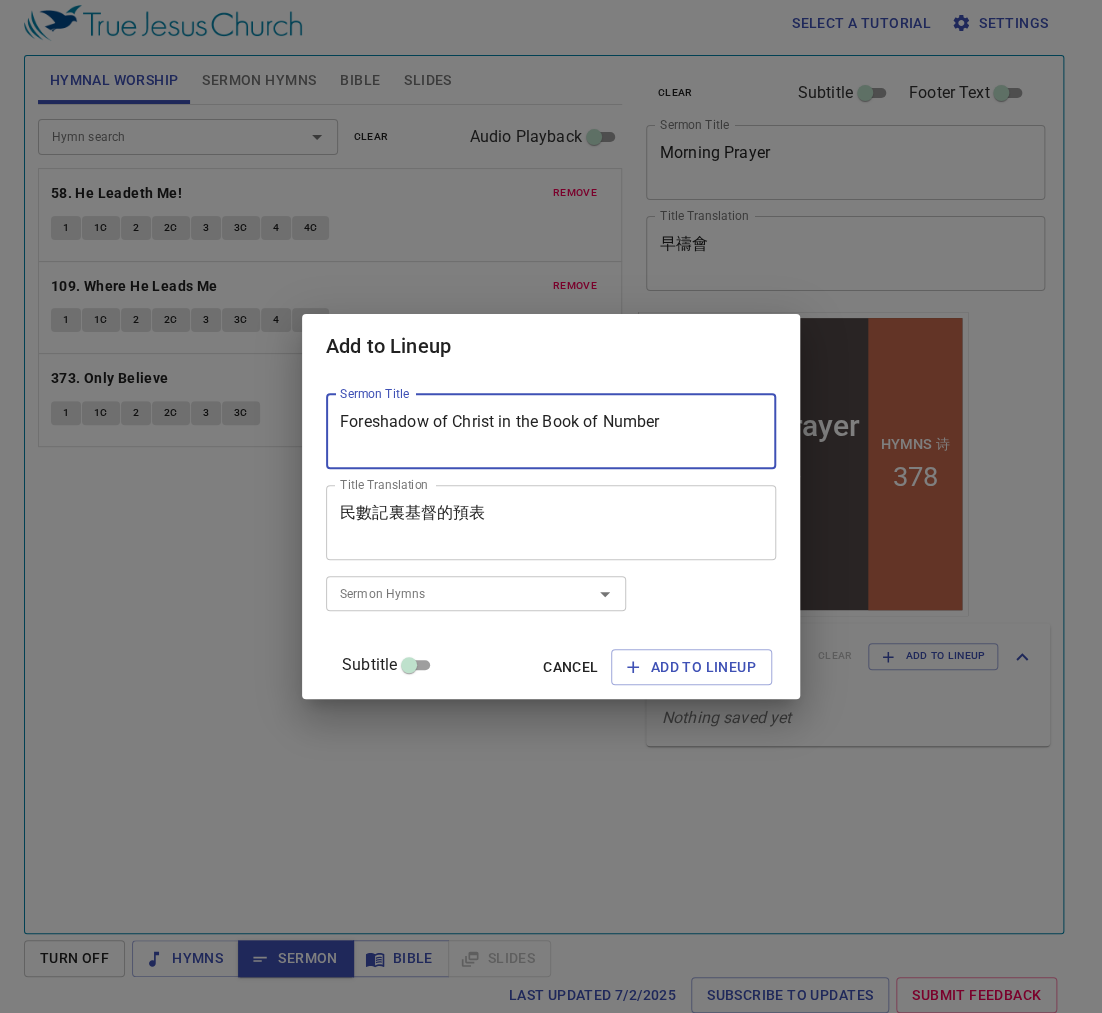 type on "Foreshadow of Christ in the Book of Number" 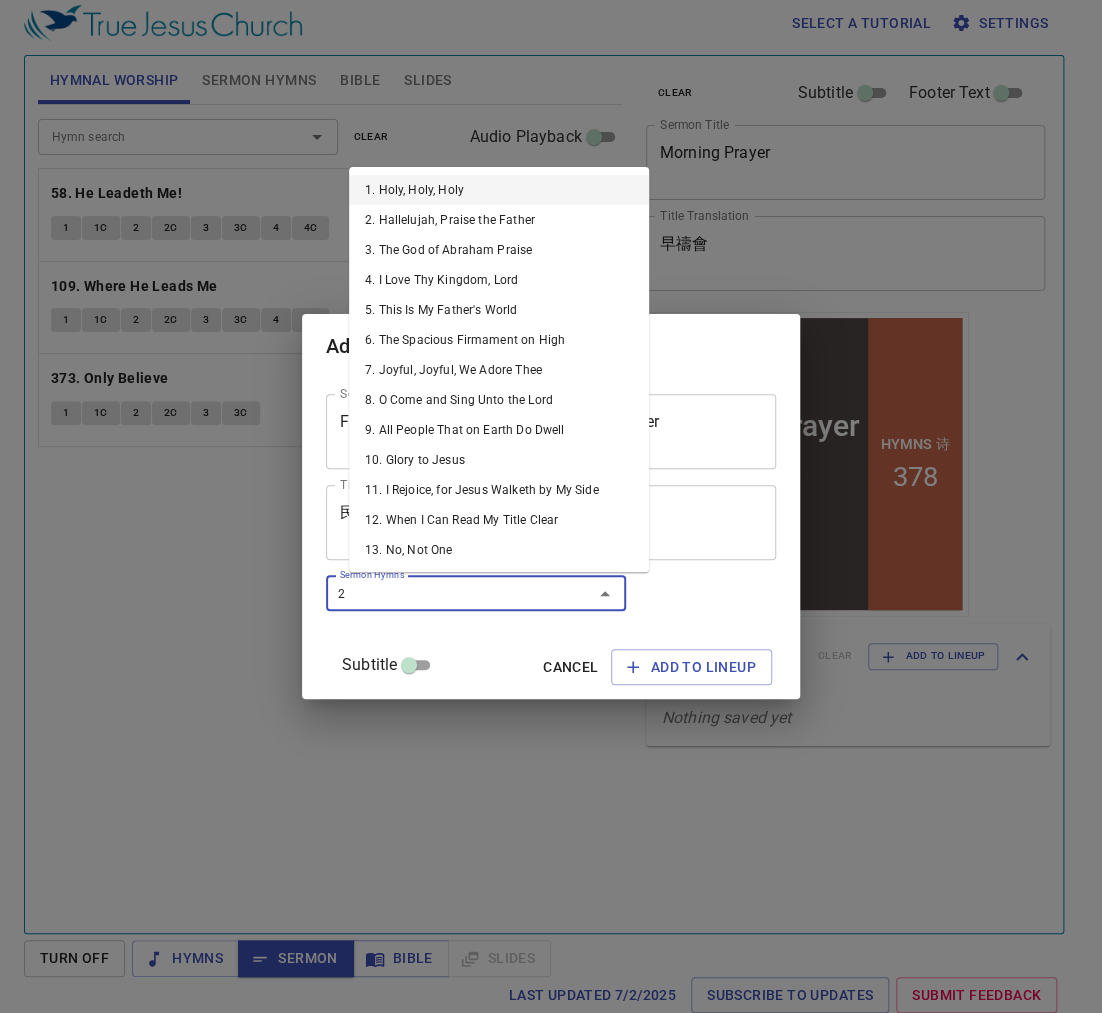 type on "21" 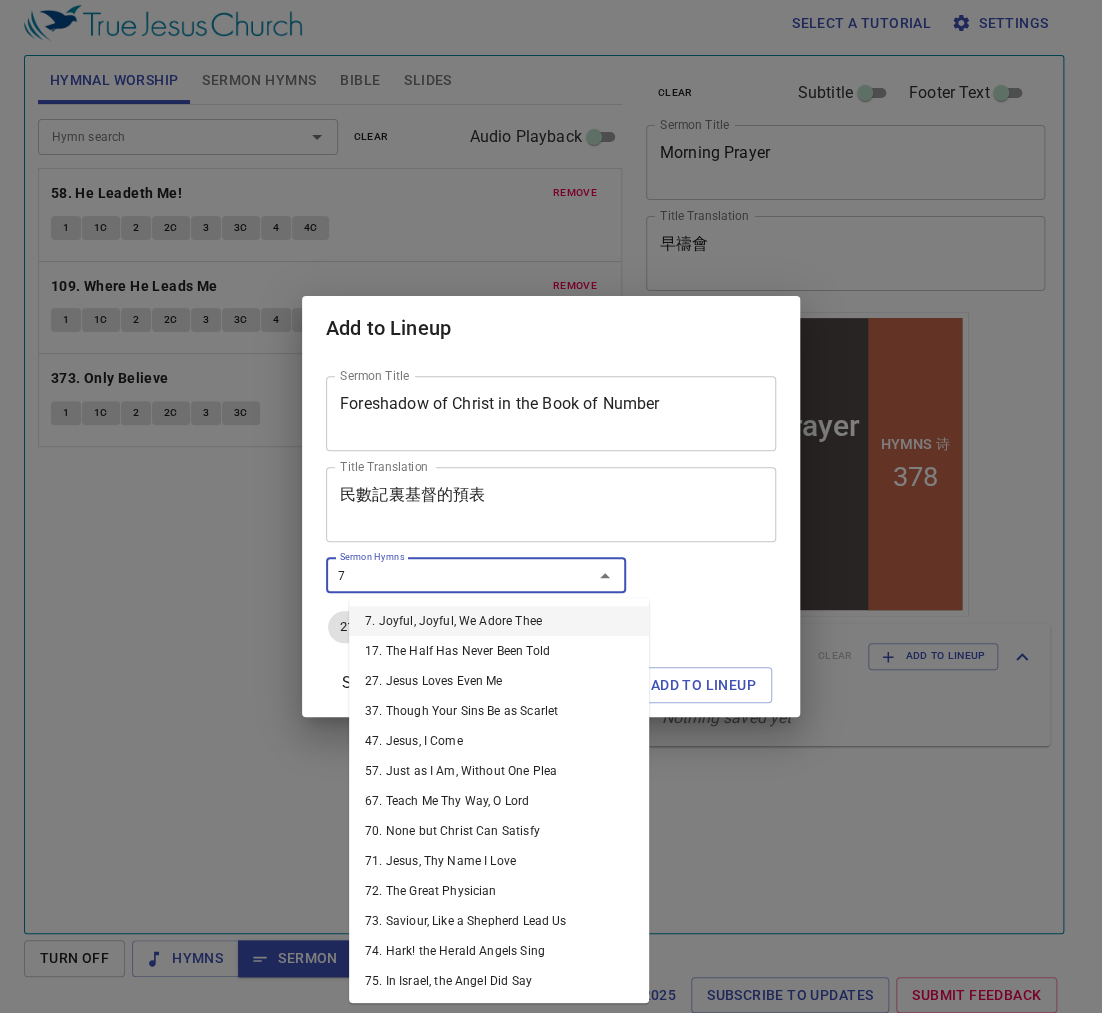 type on "76" 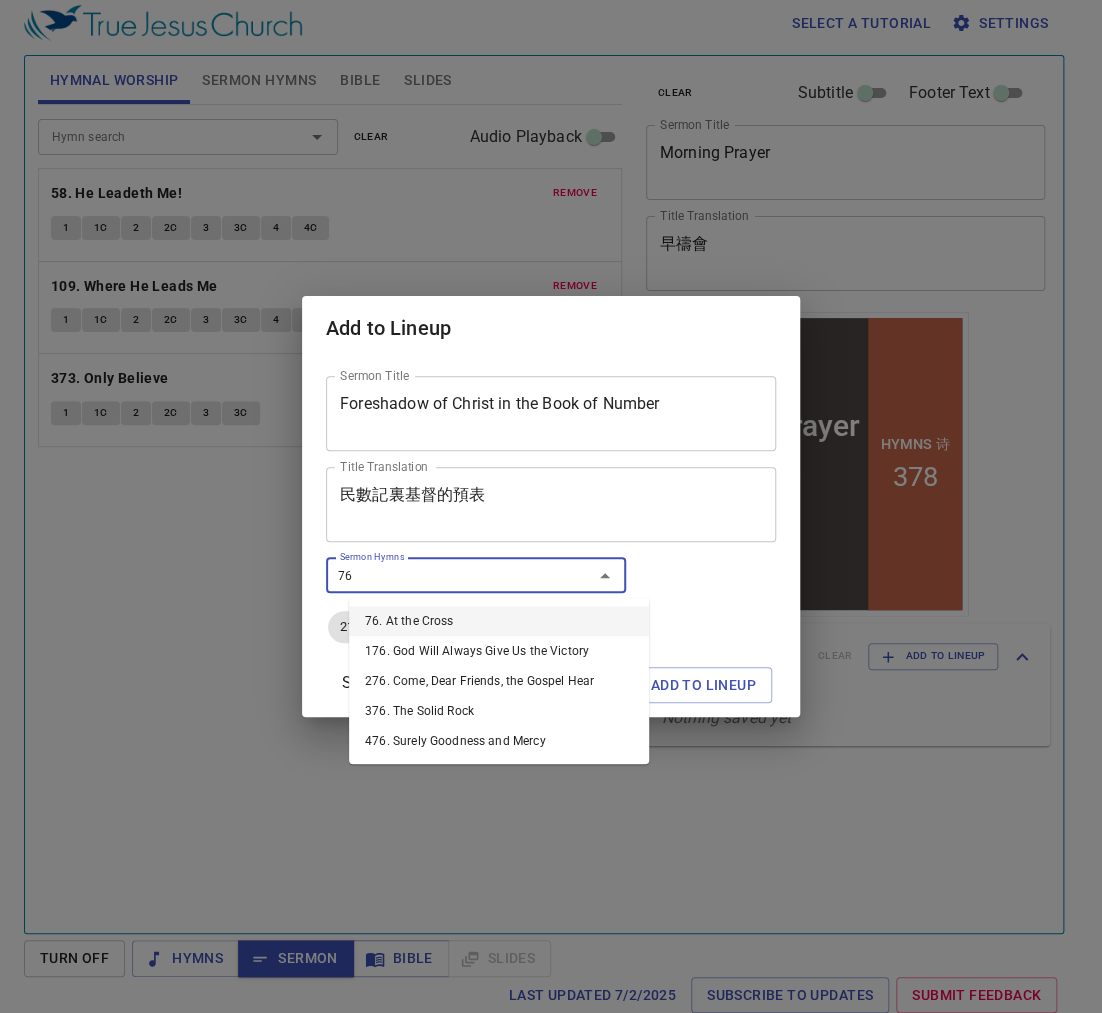 type 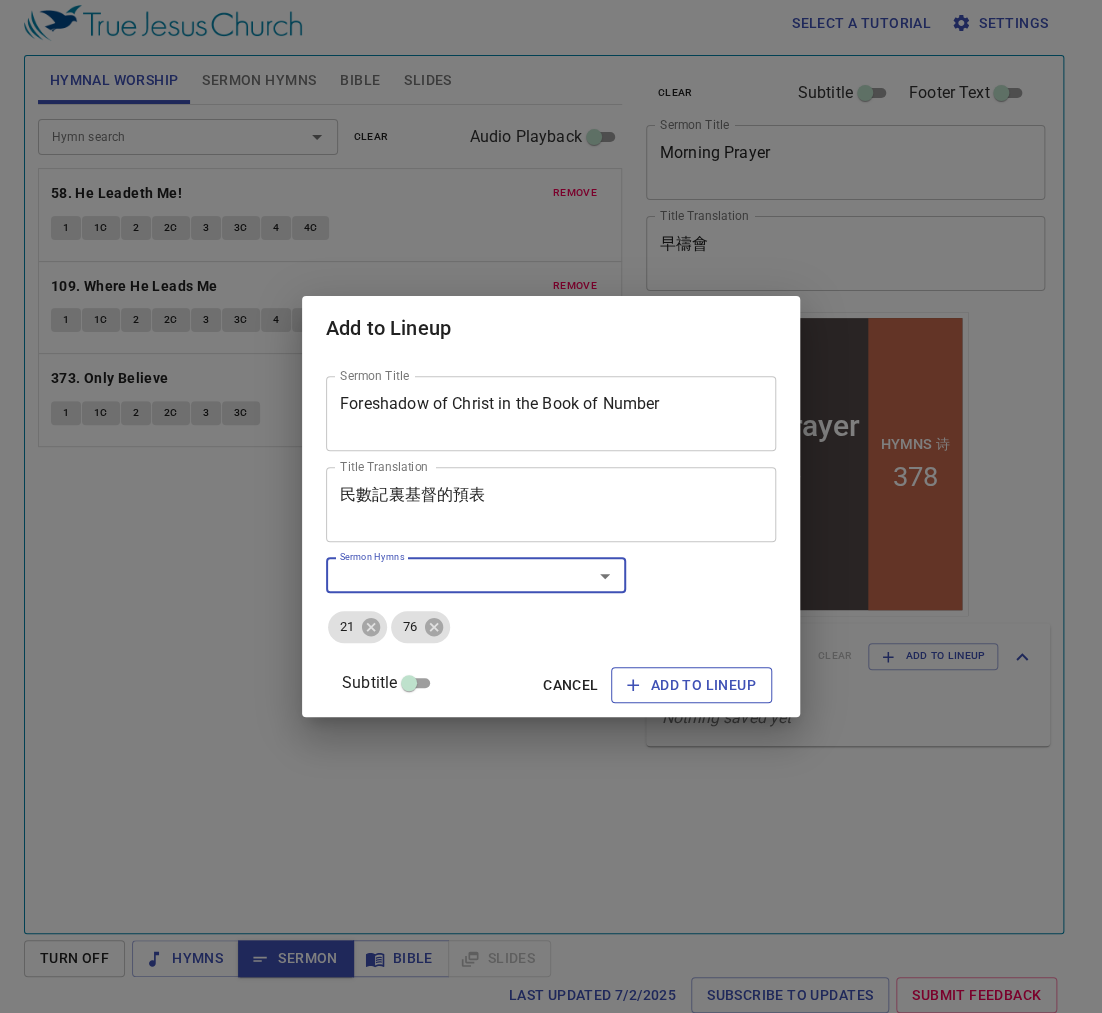 click on "Add to Lineup" at bounding box center (691, 685) 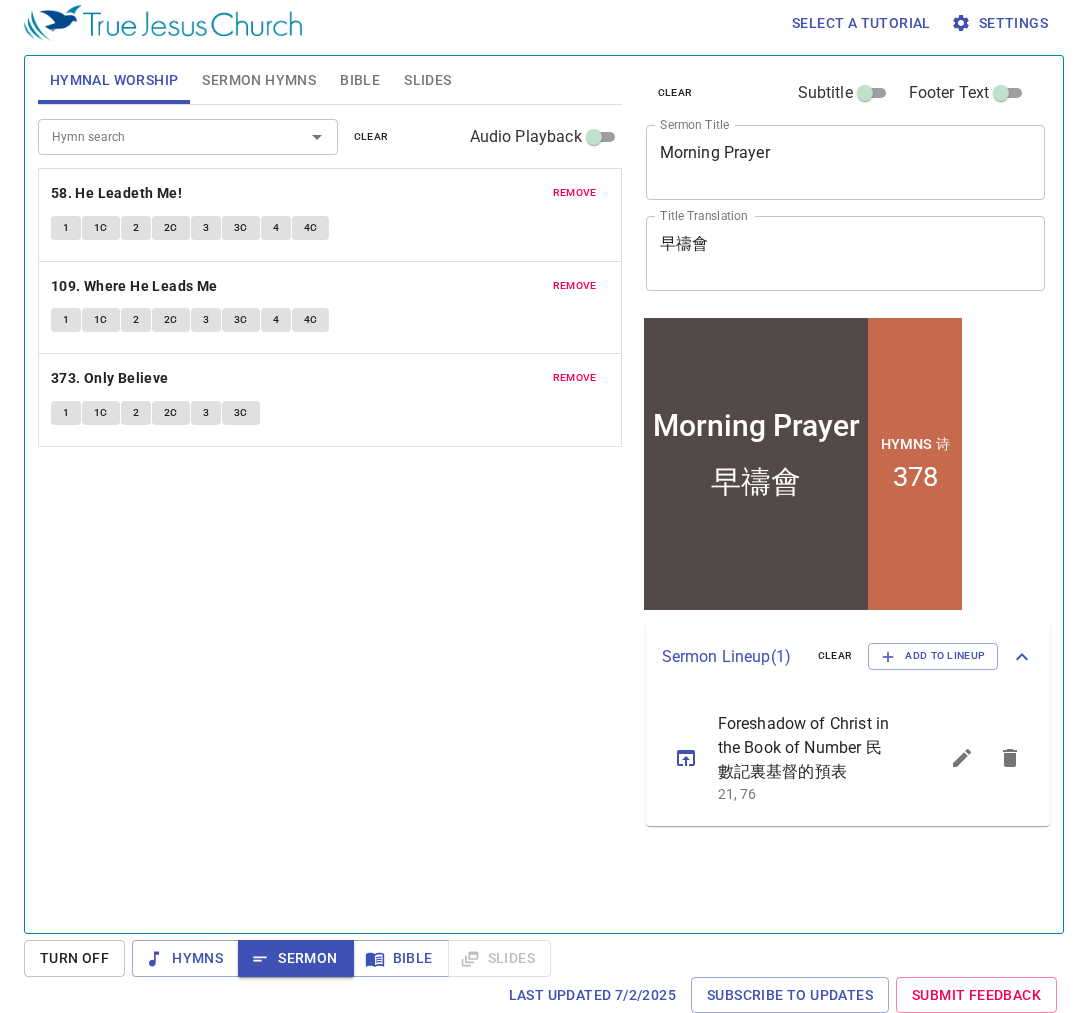 click on "Hymn search Hymn search   clear Audio Playback remove 58. He Leadeth Me!   1 1C 2 2C 3 3C 4 4C remove 109. Where He Leads Me   1 1C 2 2C 3 3C 4 4C remove 373. Only Believe   1 1C 2 2C 3 3C" at bounding box center [330, 510] 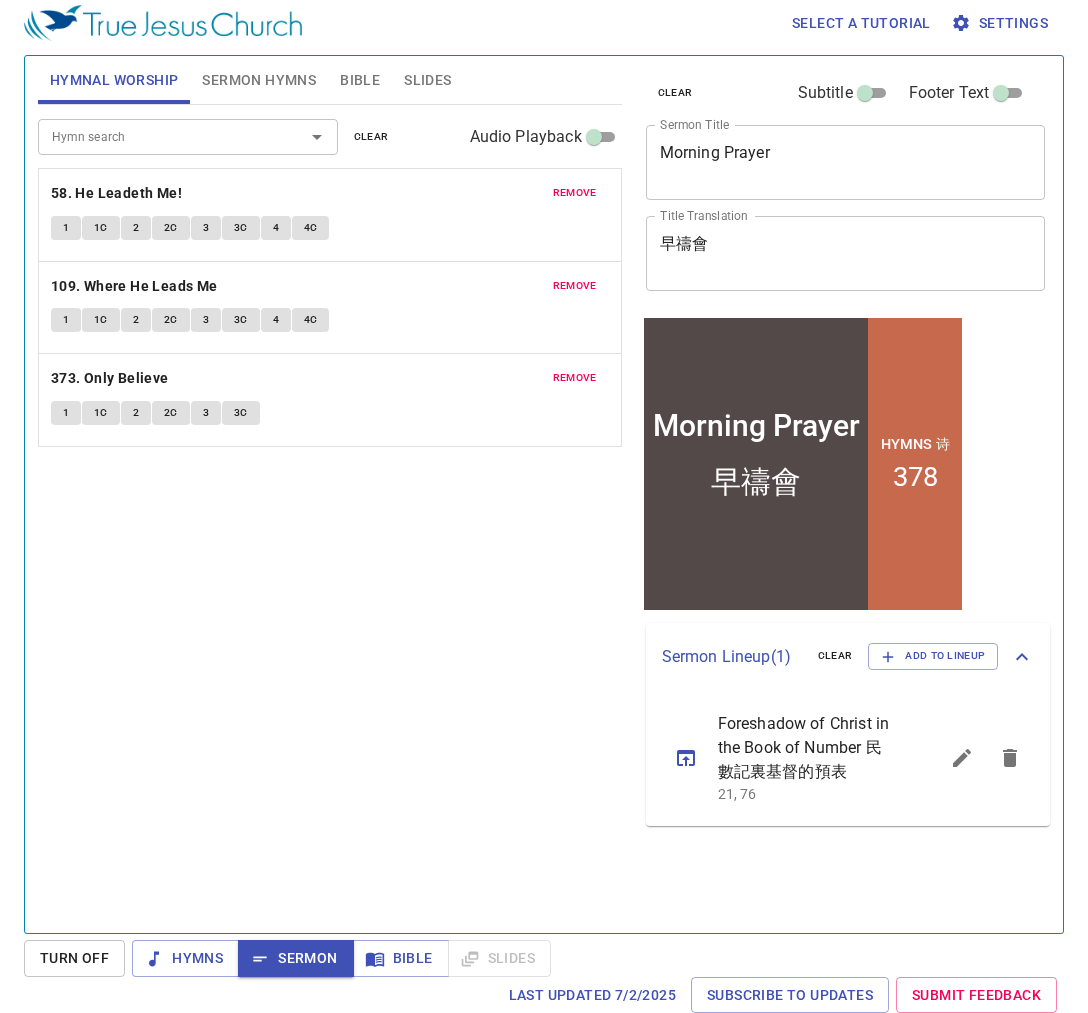 click on "Sermon Hymns" at bounding box center [259, 80] 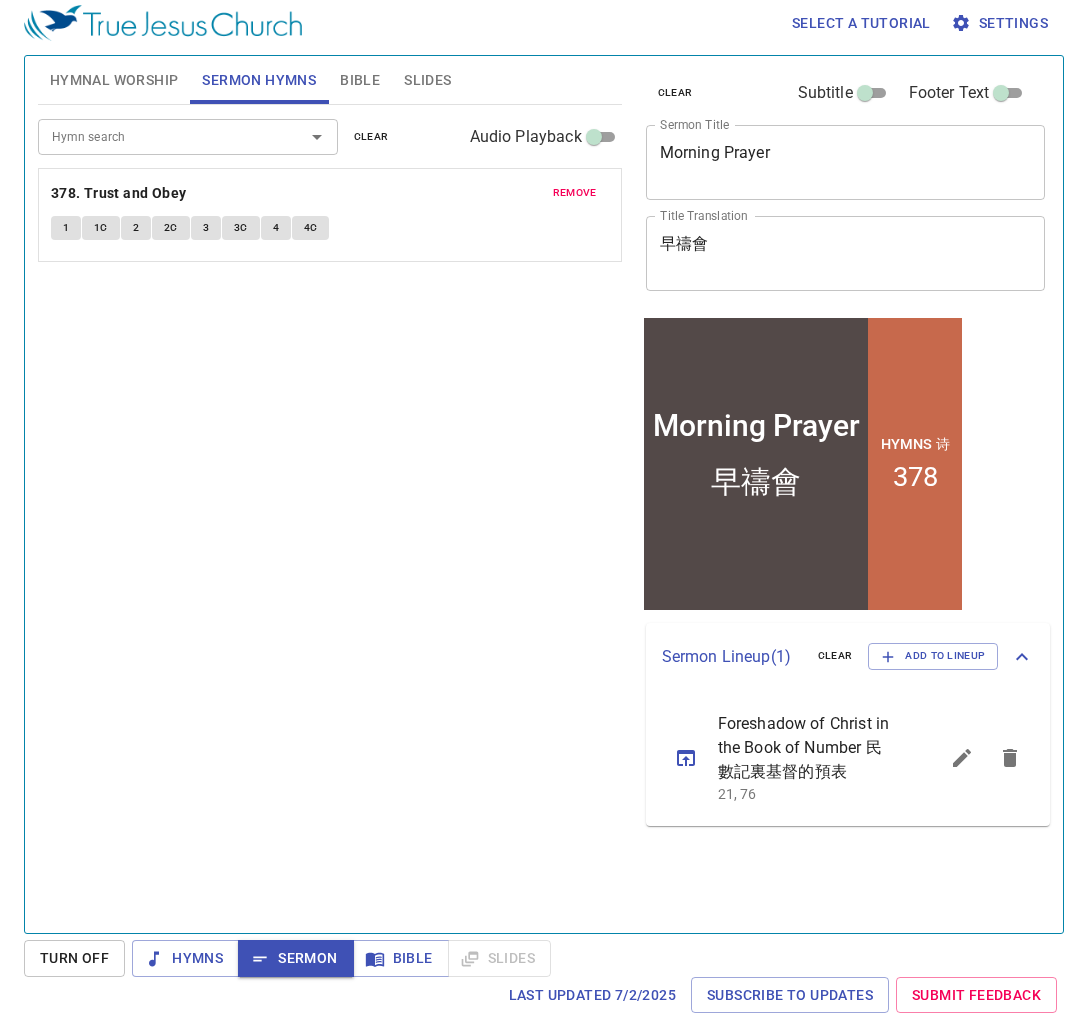 click on "Hymnal Worship" at bounding box center (114, 80) 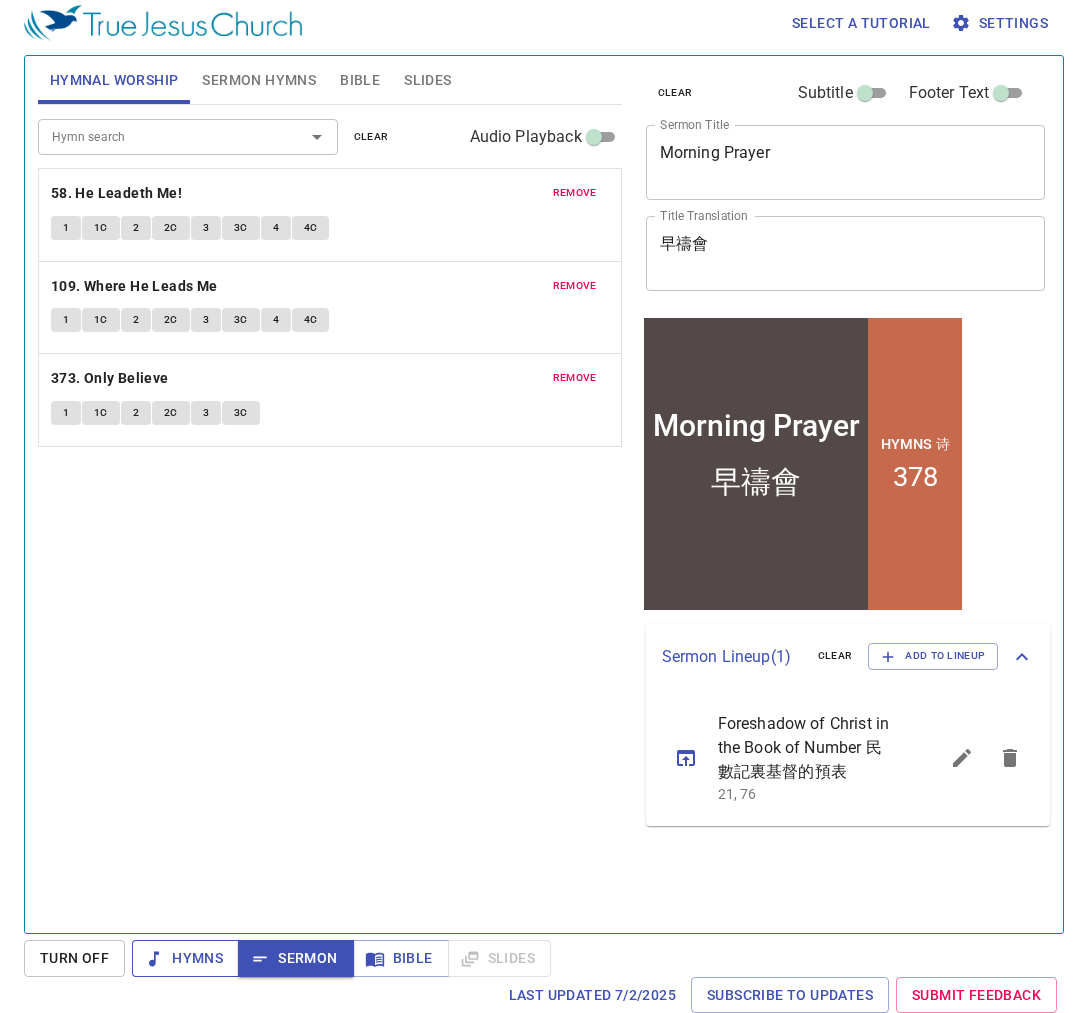click on "Hymns" at bounding box center (185, 958) 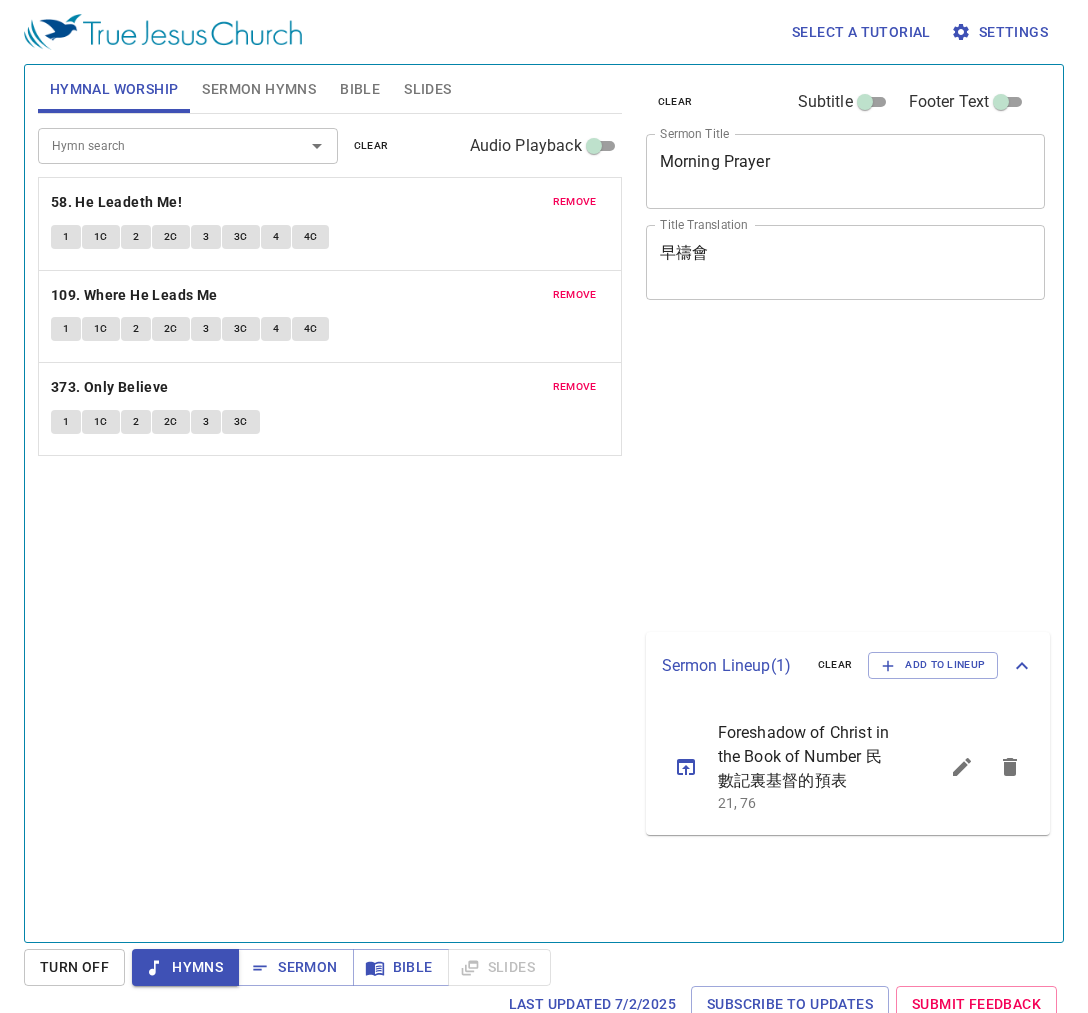 scroll, scrollTop: 9, scrollLeft: 0, axis: vertical 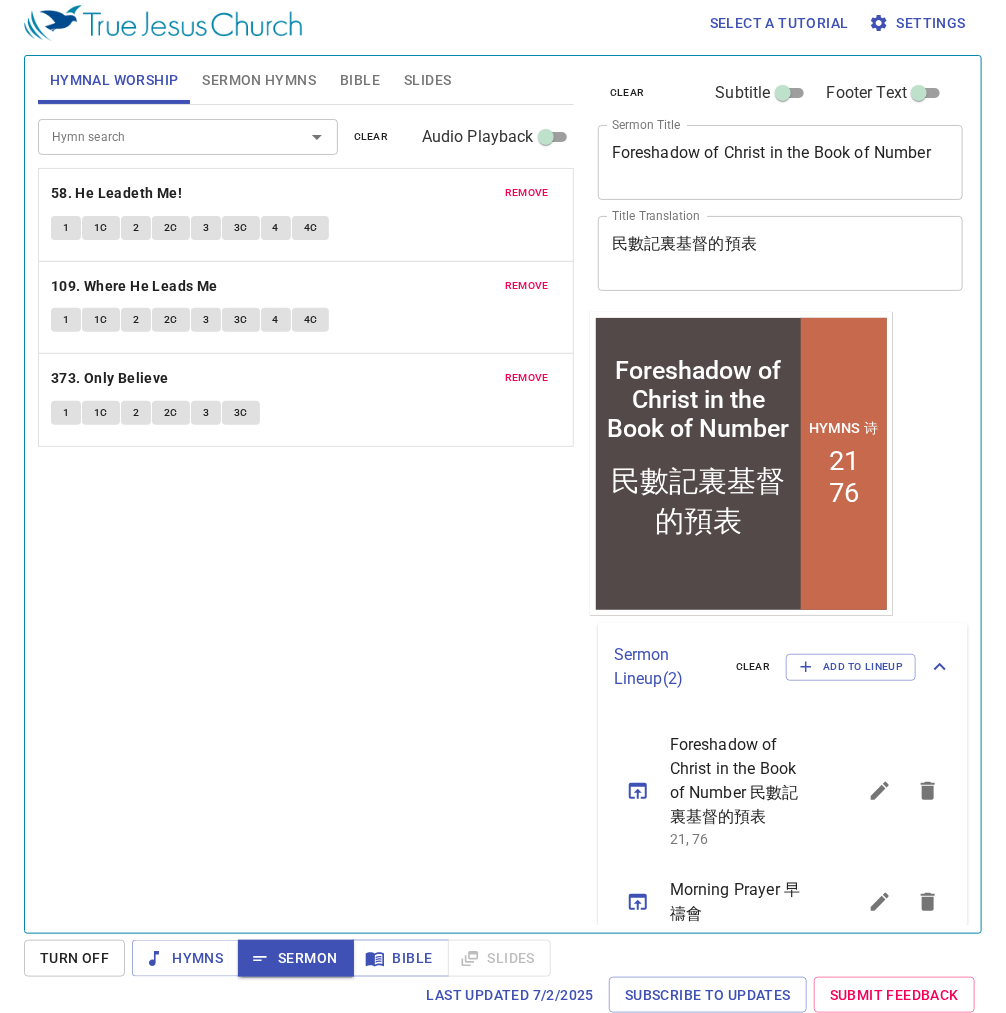 click on "Sermon Hymns" at bounding box center [259, 80] 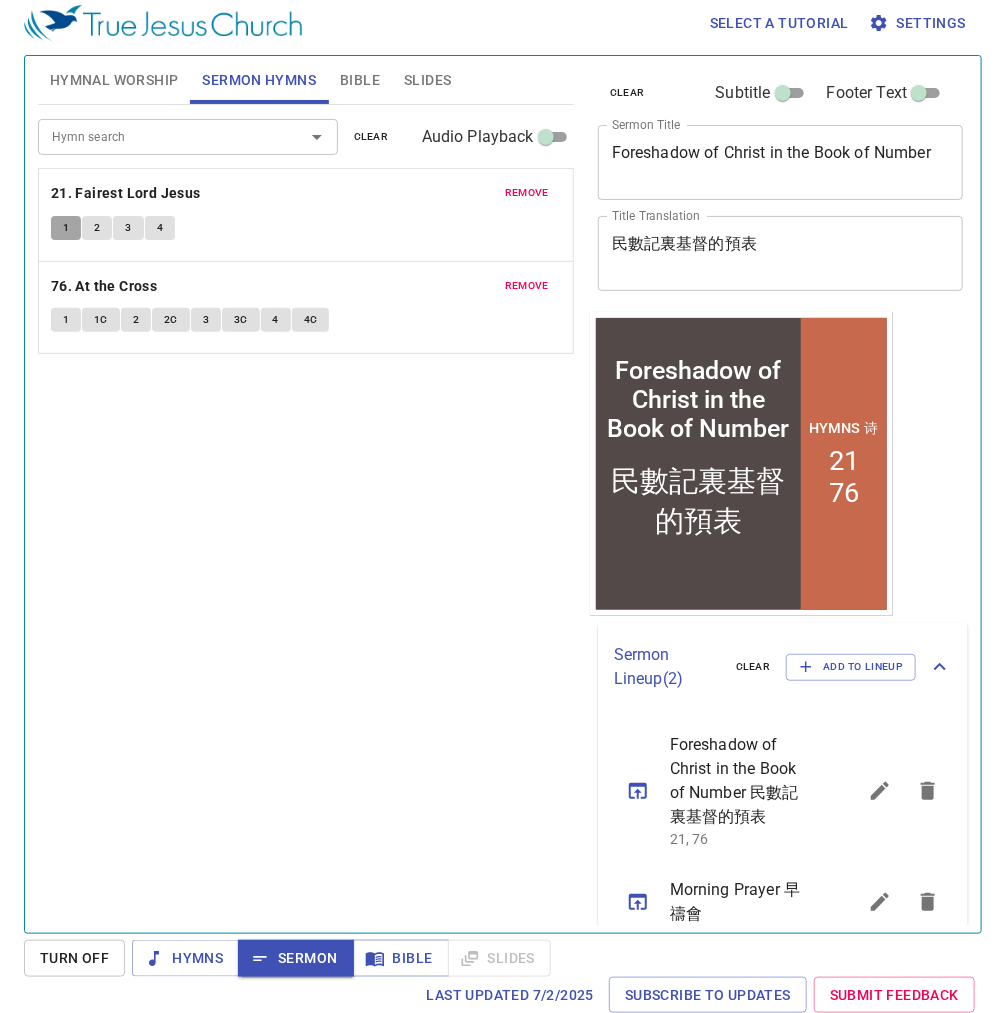 click on "1" at bounding box center (66, 228) 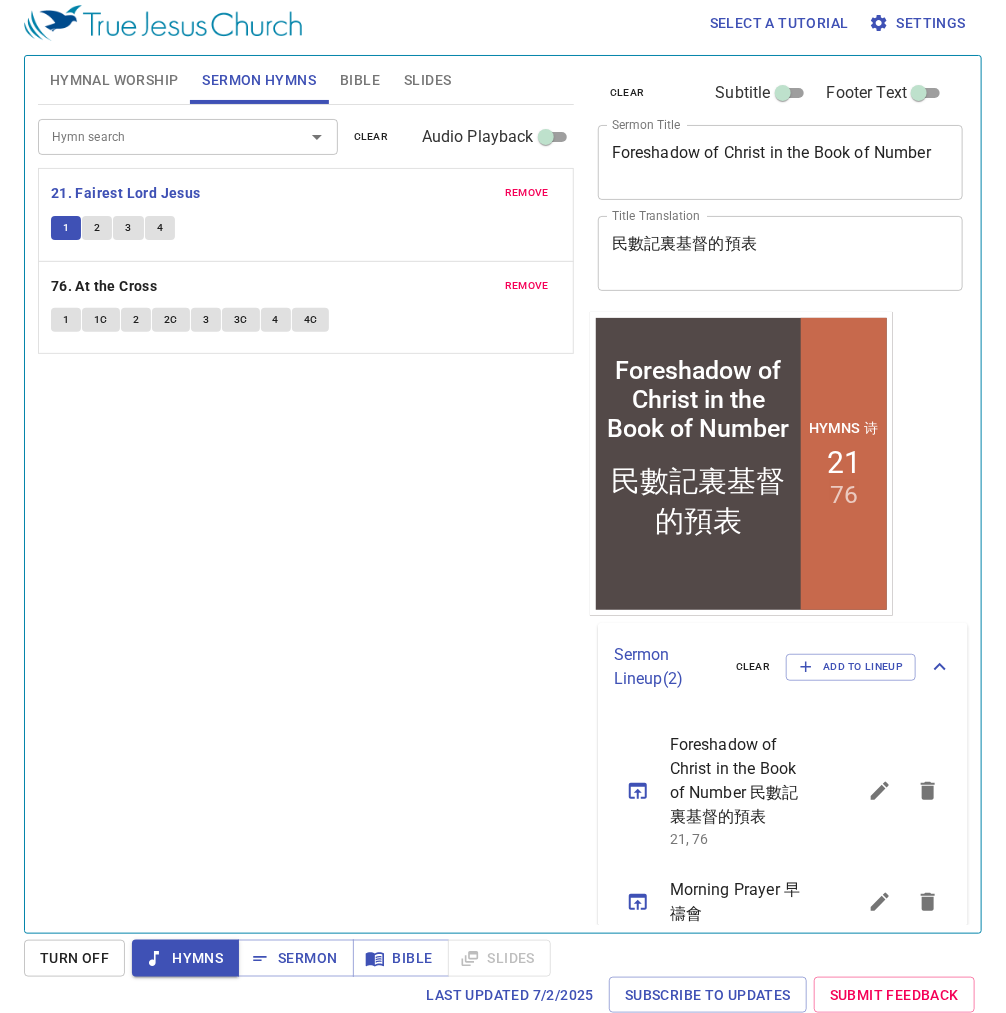 click on "Hymn search Hymn search   clear Audio Playback remove 21. Fairest Lord Jesus   1 2 3 4 remove 76. At the Cross   1 1C 2 2C 3 3C 4 4C" at bounding box center (306, 510) 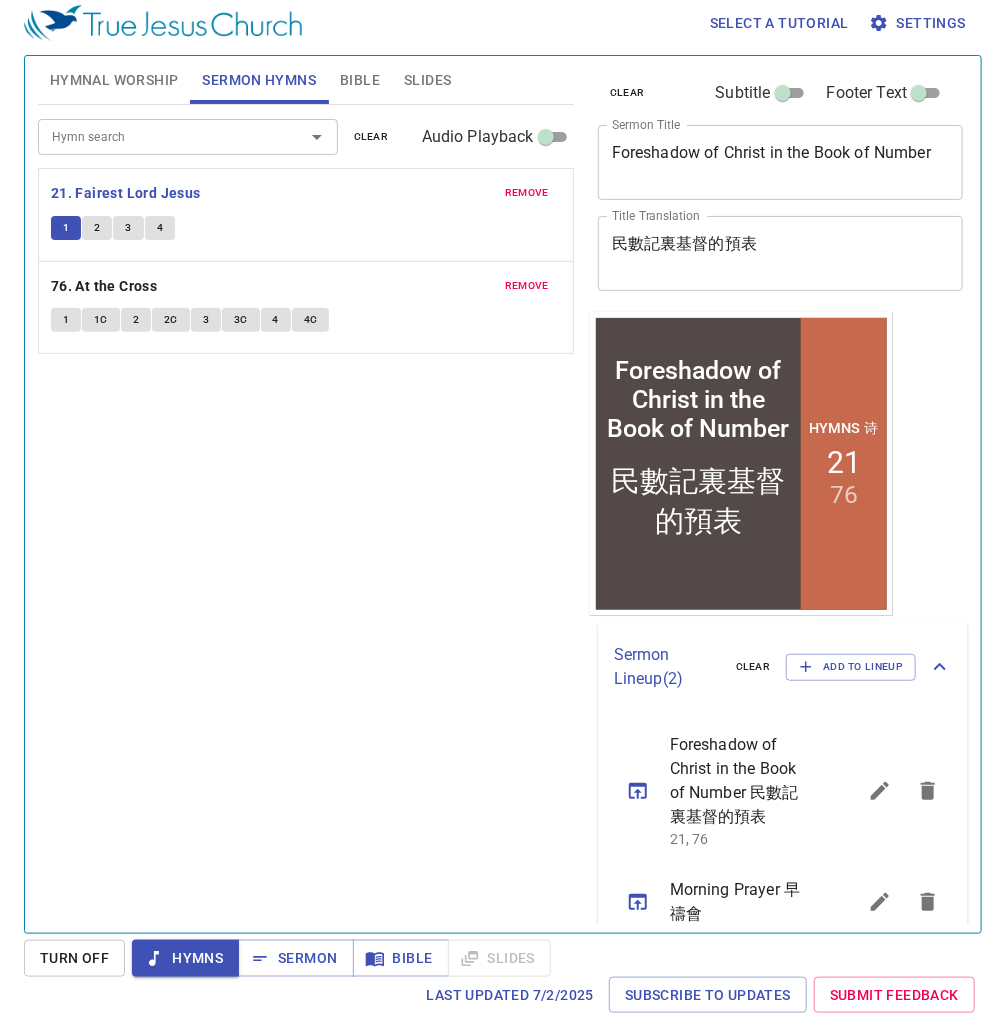 click on "2" at bounding box center (97, 228) 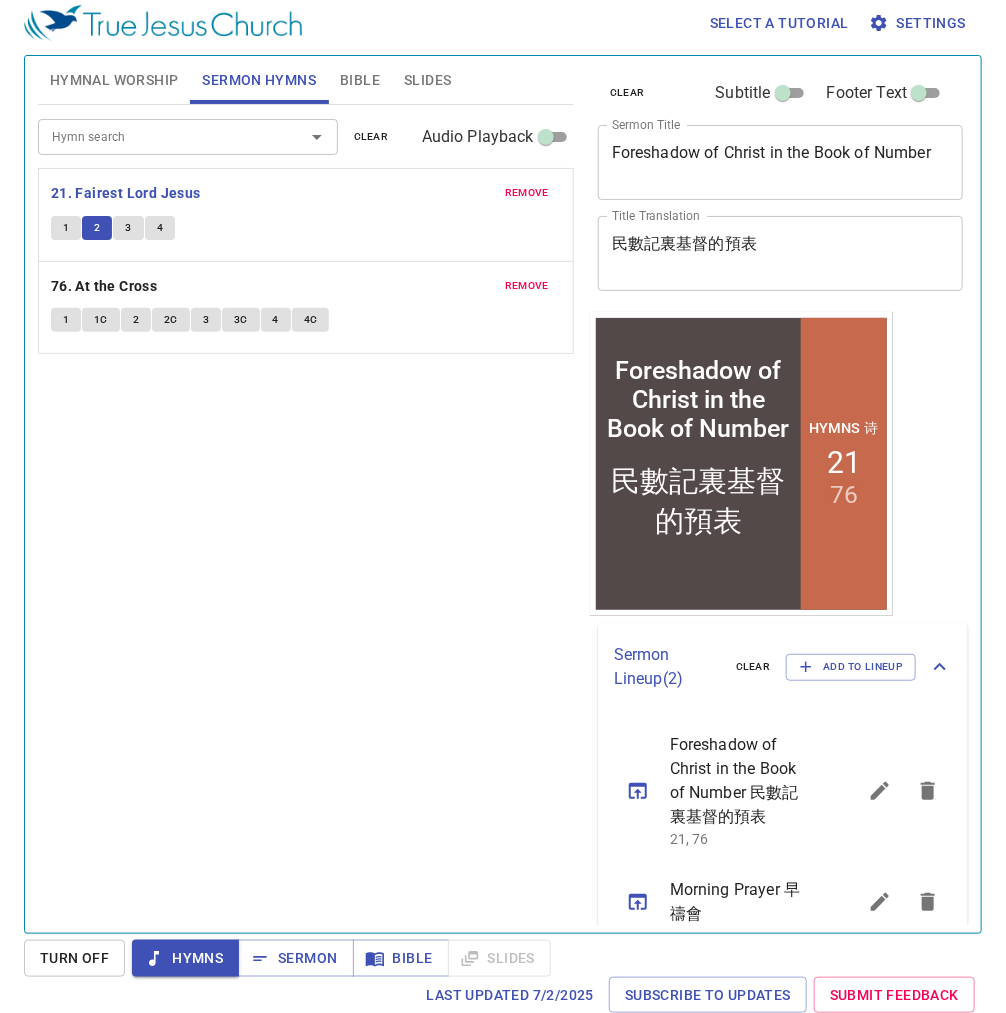 click on "3" at bounding box center (128, 228) 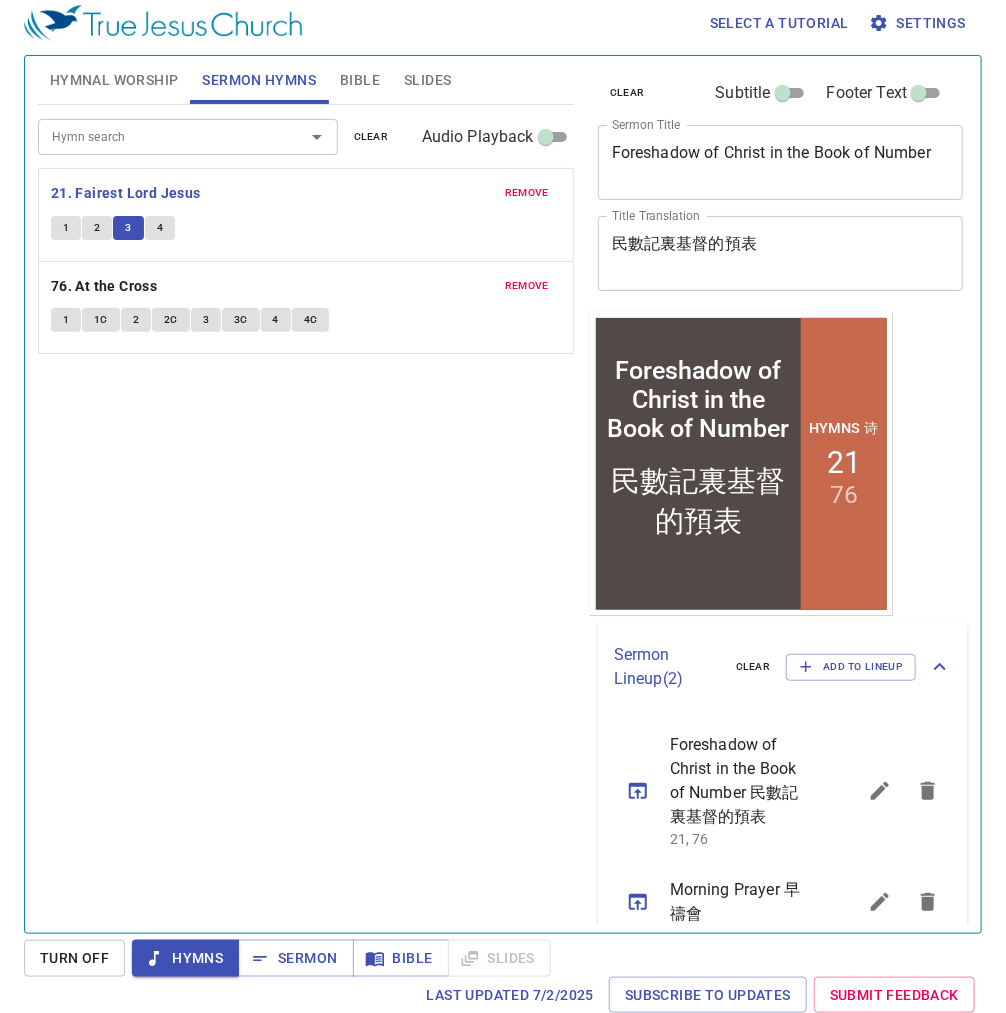 click on "4" at bounding box center (160, 228) 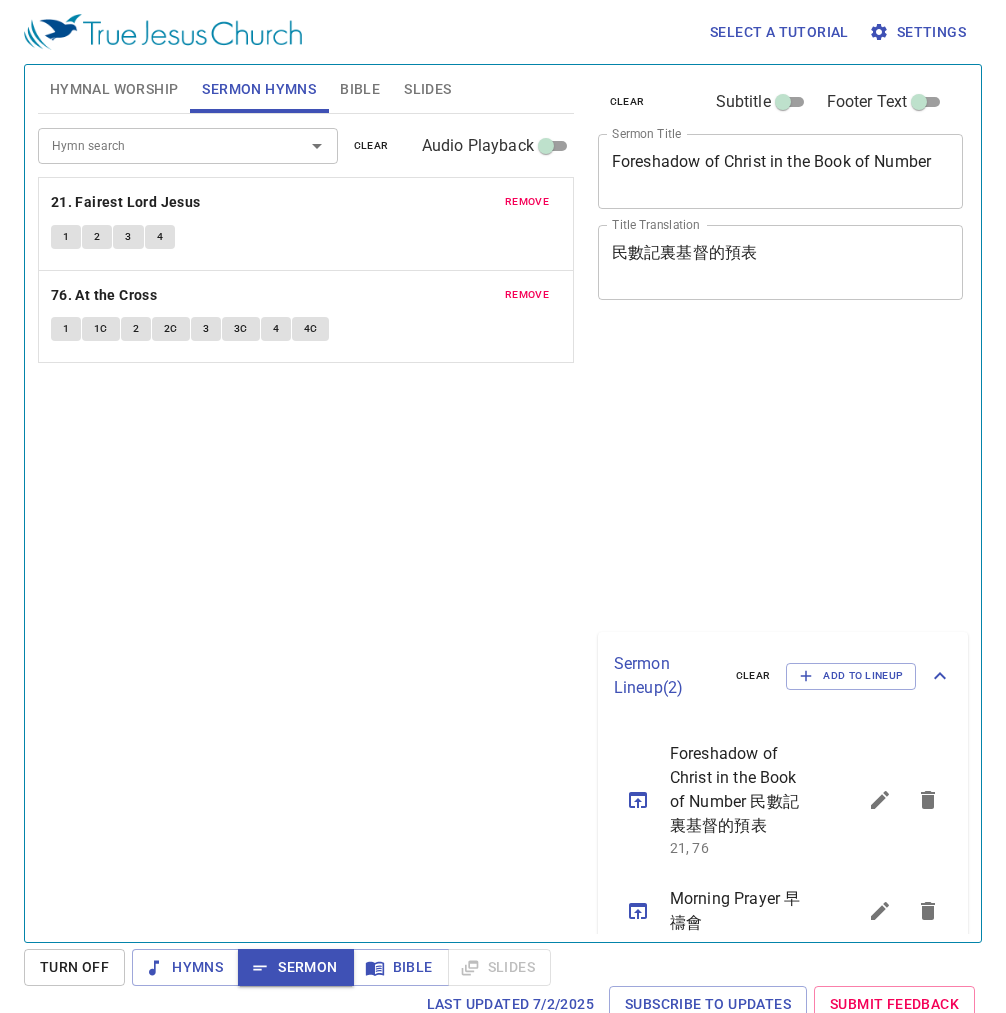 scroll, scrollTop: 9, scrollLeft: 0, axis: vertical 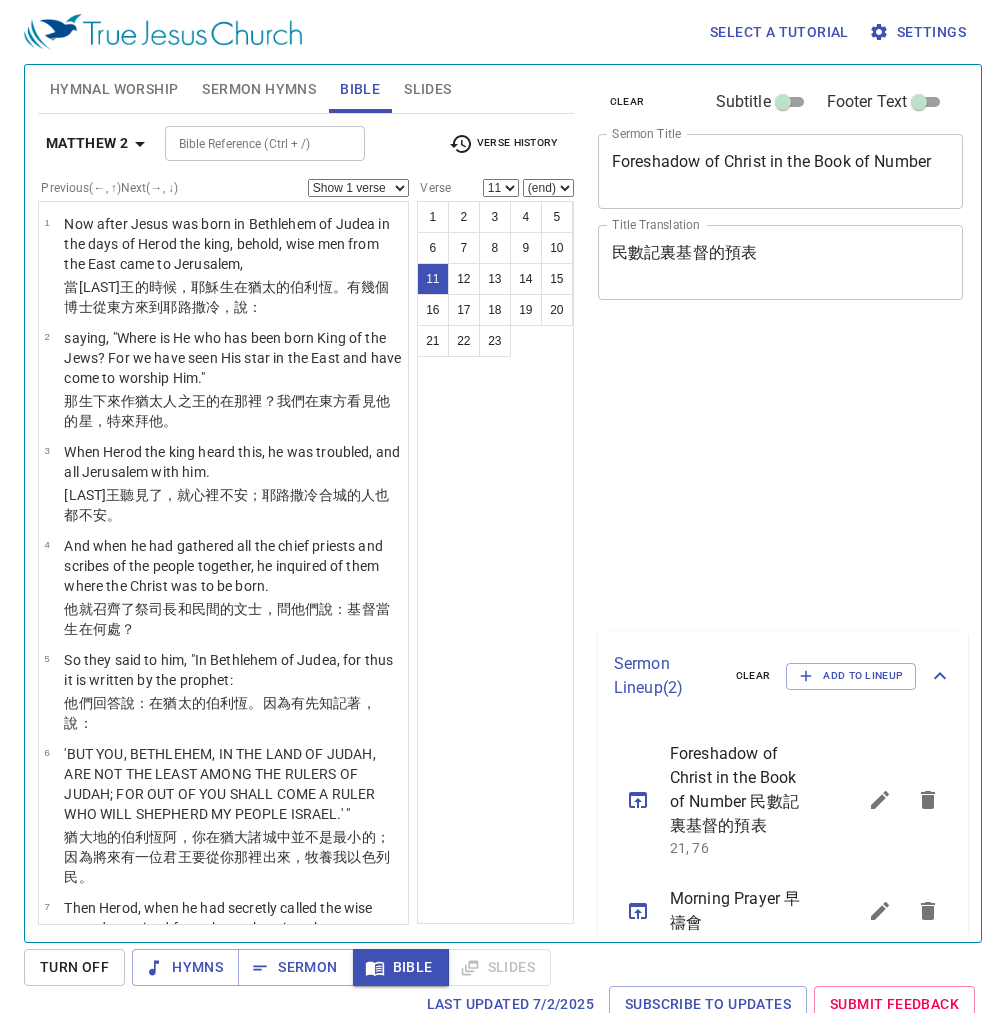 select on "11" 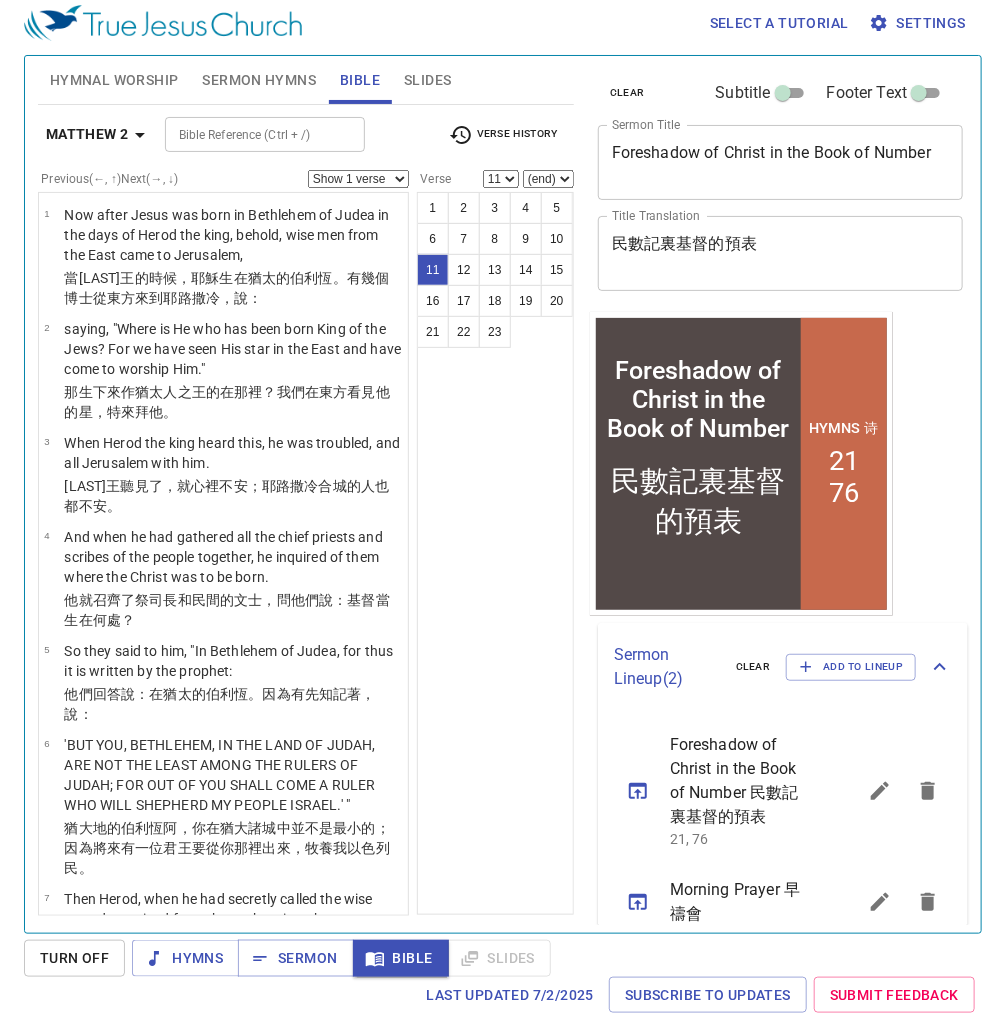 scroll, scrollTop: 9, scrollLeft: 0, axis: vertical 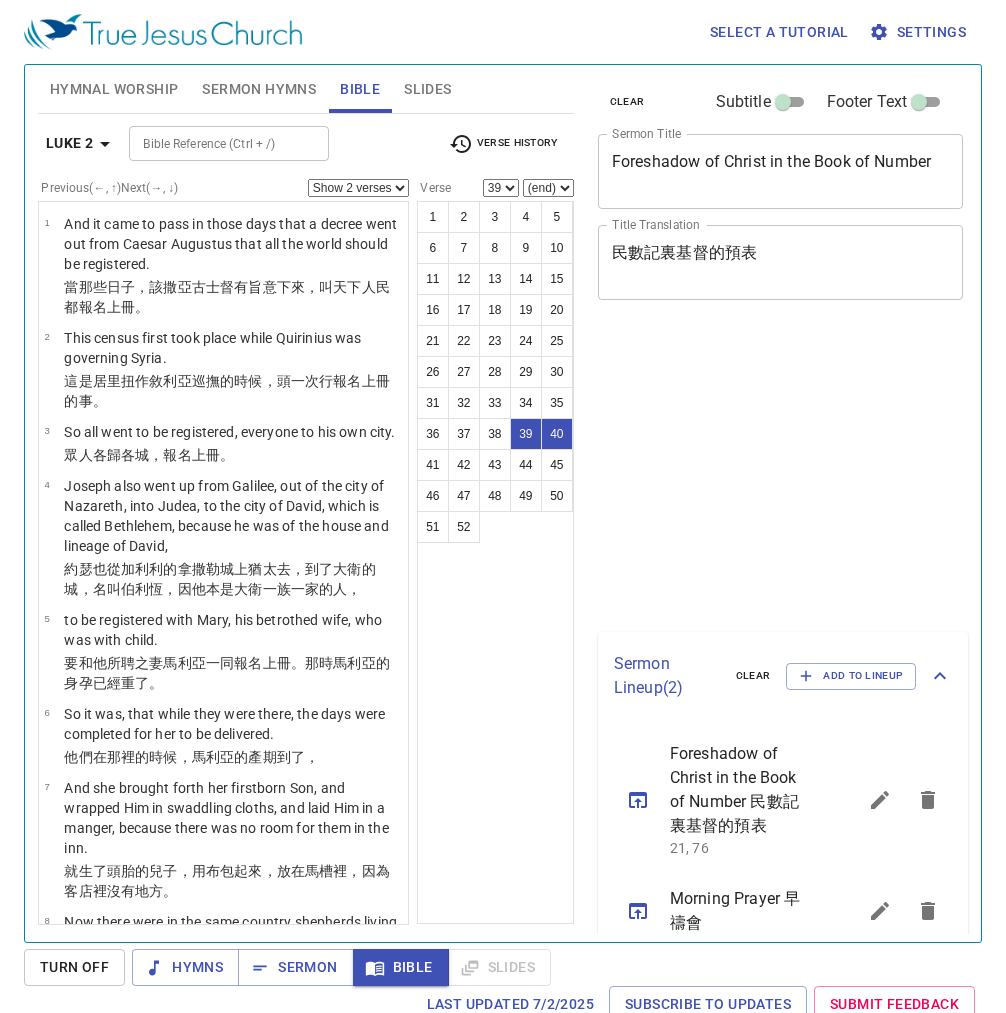 select on "2" 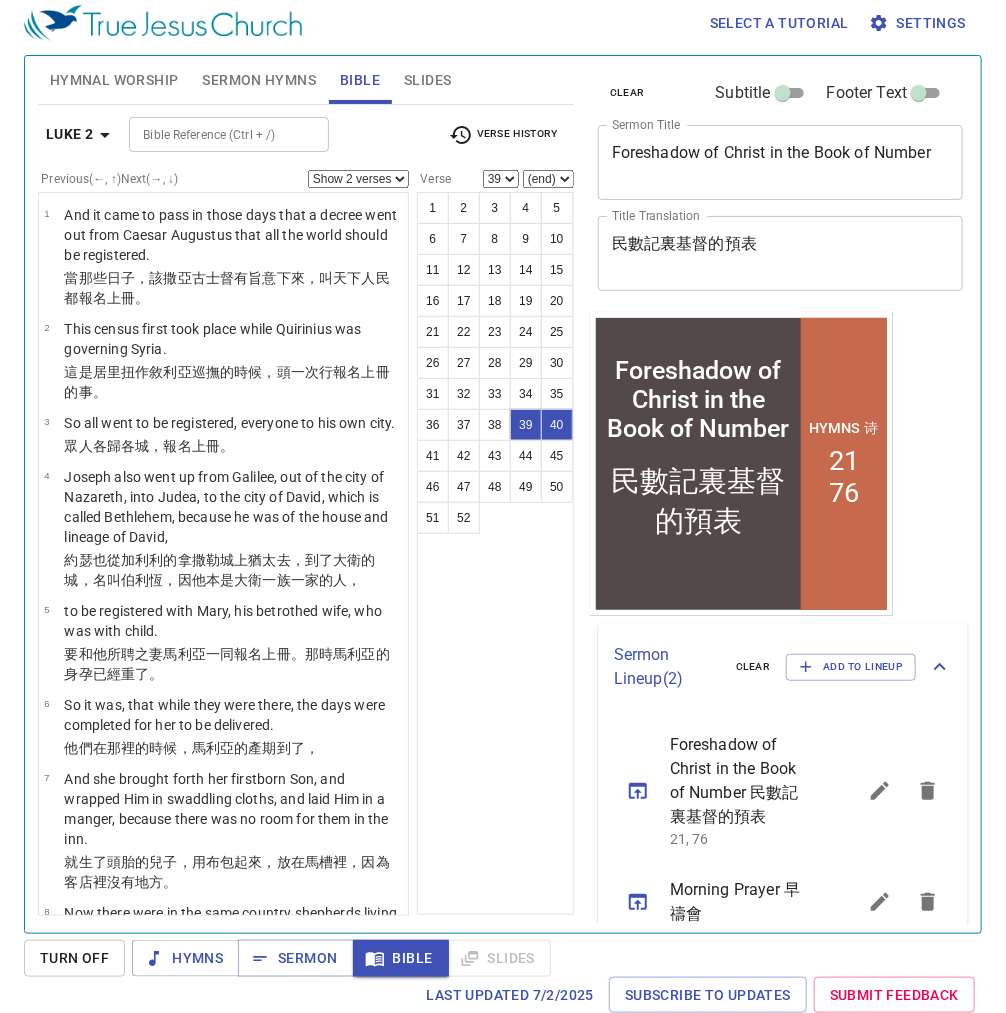 scroll, scrollTop: 9, scrollLeft: 0, axis: vertical 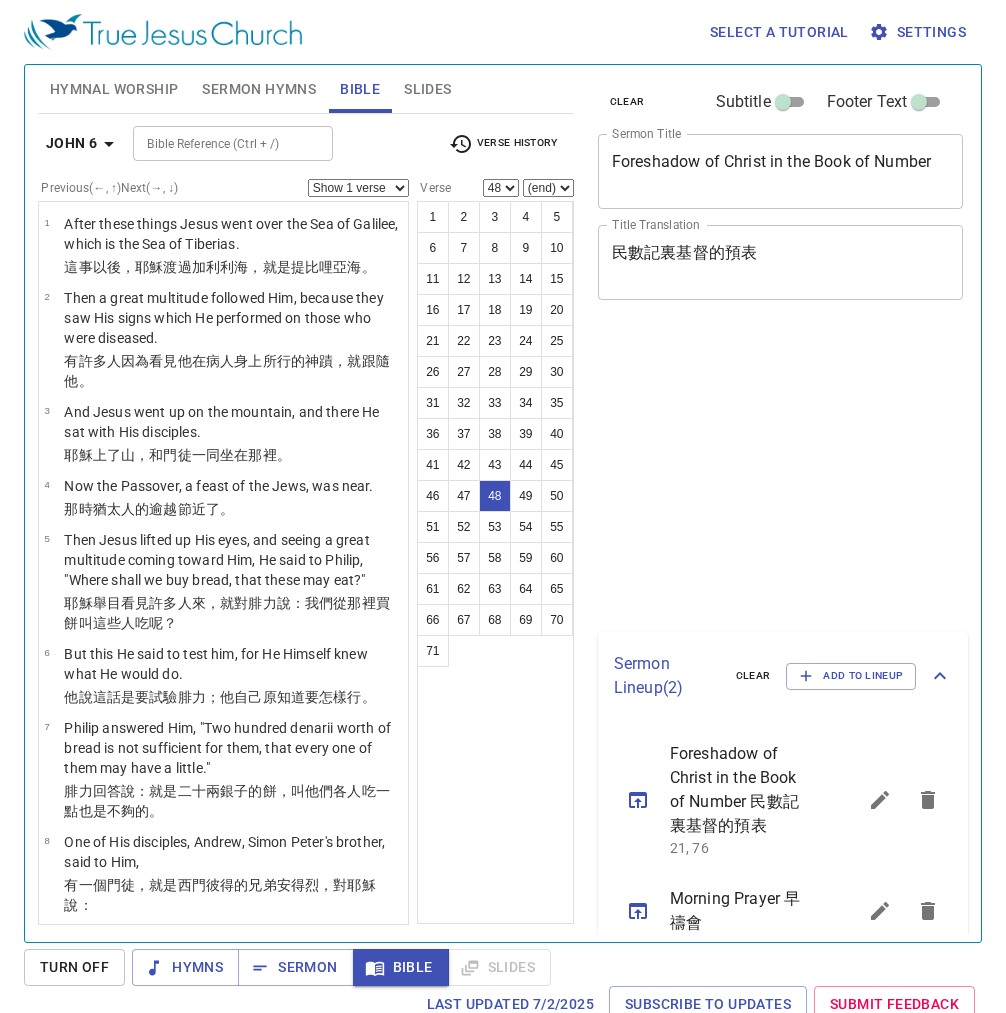 select on "48" 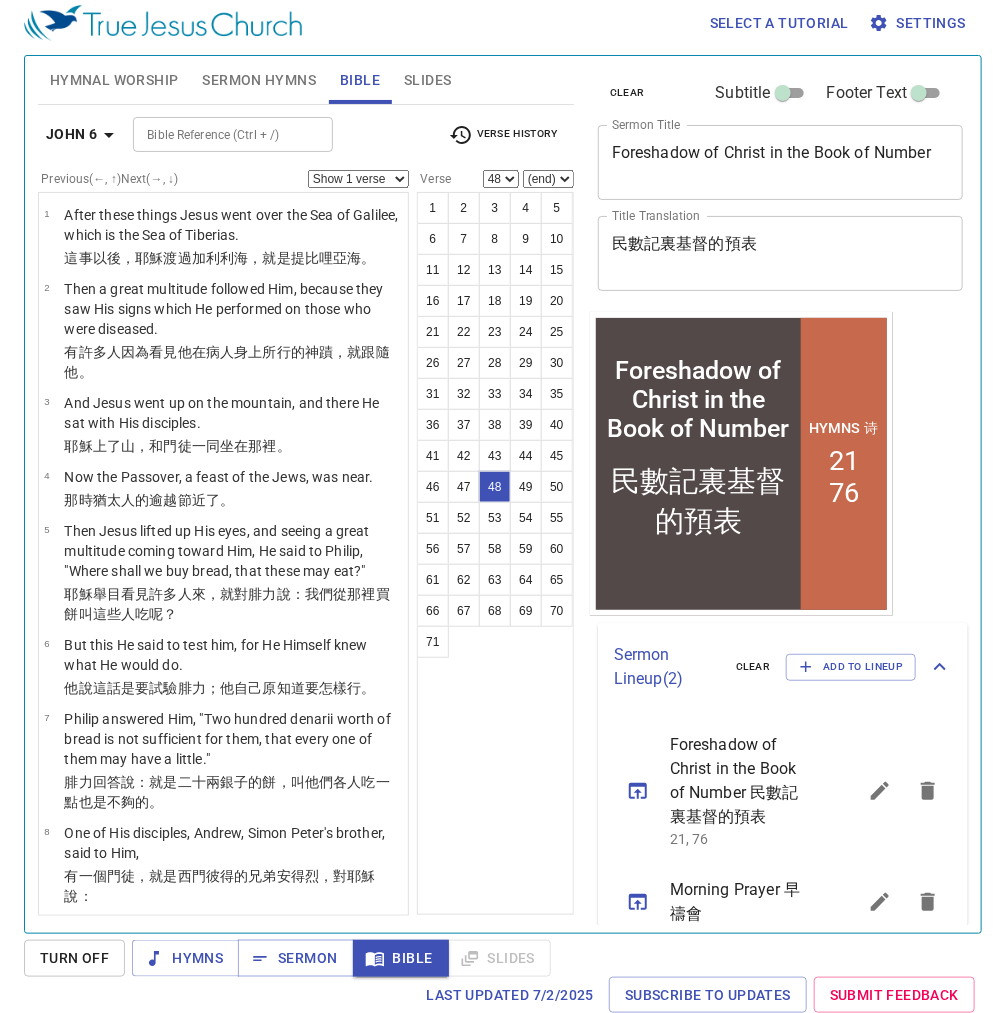 drag, startPoint x: 0, startPoint y: 0, endPoint x: 393, endPoint y: 185, distance: 434.3662 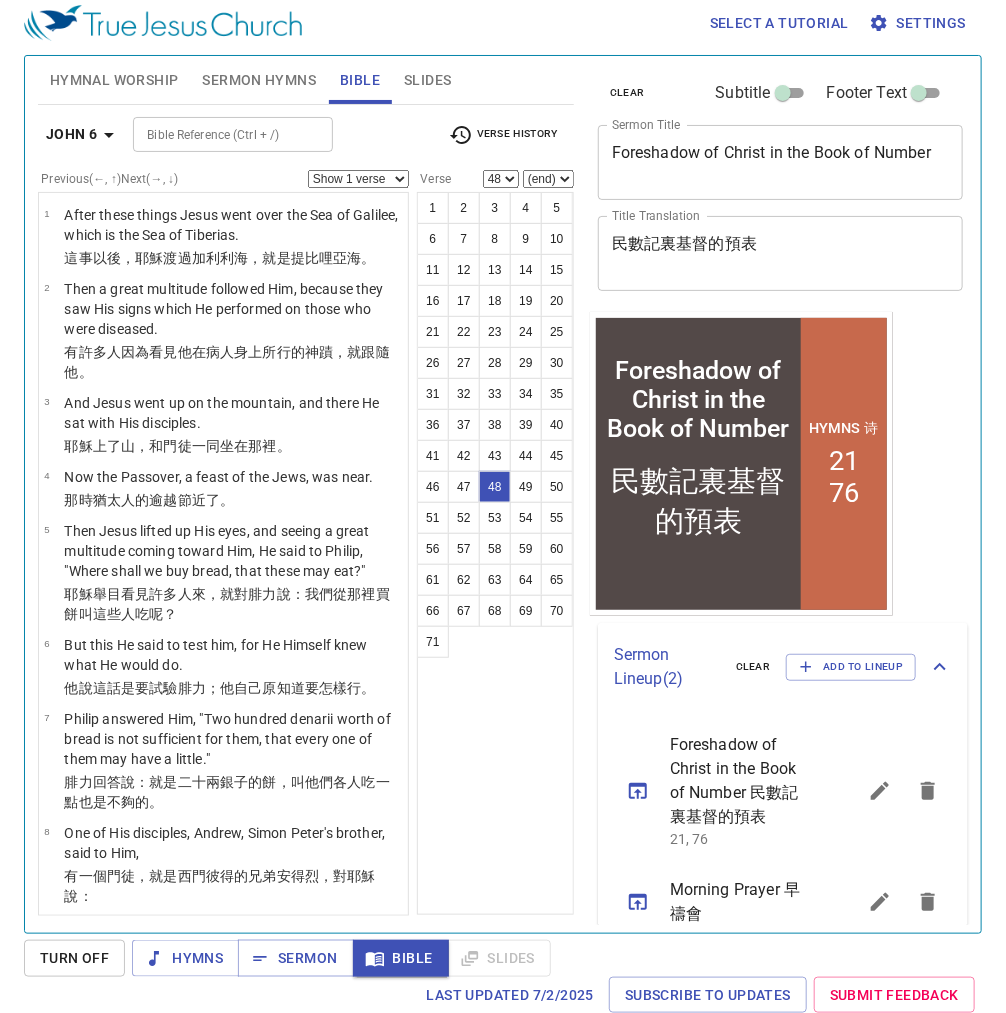 click on "Show 1 verse Show 2 verses Show 3 verses Show 4 verses Show 5 verses" at bounding box center [358, 179] 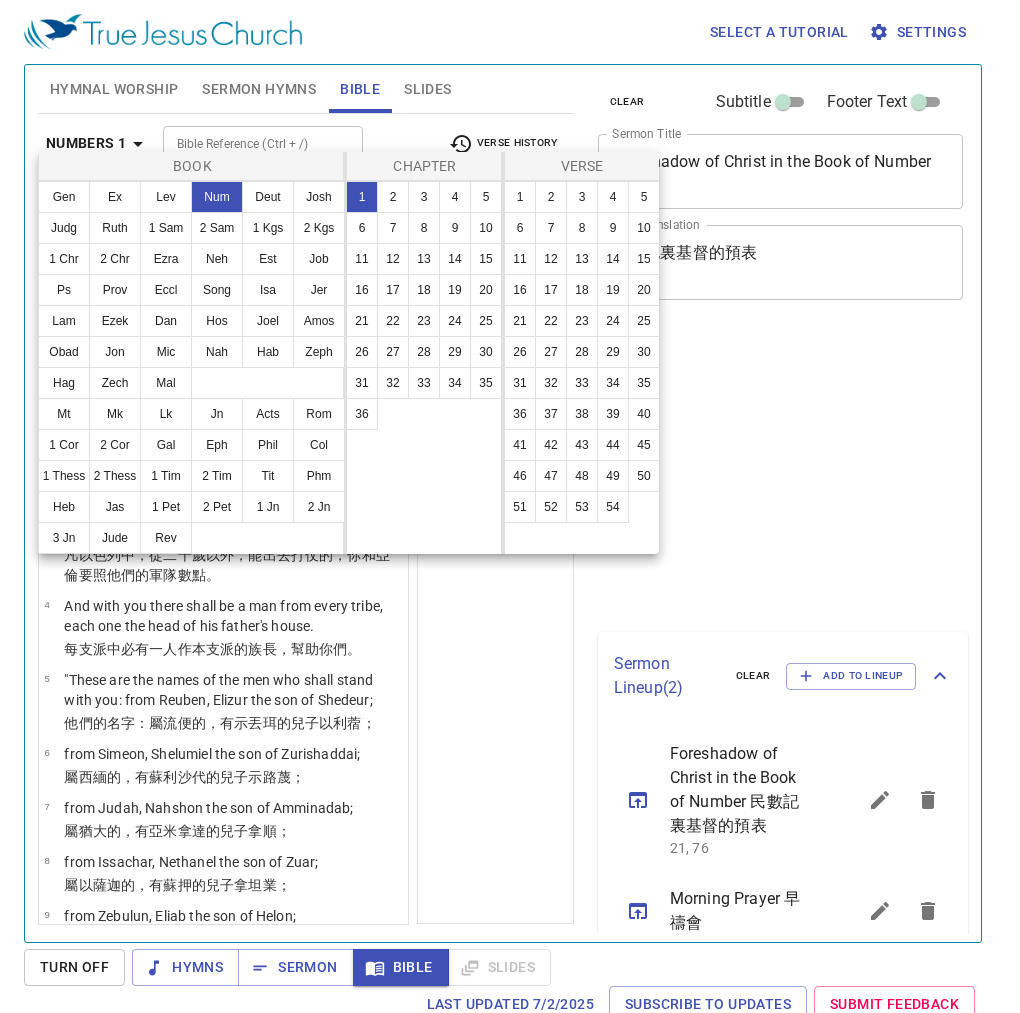select on "3" 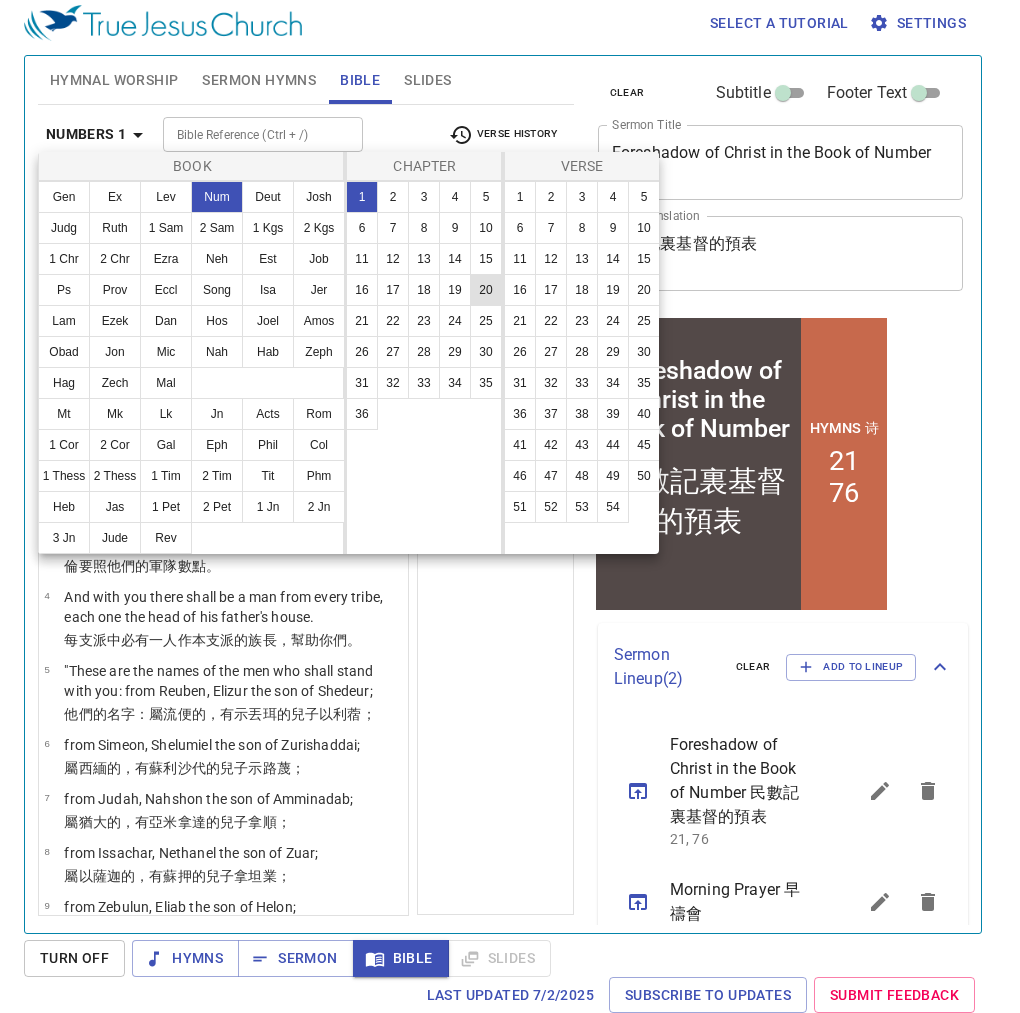 scroll, scrollTop: 9, scrollLeft: 0, axis: vertical 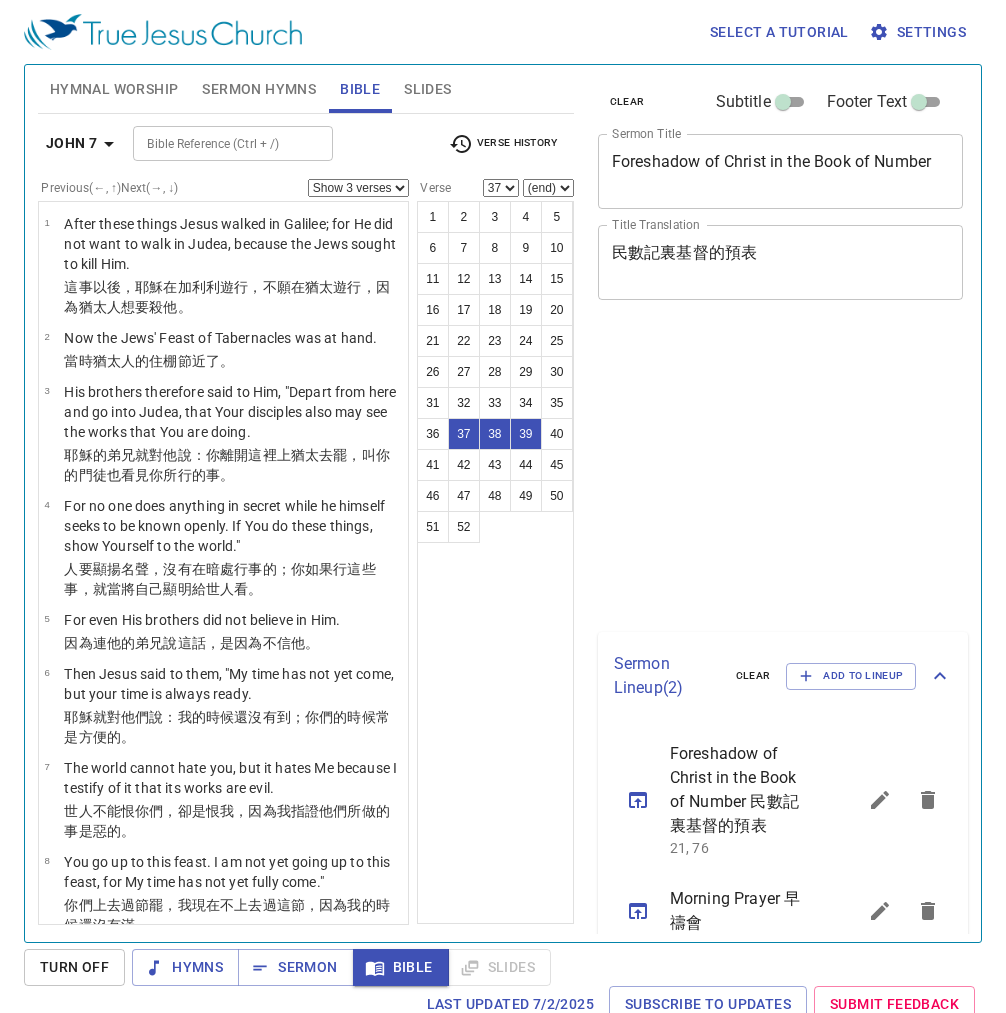 select on "3" 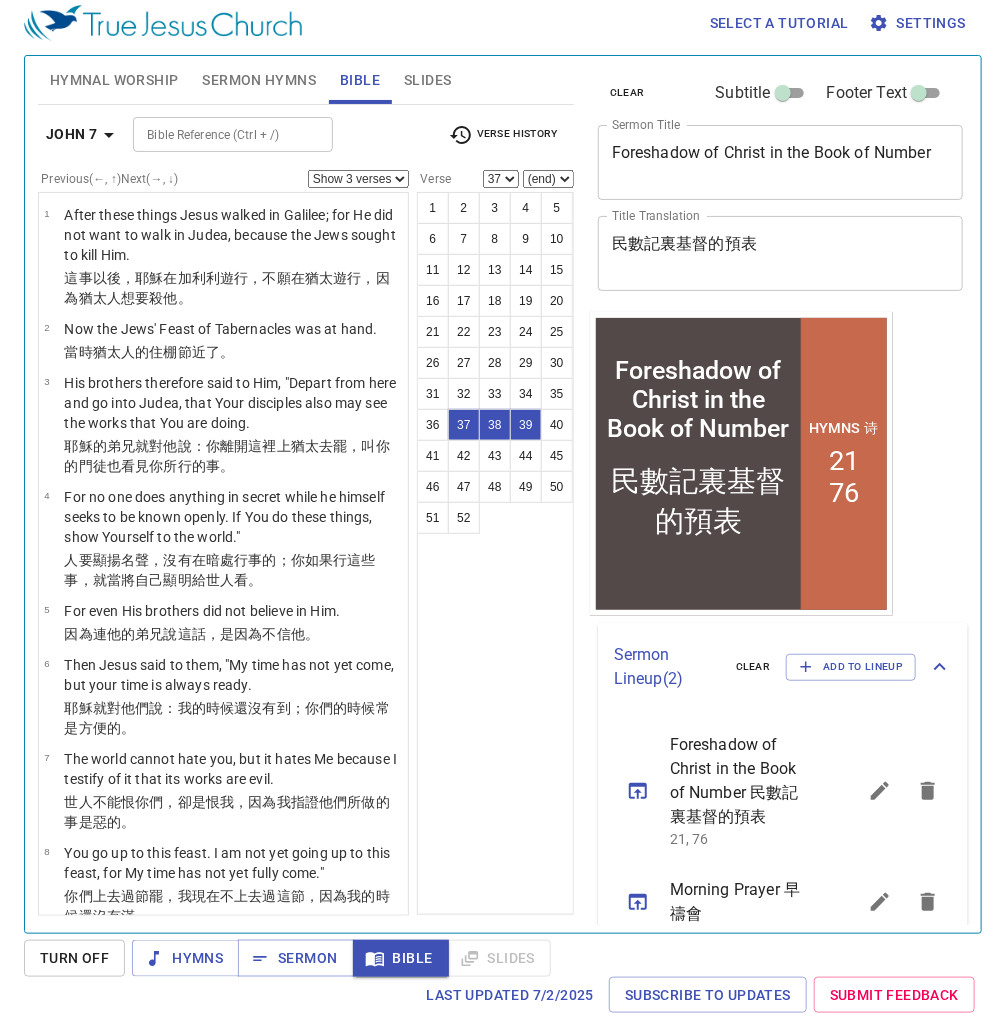 scroll, scrollTop: 9, scrollLeft: 0, axis: vertical 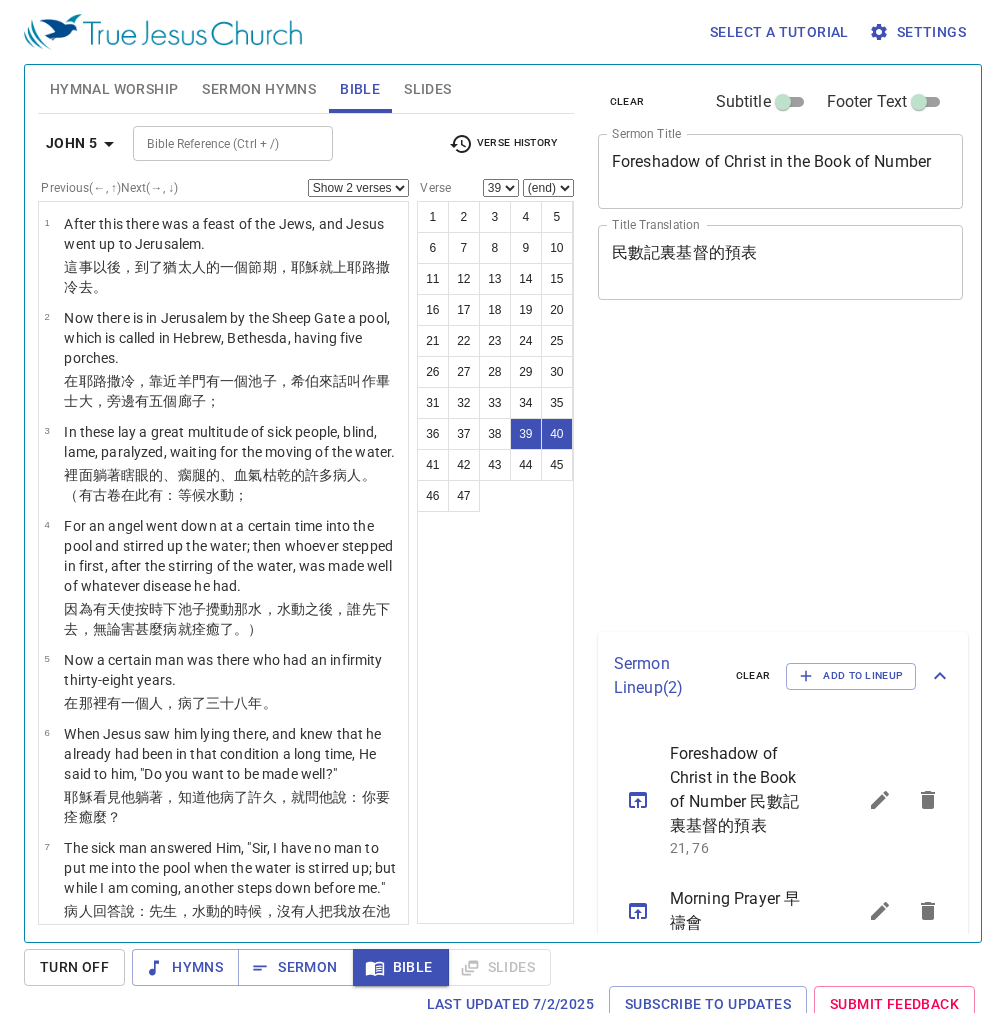 select on "2" 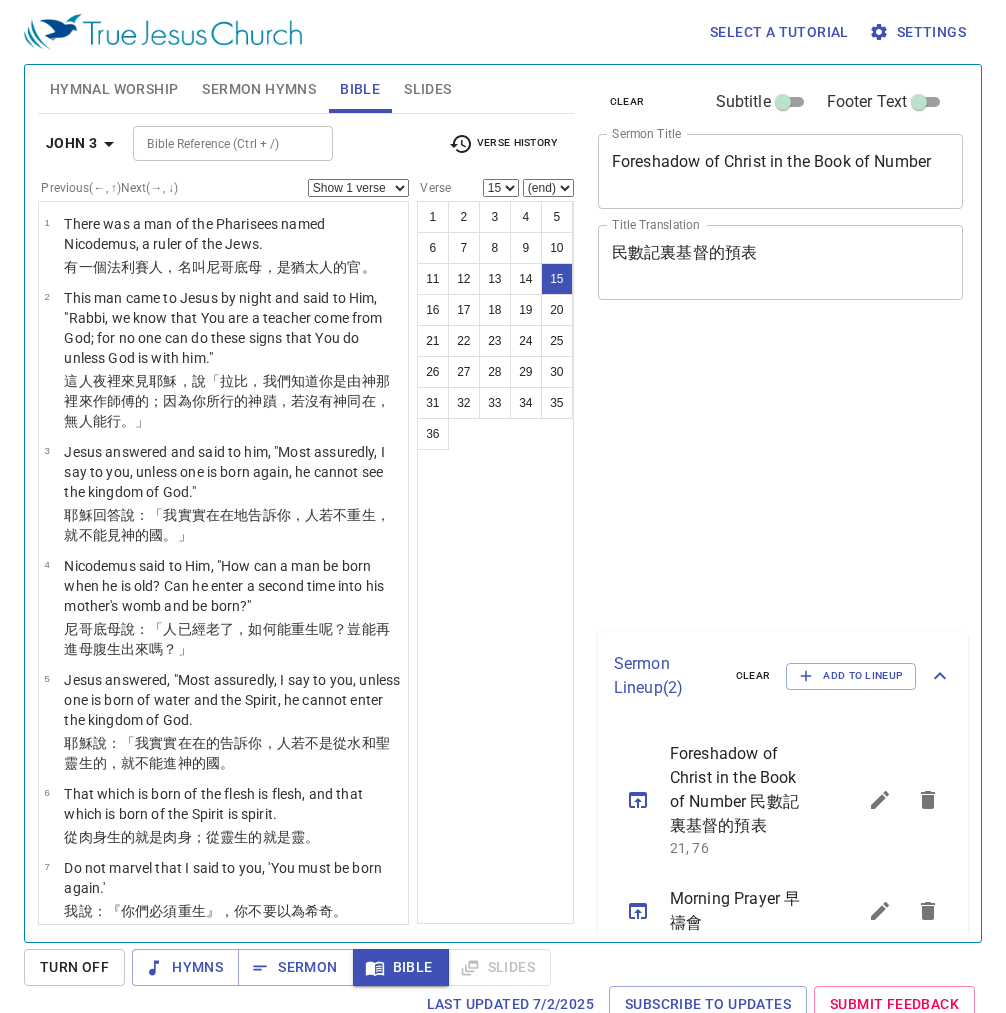 select on "15" 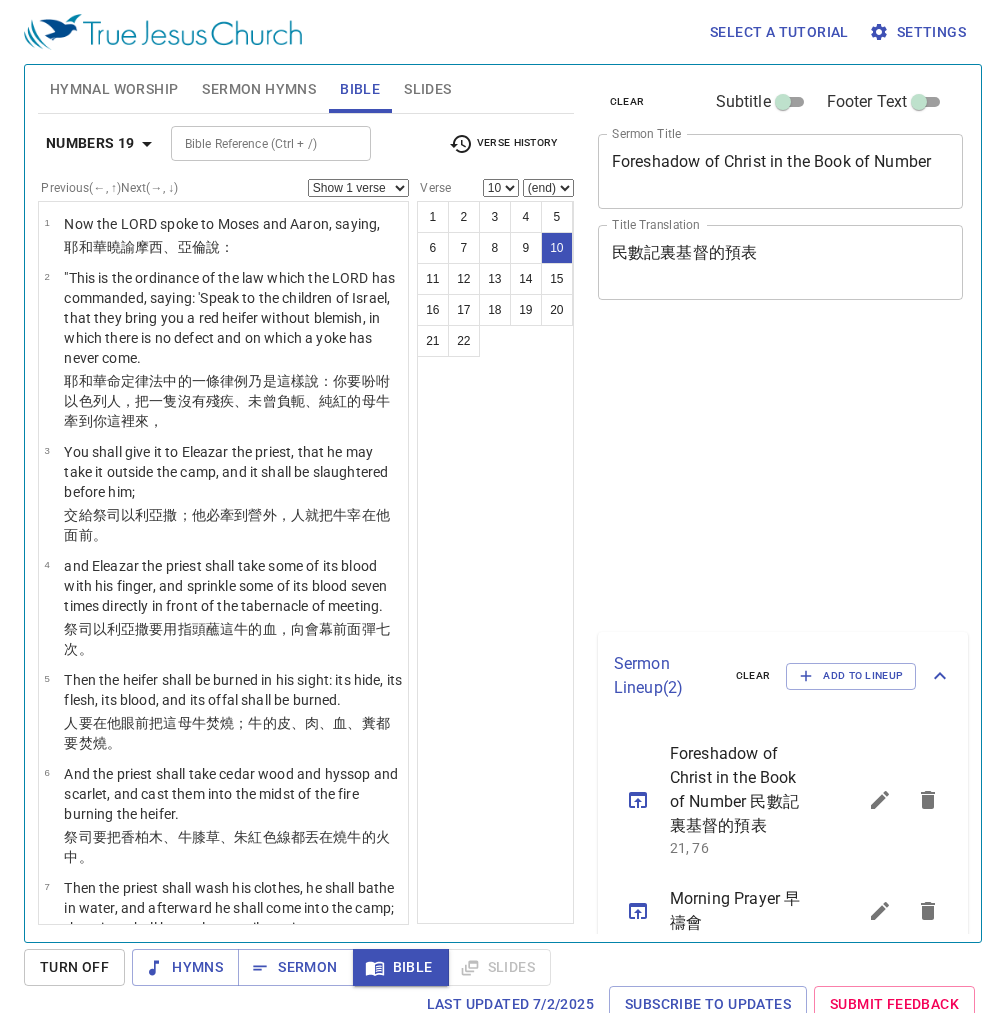 select on "10" 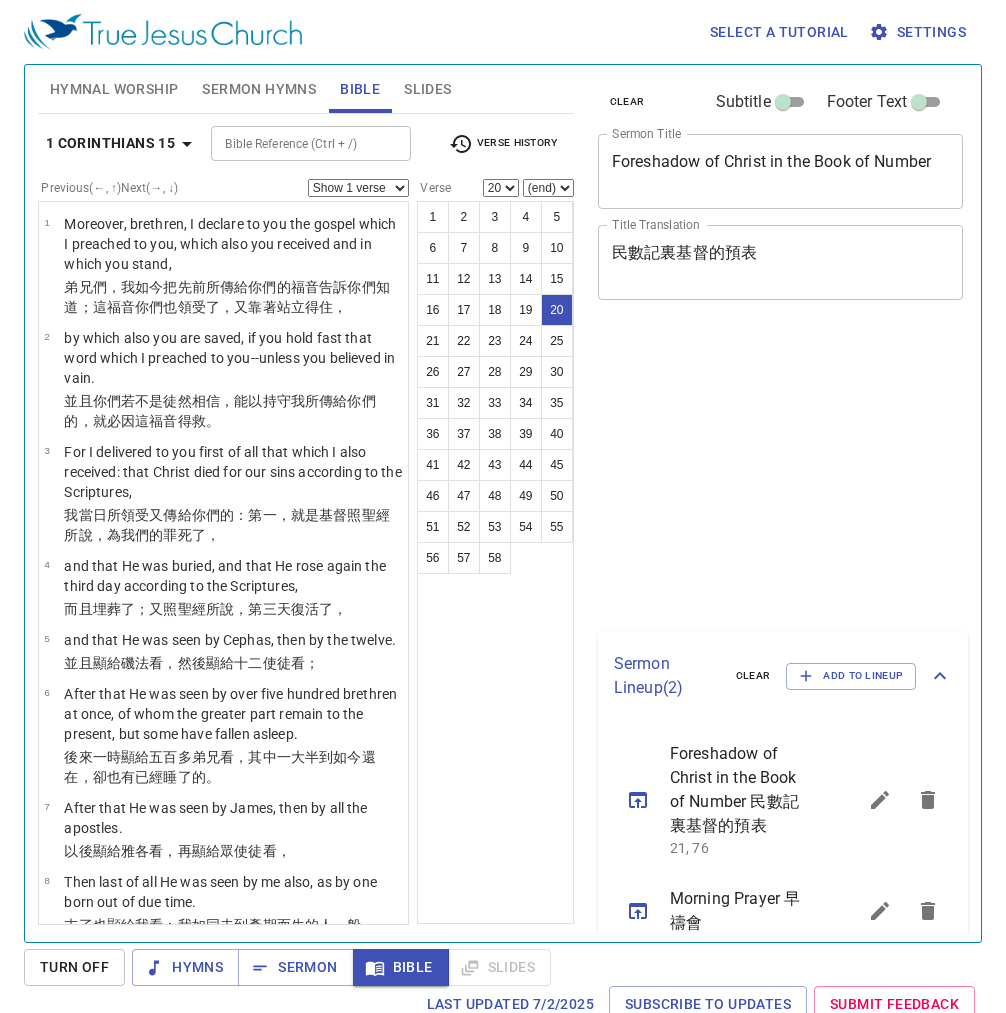 select on "20" 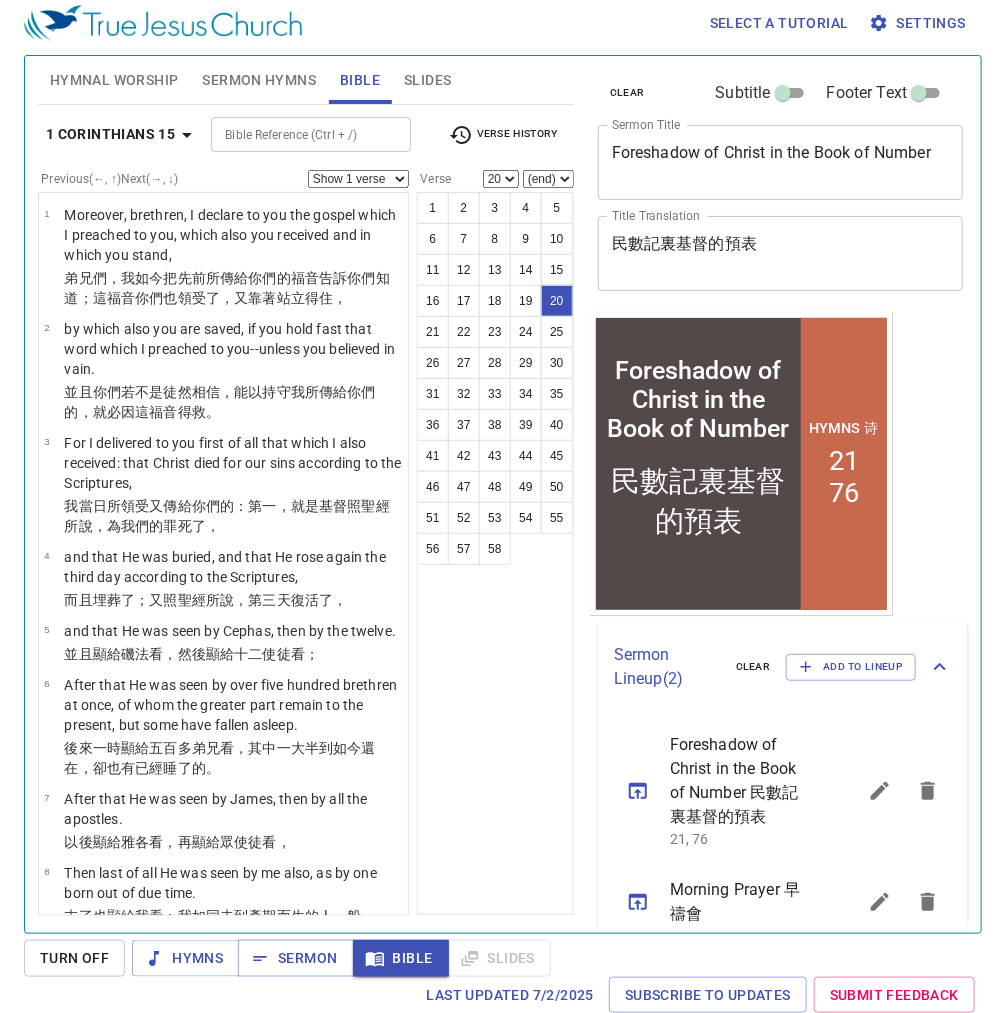 scroll, scrollTop: 9, scrollLeft: 0, axis: vertical 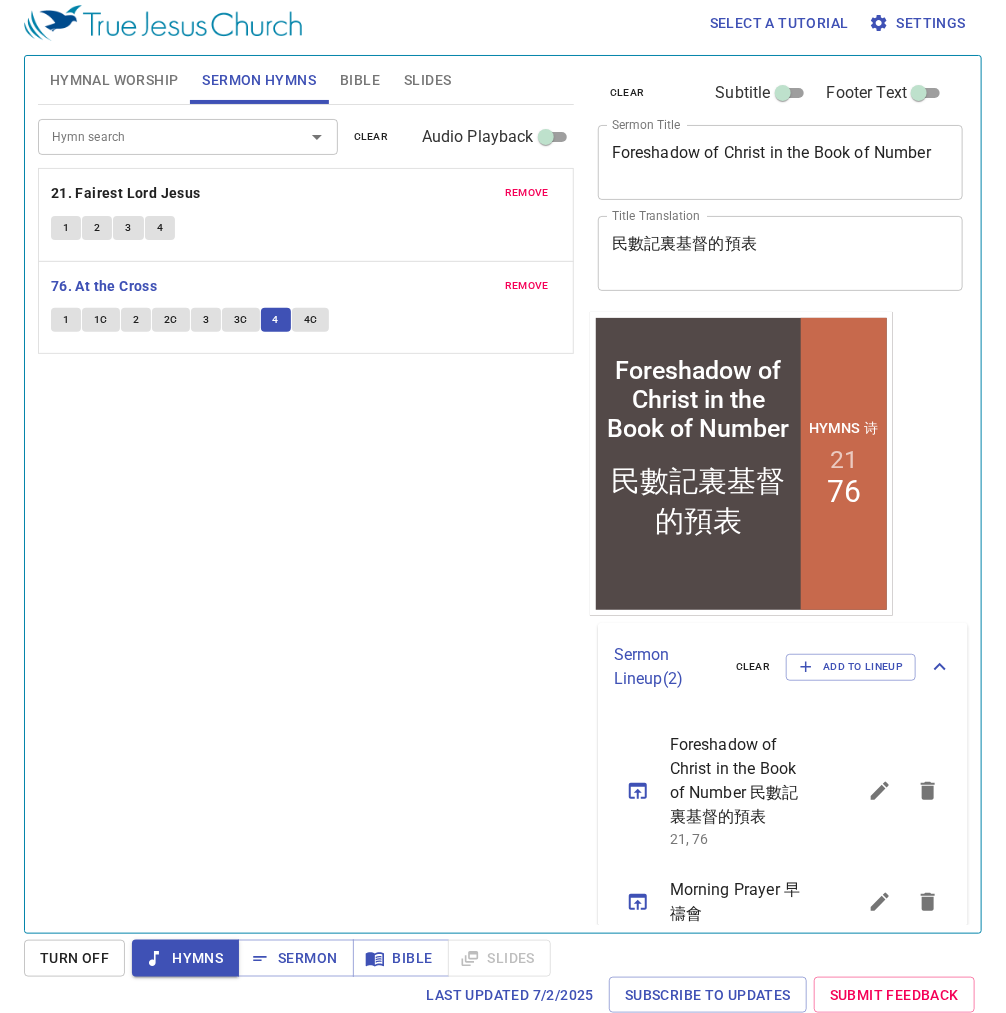 click on "4C" at bounding box center (311, 320) 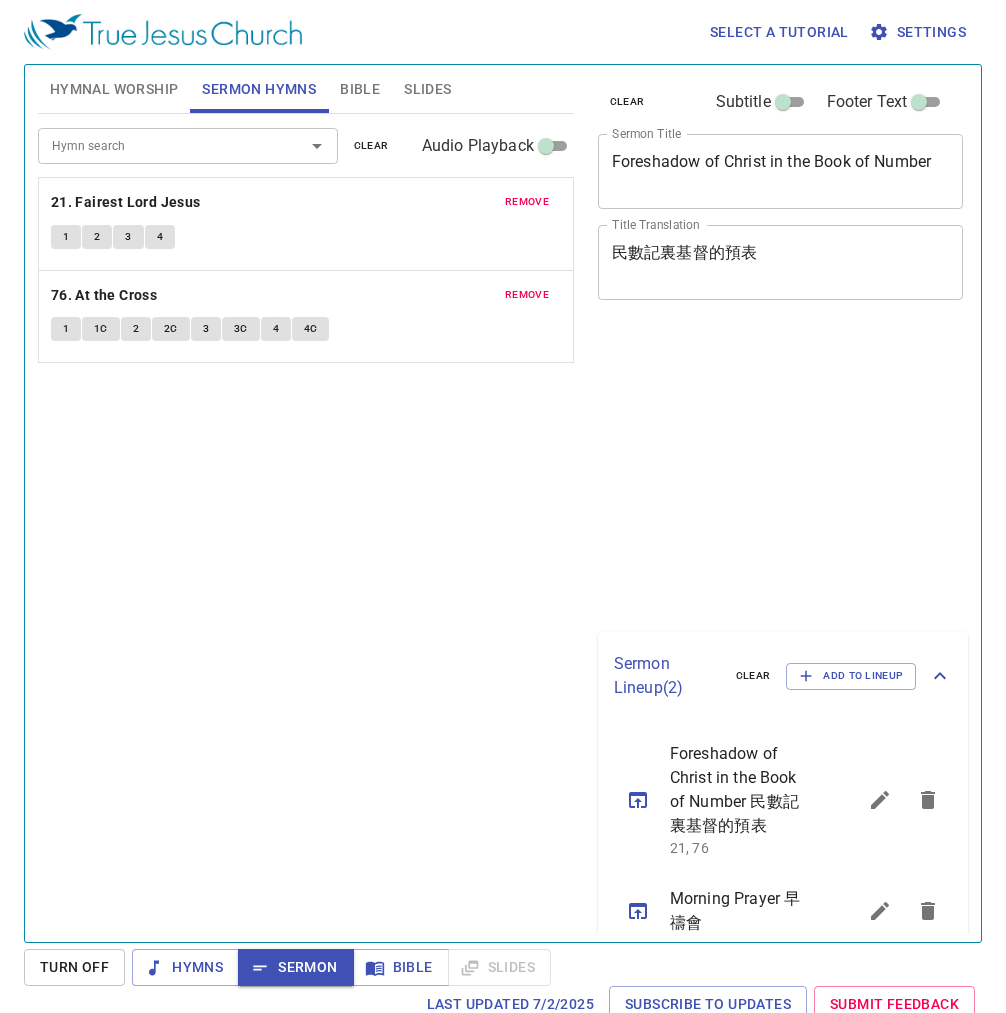 scroll, scrollTop: 9, scrollLeft: 0, axis: vertical 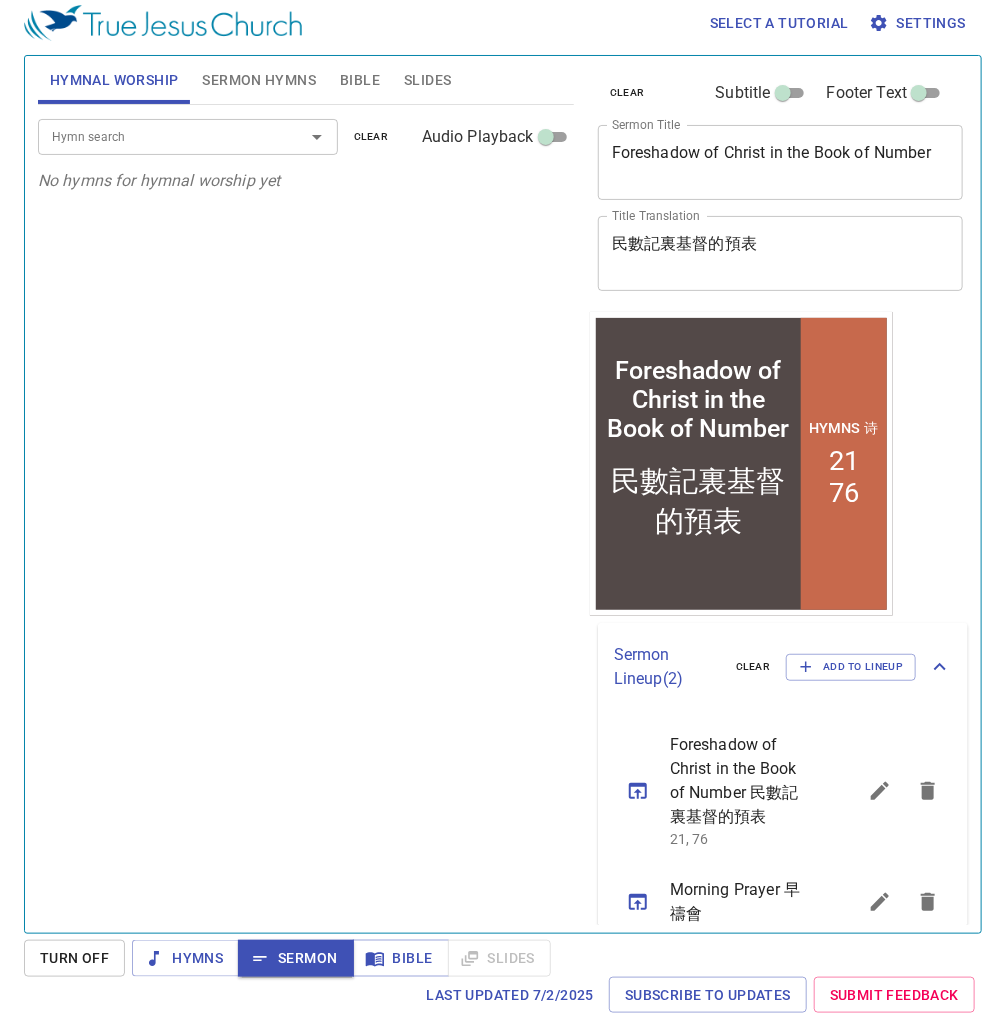 click on "Hymnal Worship Sermon Hymns Bible Slides Hymn search Hymn search   clear Audio Playback No hymns for hymnal worship yet Hymn search Hymn search   clear Audio Playback remove 21. Fairest Lord Jesus   1 2 3 4 remove 76. At the Cross   1 1C 2 2C 3 3C 4 4C Hebrews 12 Bible Reference (Ctrl + /) Bible Reference (Ctrl + /)   Verse History   Previous  (←, ↑)     Next  (→, ↓) Show 1 verse Show 2 verses Show 3 verses Show 4 verses Show 5 verses 1 Therefore we also, since we are surrounded by so great a cloud of witnesses, let us lay aside every weight, and the sin which so easily ensnares us, and let us run with endurance the race that is set before us,   我們既 有 這許多的 見證人 ，如同雲彩 圍著 我們 ，就當放下 各樣的 重擔 ，脫去容易纏累 我們的罪 ，存 心忍耐 ，奔 那擺在我們 前頭的 路程 ， 2   仰望 為我們信心 創始 成終 的耶穌（或作：仰望那將真道創始成終的耶穌 ）。他因 那擺在前面的 喜樂 ，就輕看 坐" at bounding box center (503, 486) 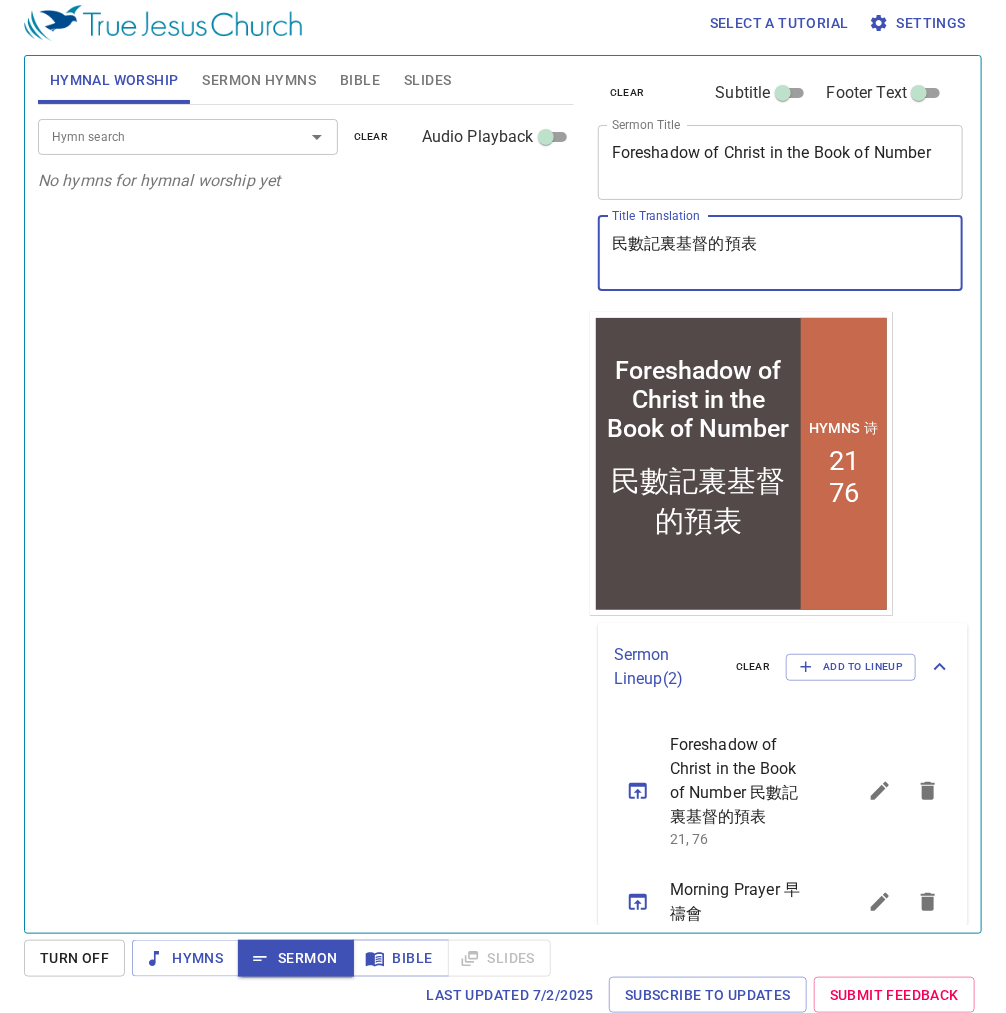scroll, scrollTop: 9, scrollLeft: 0, axis: vertical 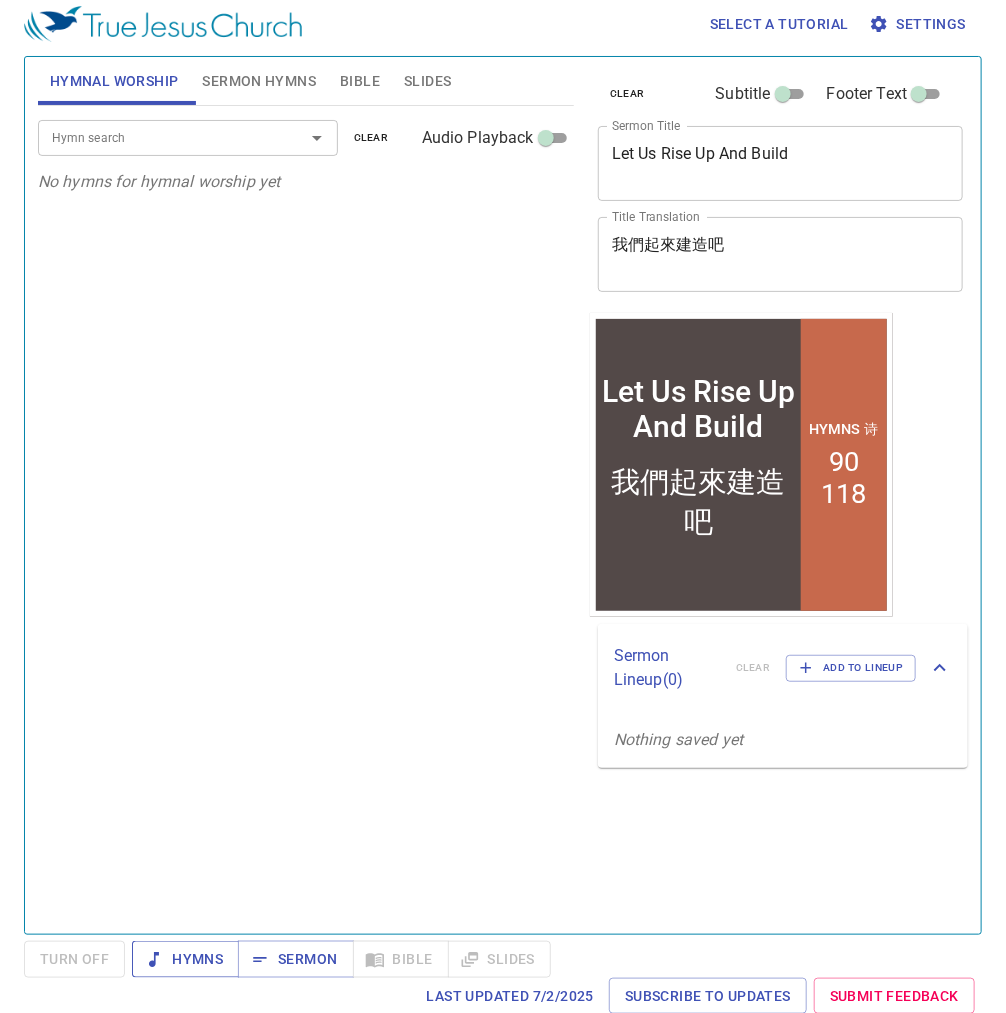 click on "Hymns" at bounding box center [185, 959] 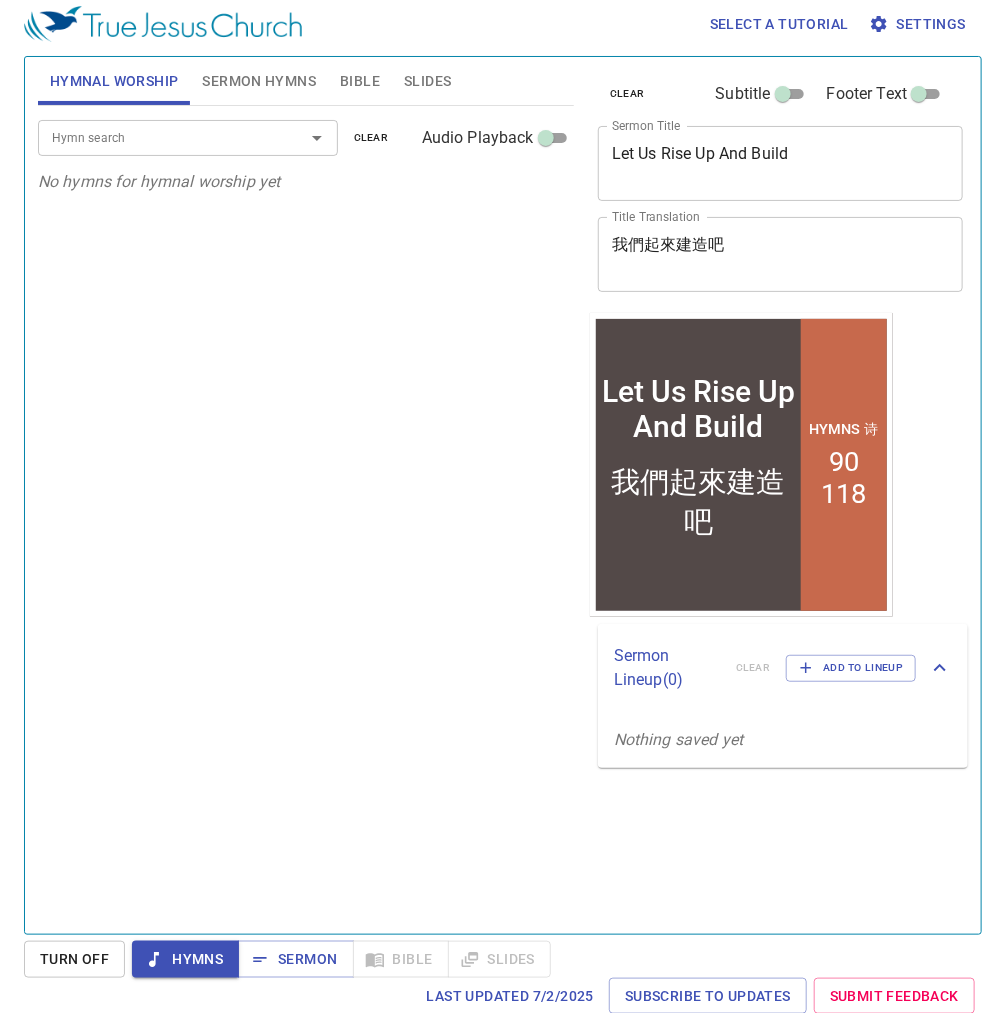 click on "Hymn search" at bounding box center [158, 137] 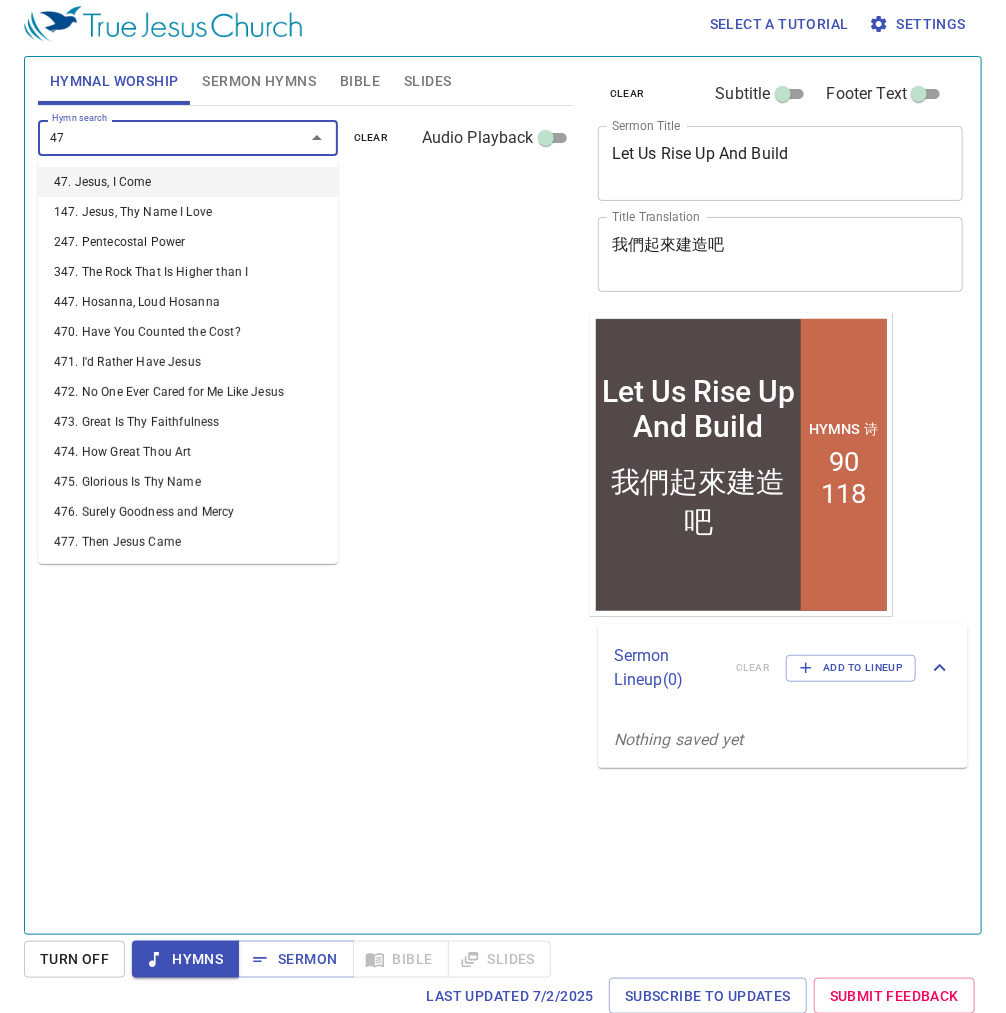 type on "471" 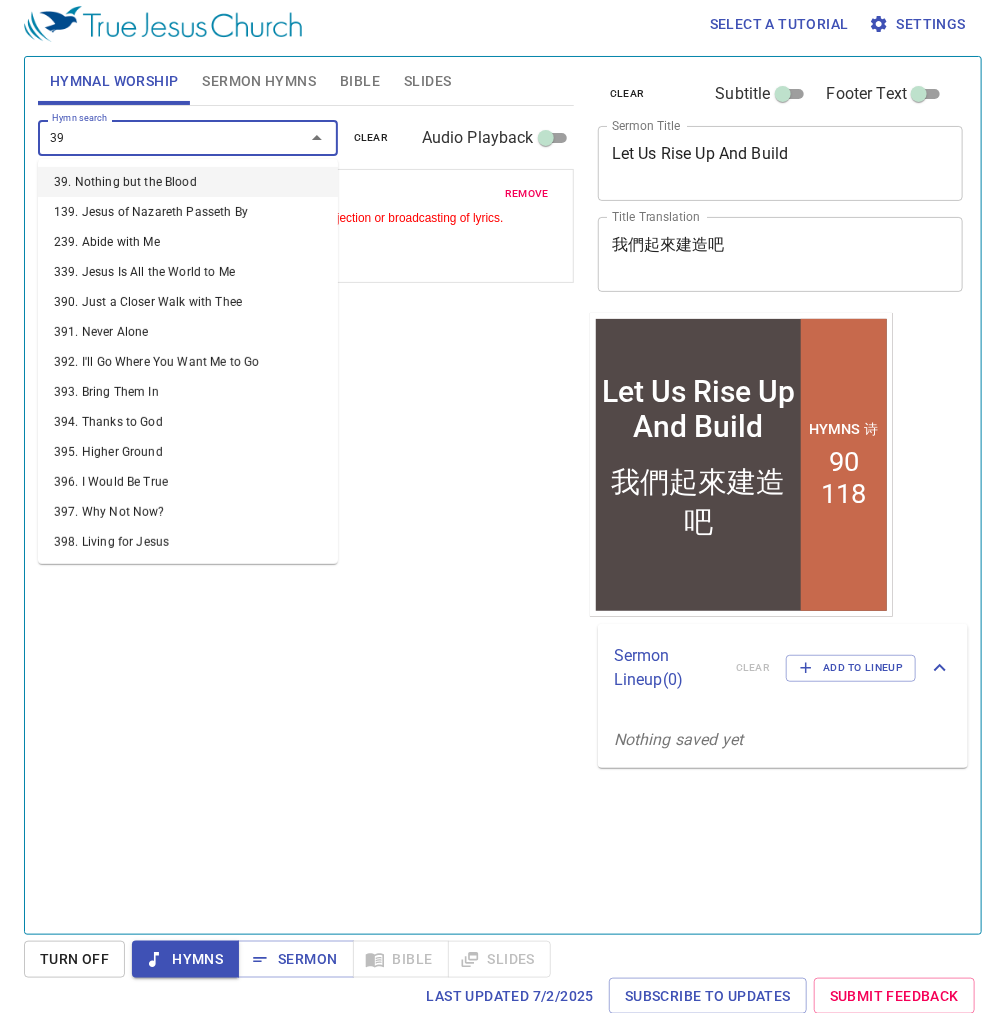 type on "398" 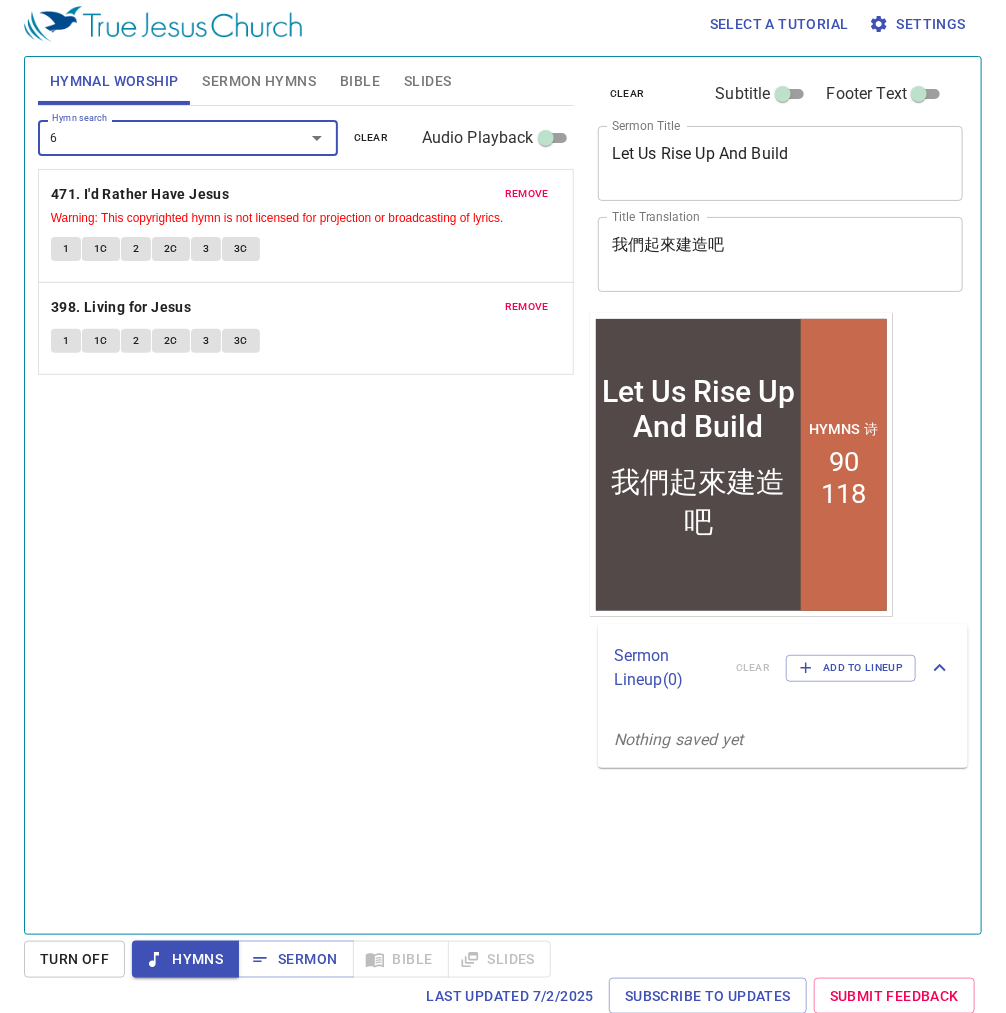 type on "67" 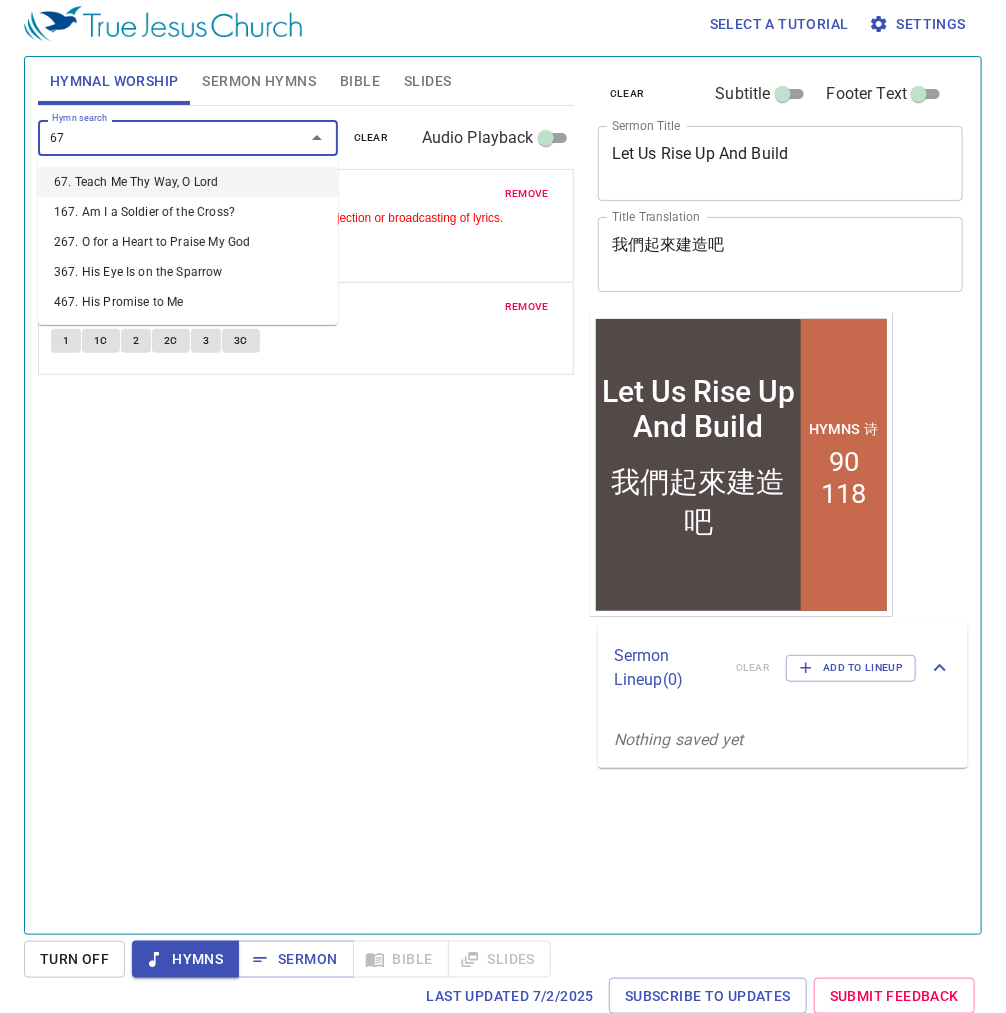 type 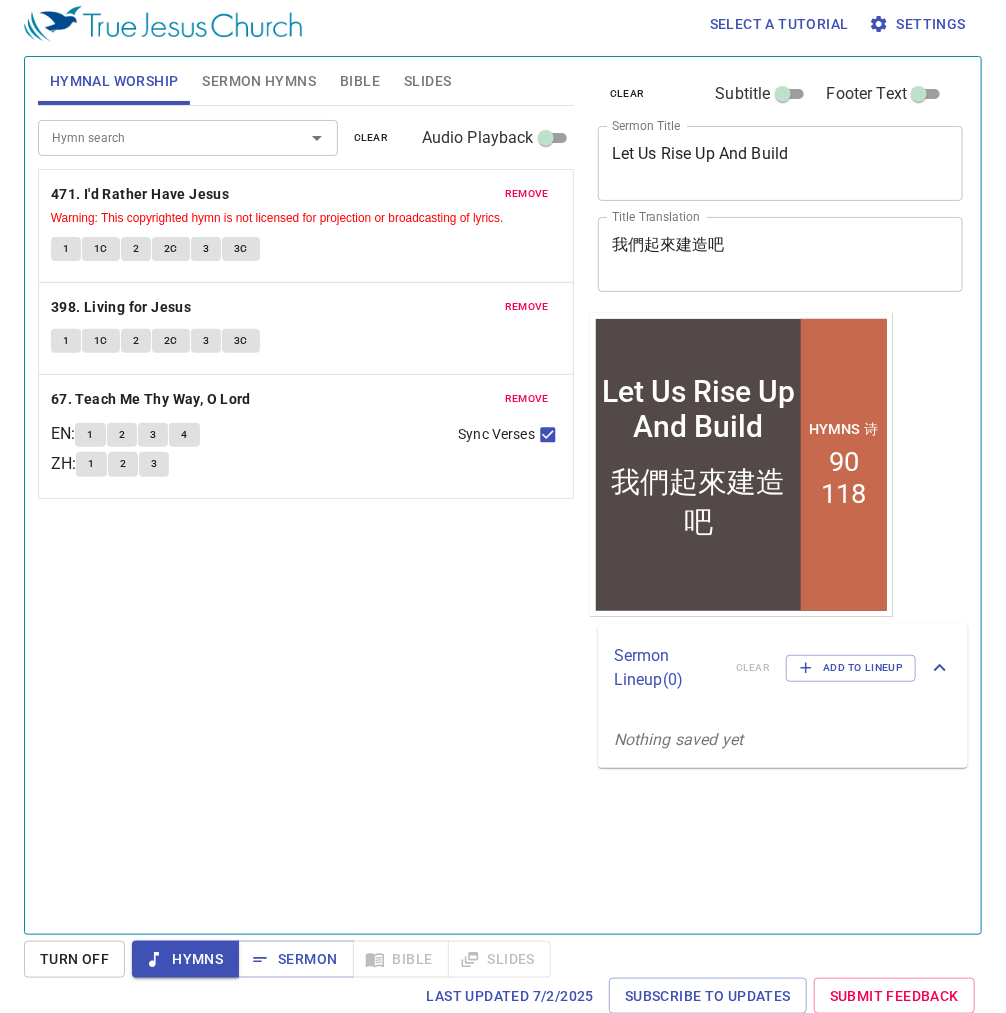 click on "Hymn search Hymn search   clear Audio Playback remove 471. I'd Rather Have Jesus   Warning: This copyrighted hymn is not licensed for projection or broadcasting of lyrics. 1 1C 2 2C 3 3C remove 398. Living for Jesus   1 1C 2 2C 3 3C remove 67. Teach Me Thy Way, O Lord   EN :   1 2 3 4 ZH :   1 2 3 Sync Verses" at bounding box center (306, 511) 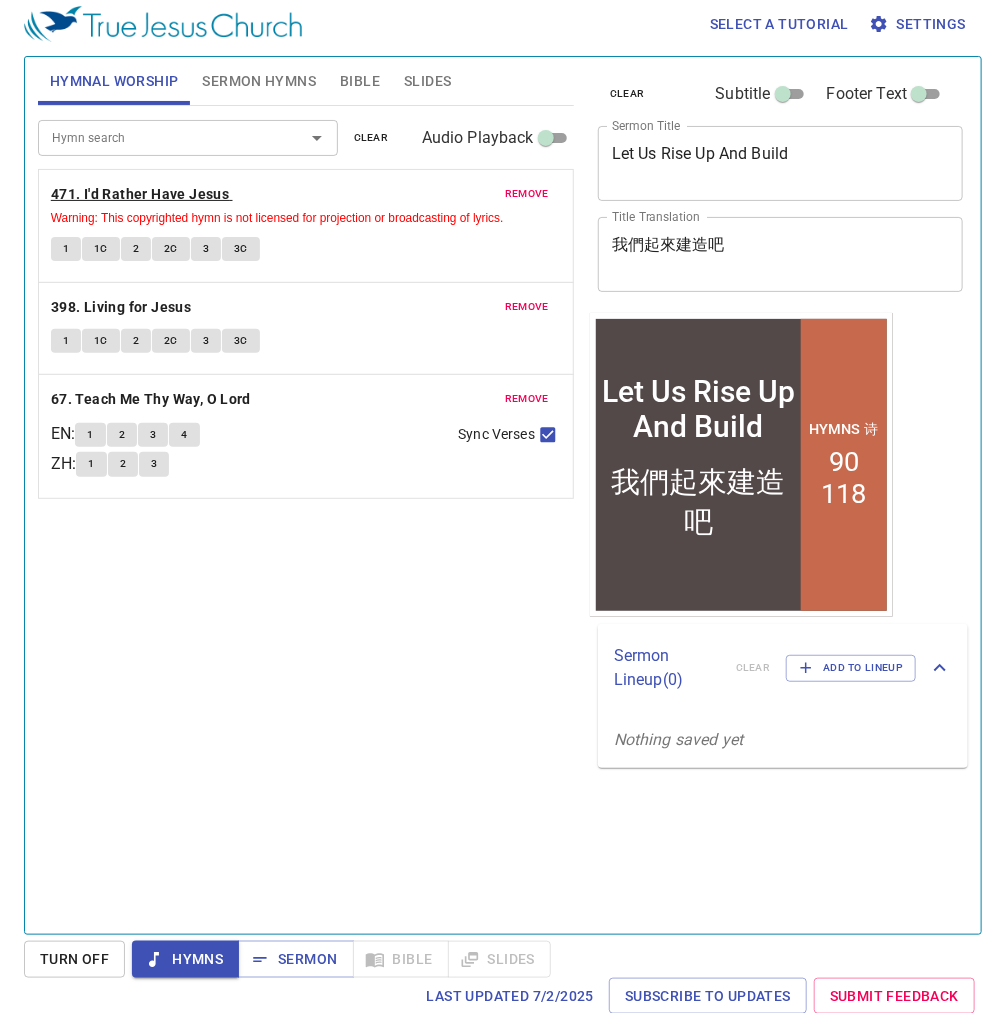 click on "471. I'd Rather Have Jesus" at bounding box center [140, 194] 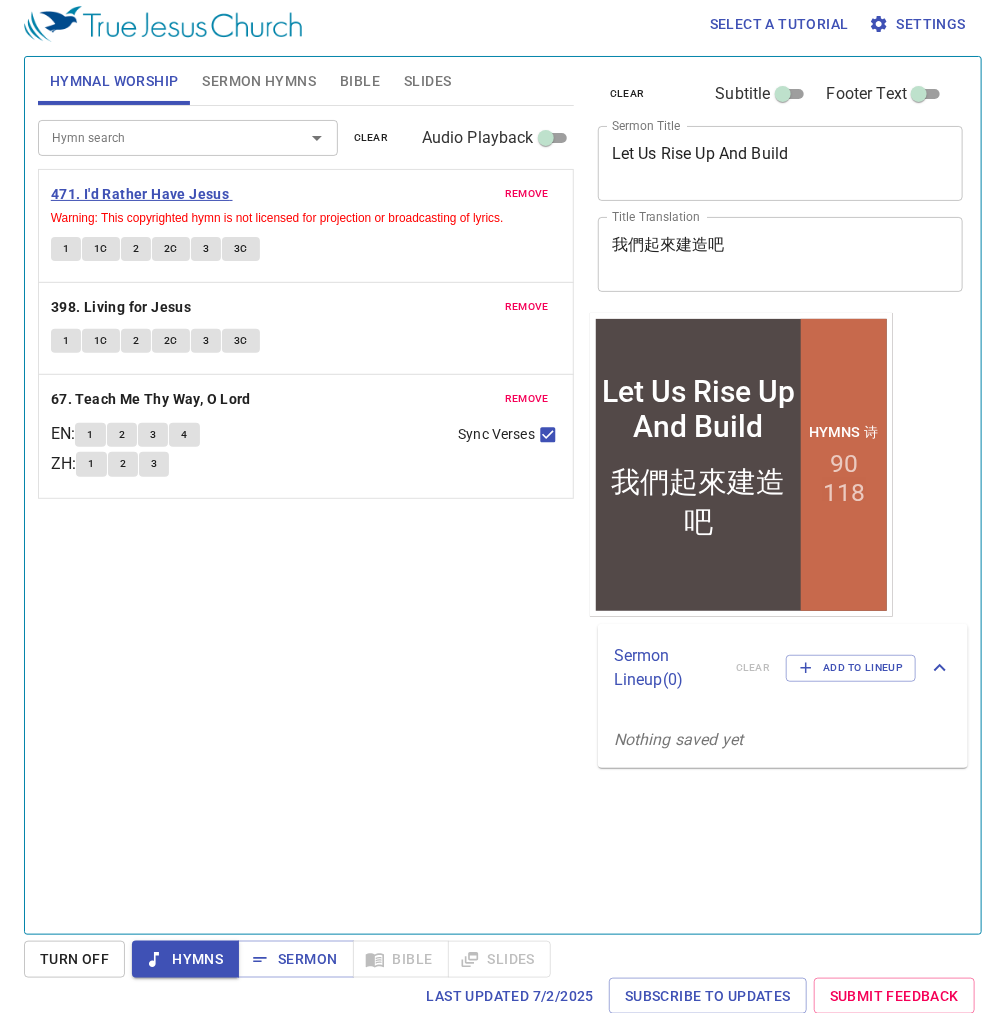 click on "471. I'd Rather Have Jesus" at bounding box center [140, 194] 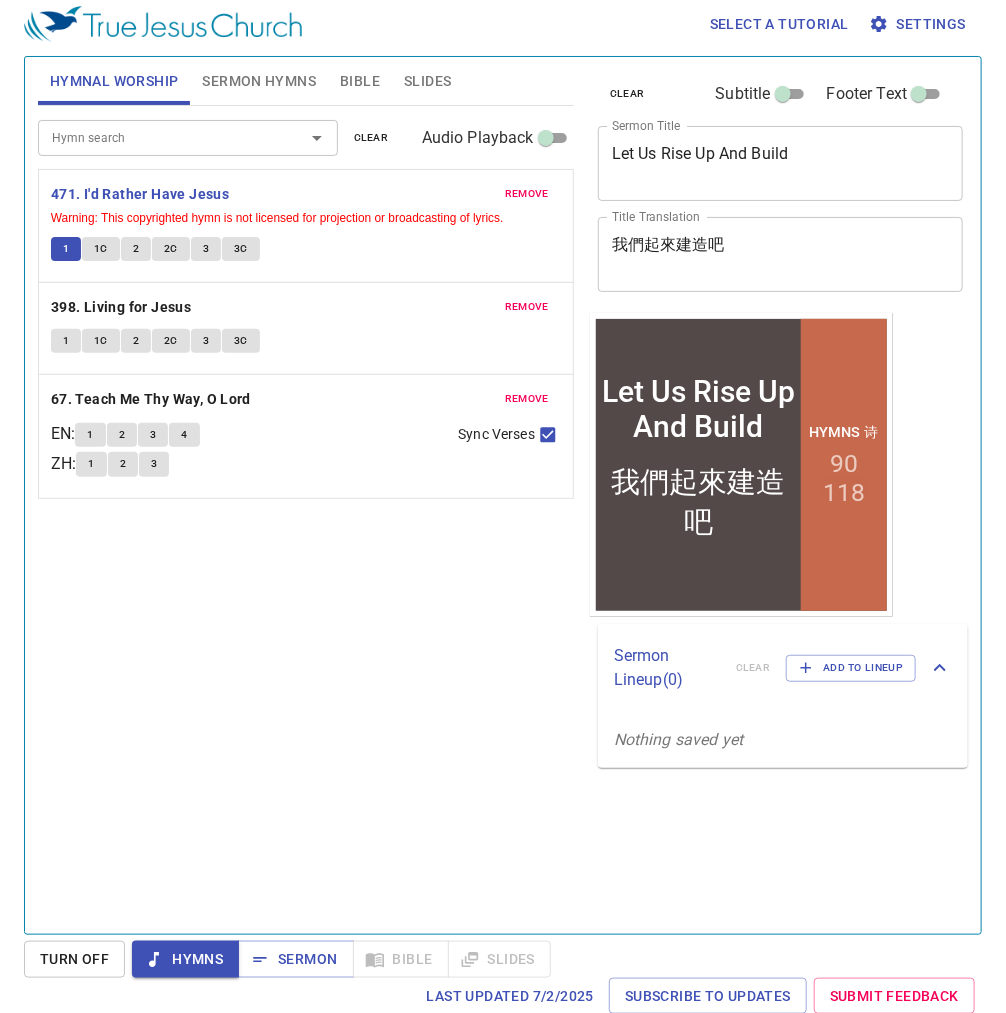 click on "1" at bounding box center [66, 249] 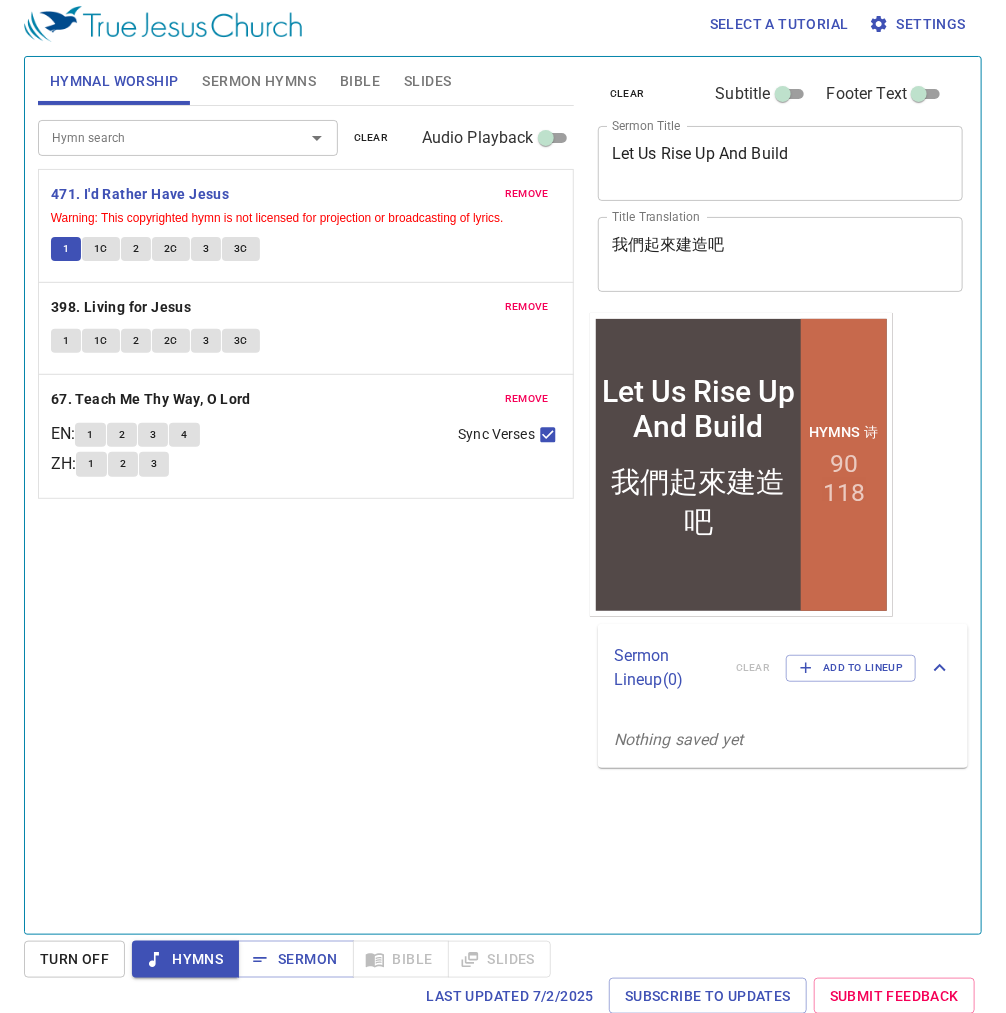 type 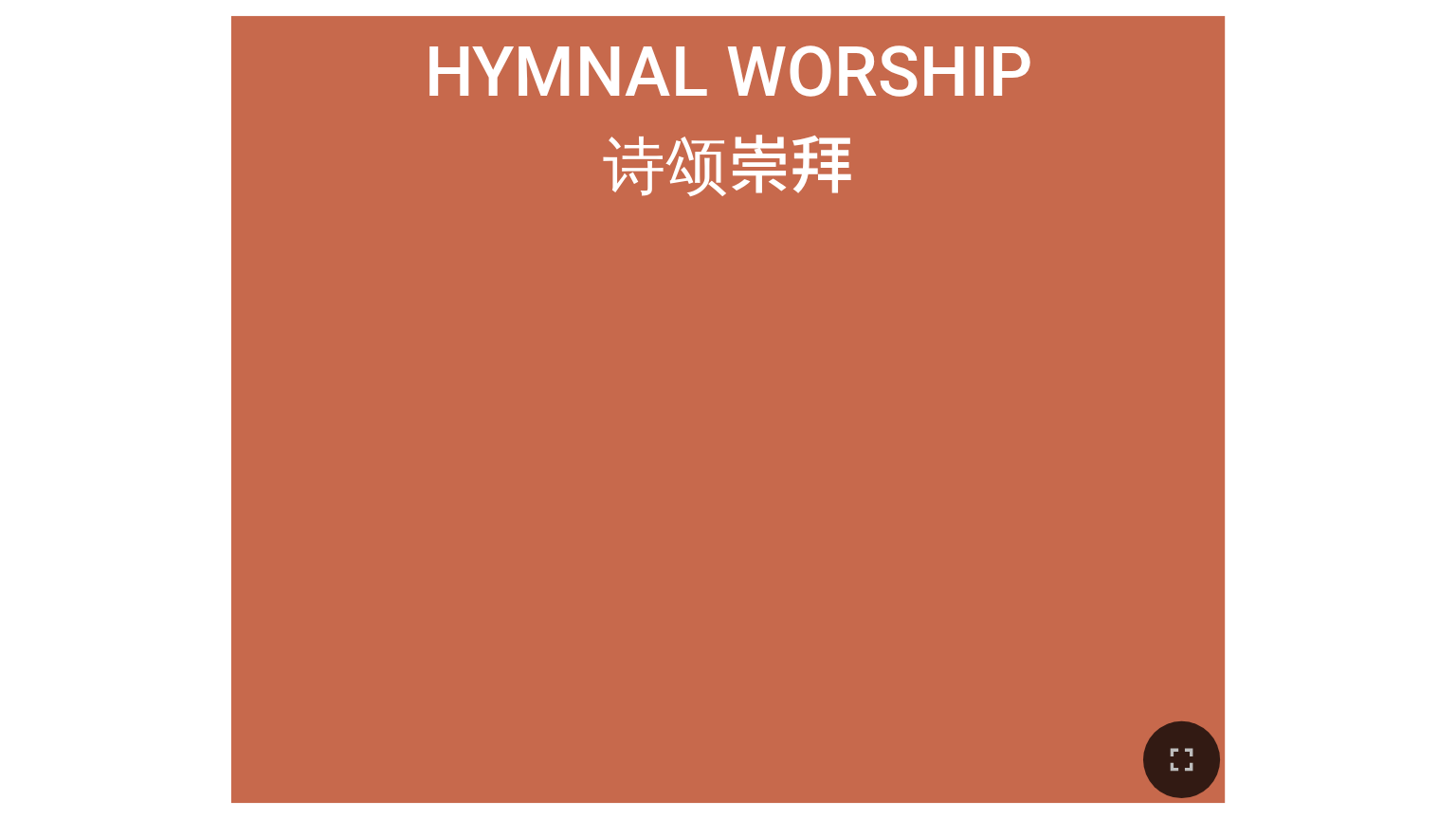 scroll, scrollTop: 0, scrollLeft: 0, axis: both 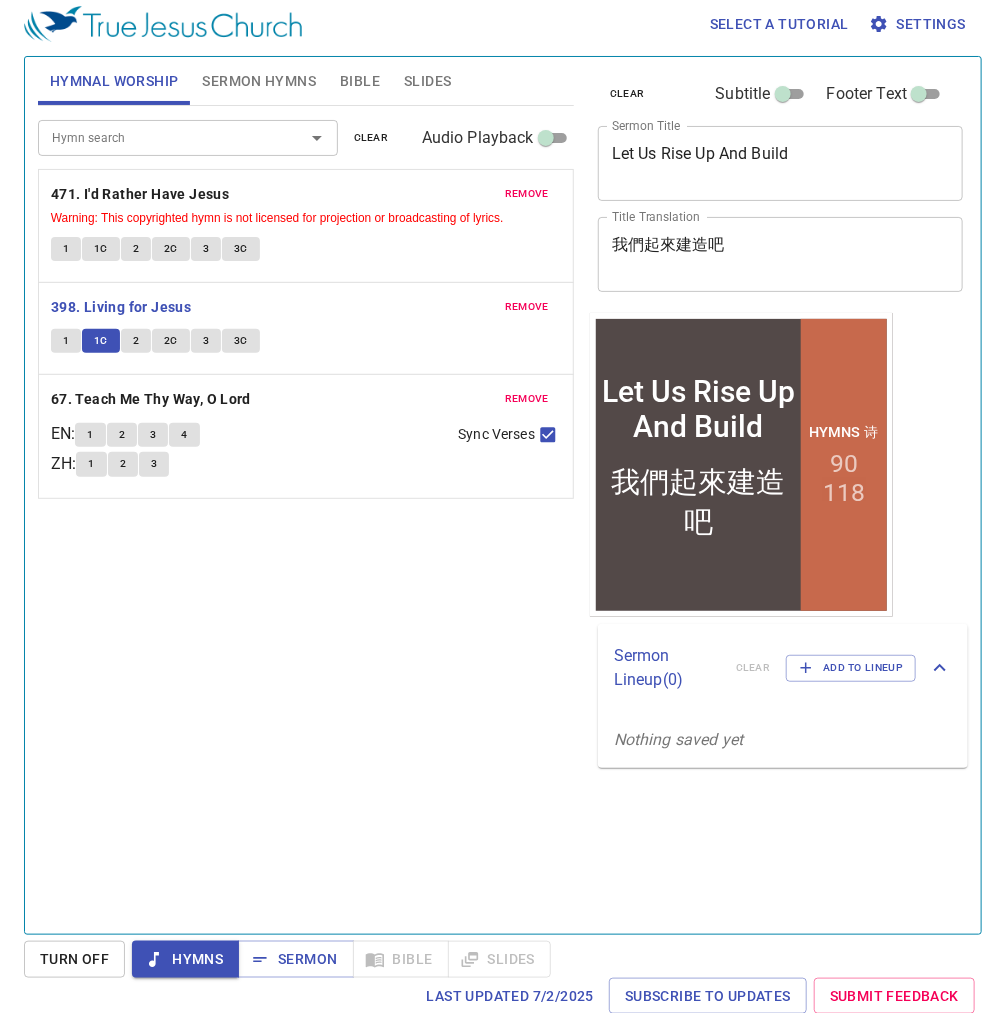type 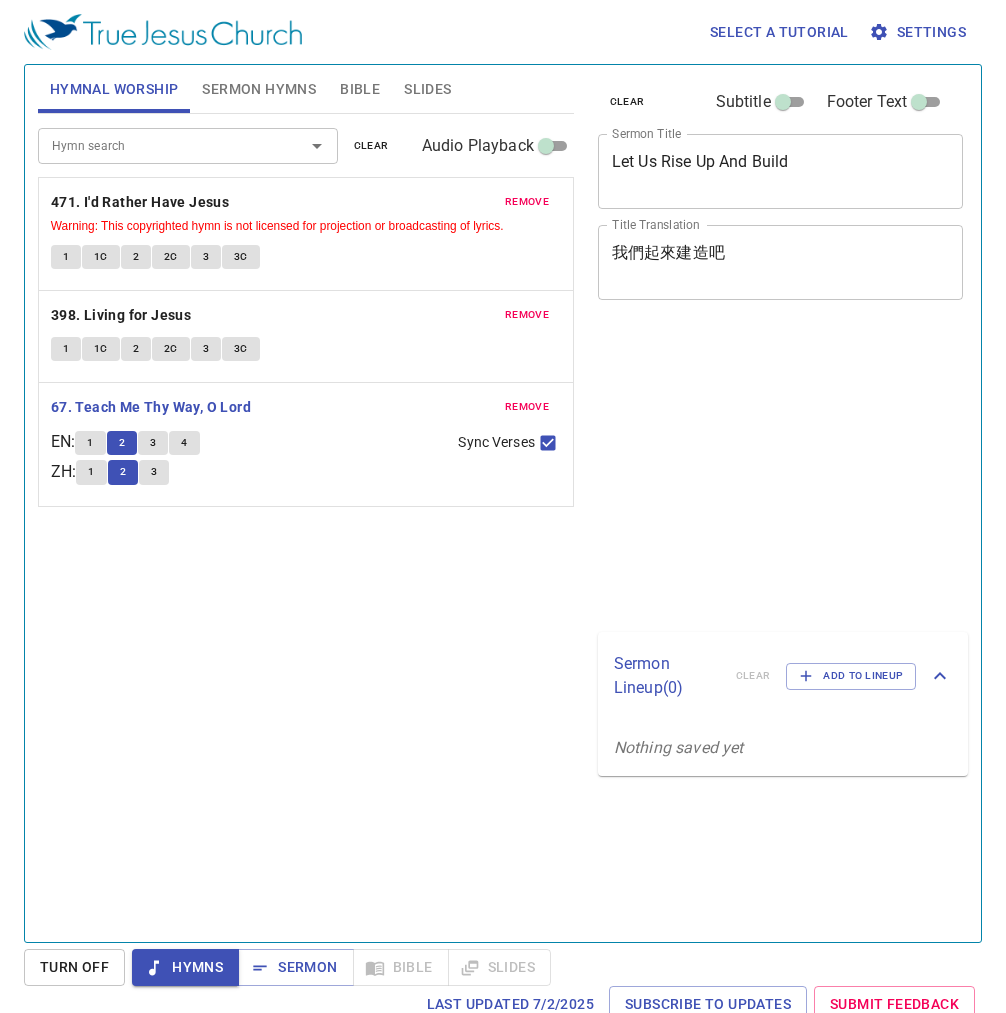 scroll, scrollTop: 8, scrollLeft: 0, axis: vertical 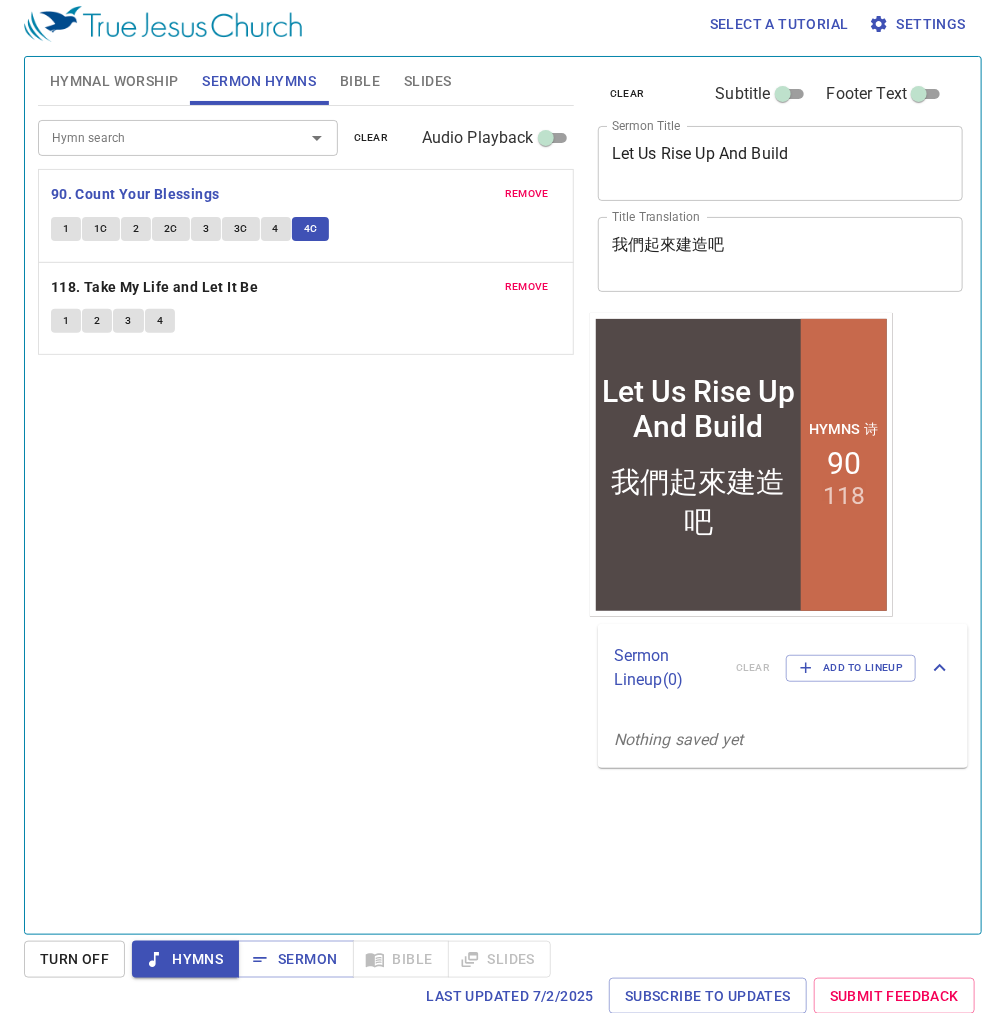 drag, startPoint x: 0, startPoint y: 0, endPoint x: 283, endPoint y: 975, distance: 1015.24084 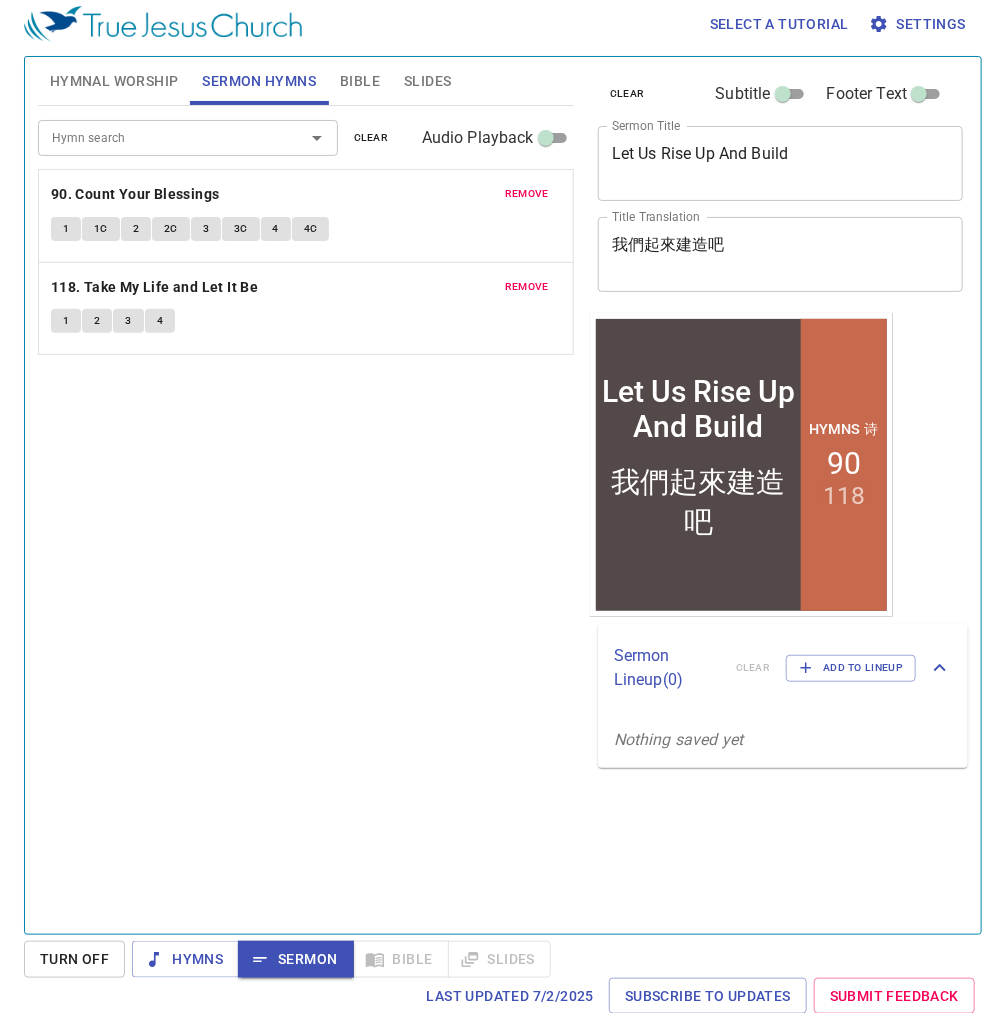 scroll, scrollTop: 8, scrollLeft: 0, axis: vertical 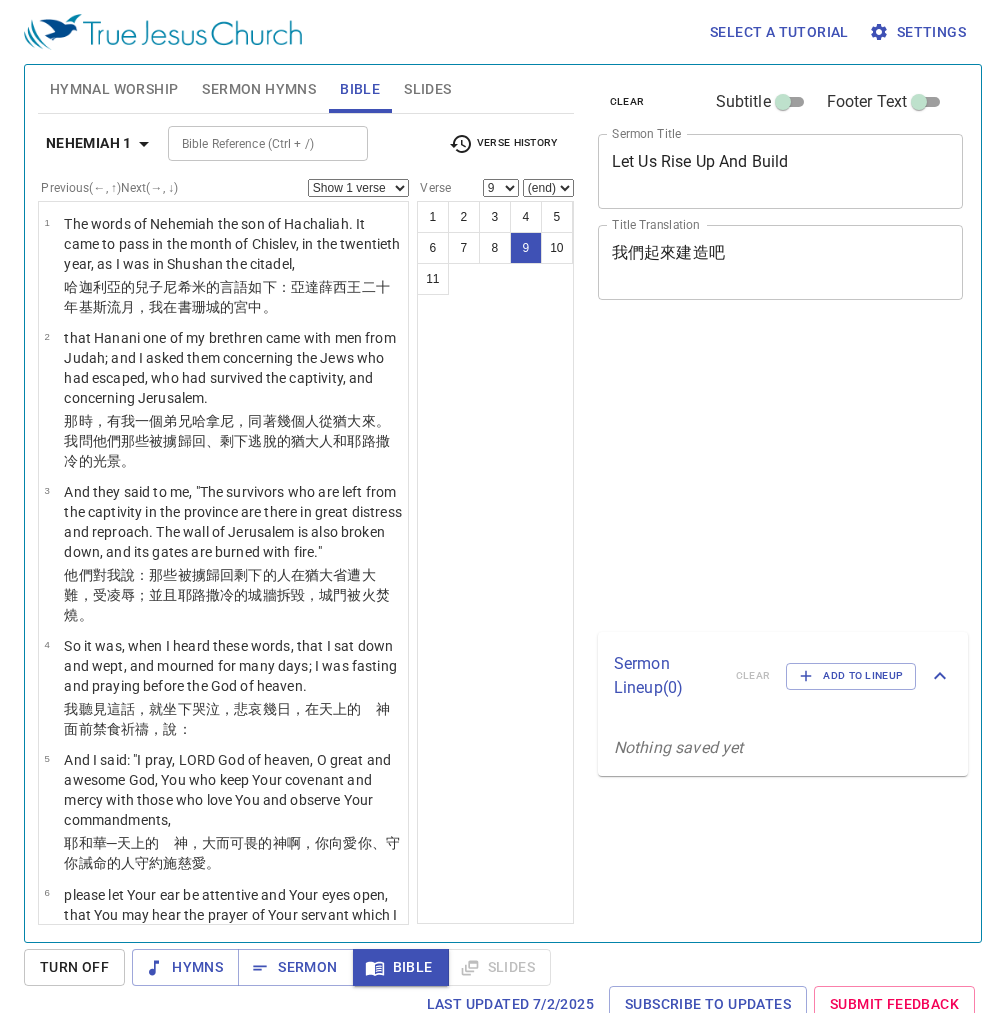 select on "9" 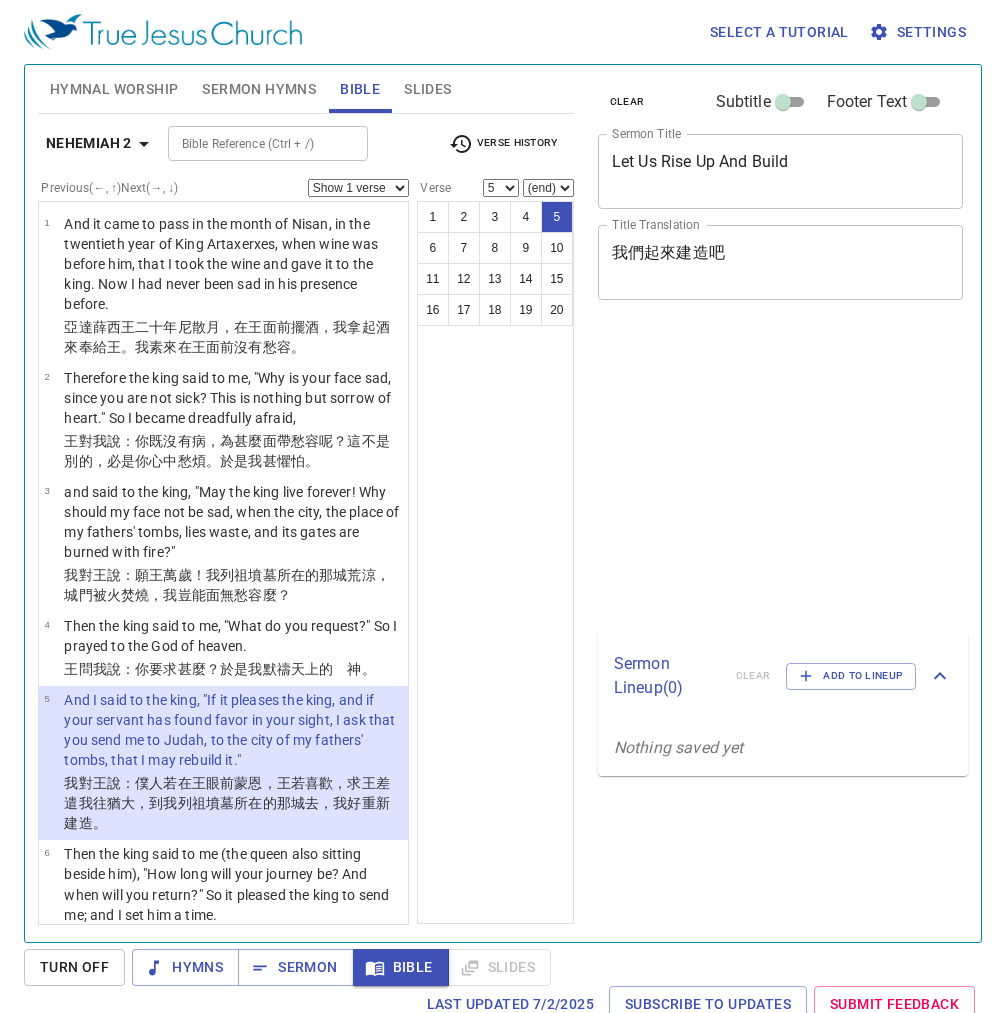 select on "5" 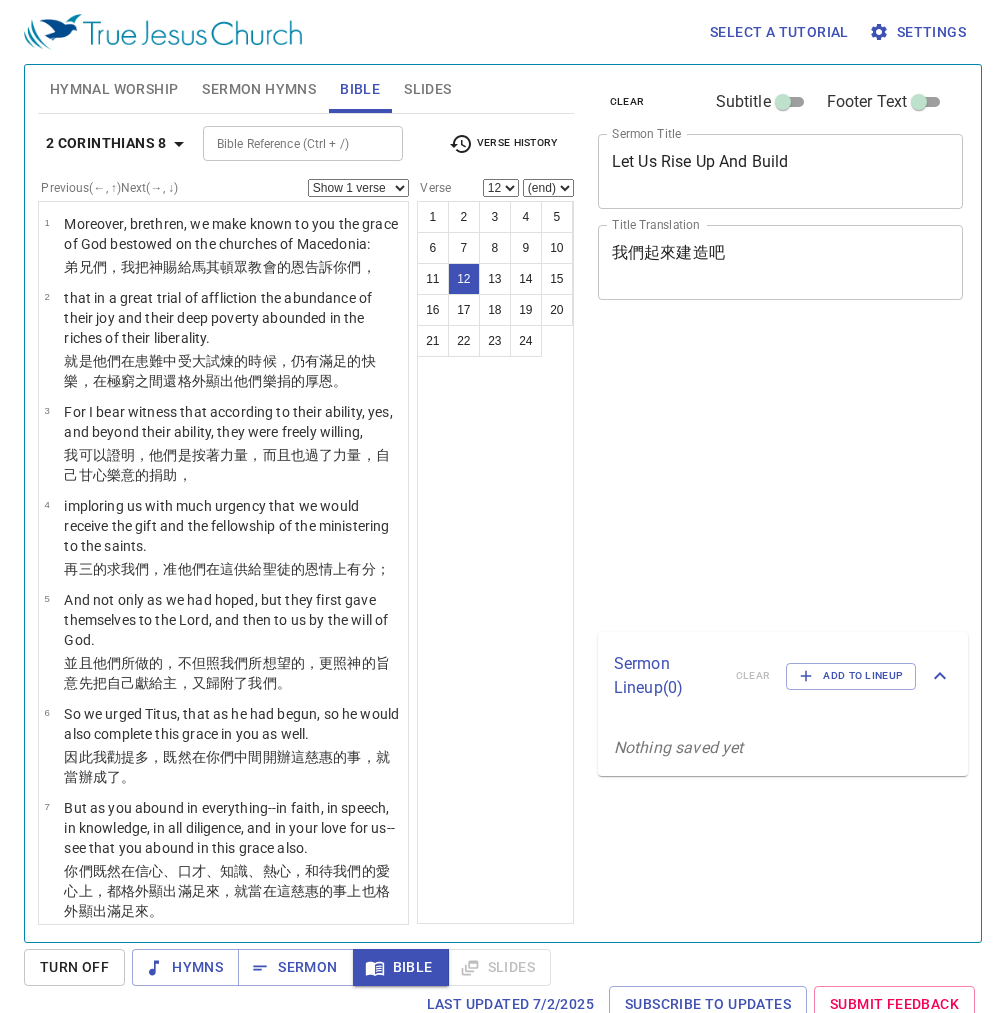 select on "12" 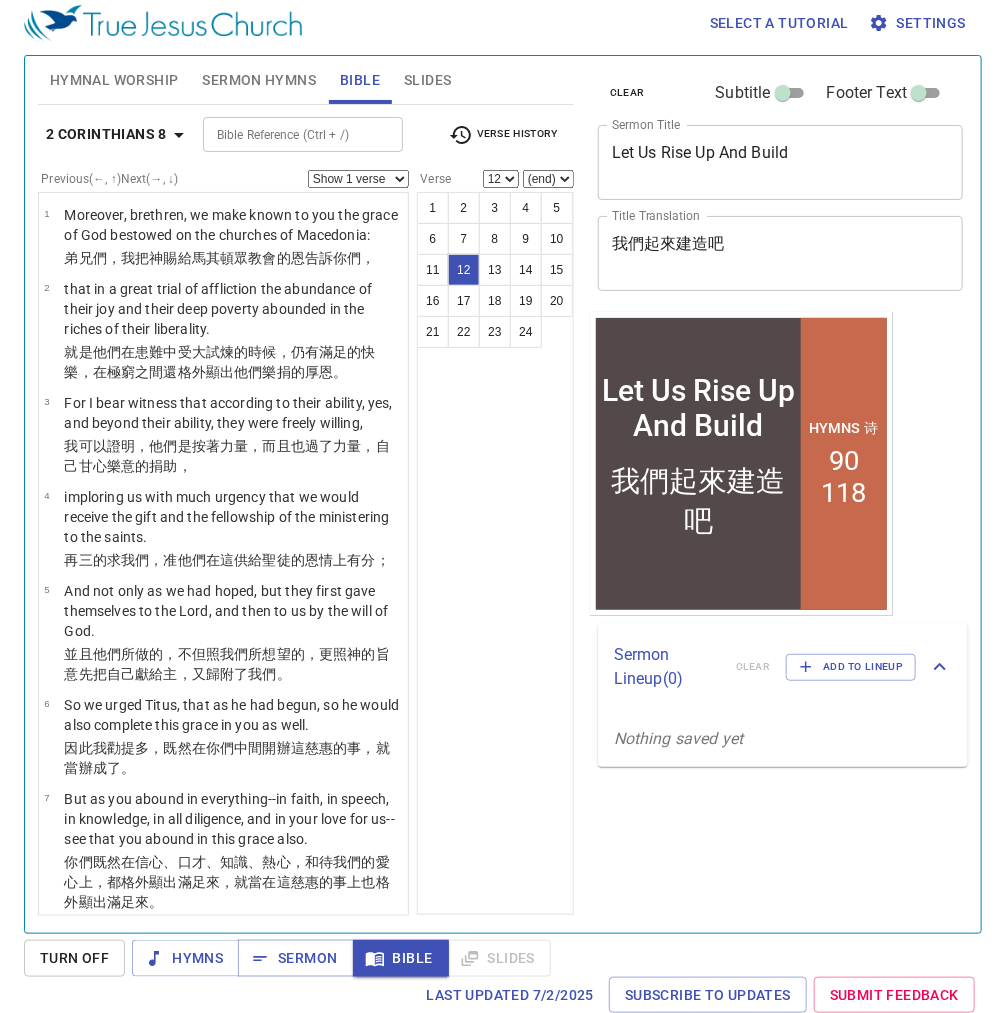 scroll, scrollTop: 9, scrollLeft: 0, axis: vertical 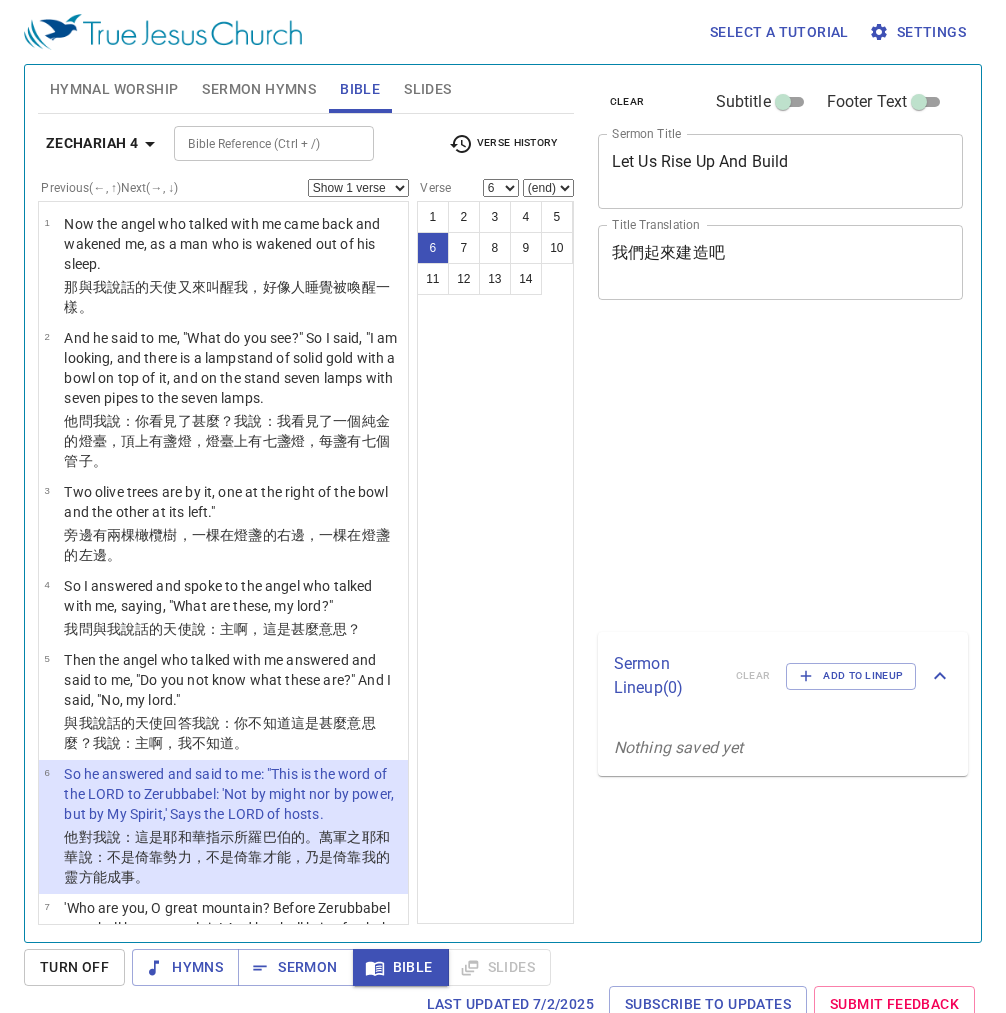 select on "6" 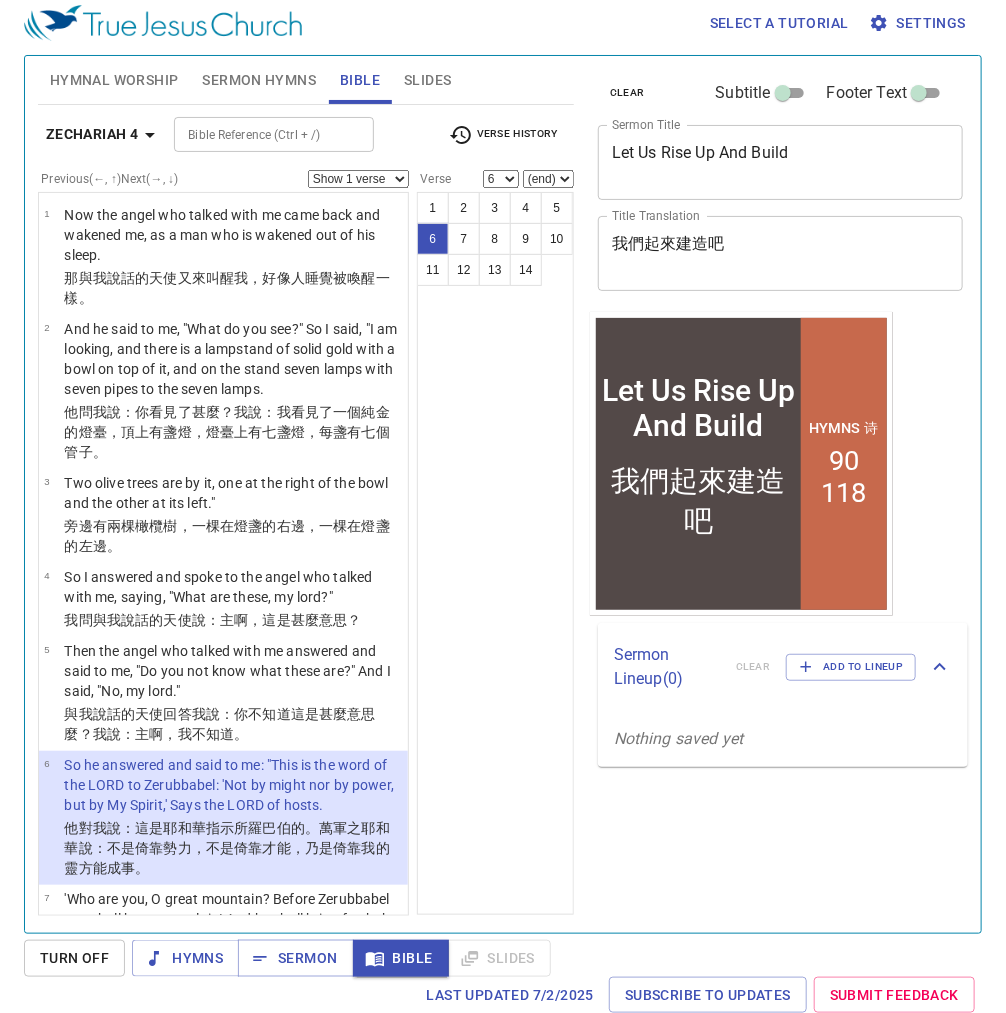 scroll, scrollTop: 9, scrollLeft: 0, axis: vertical 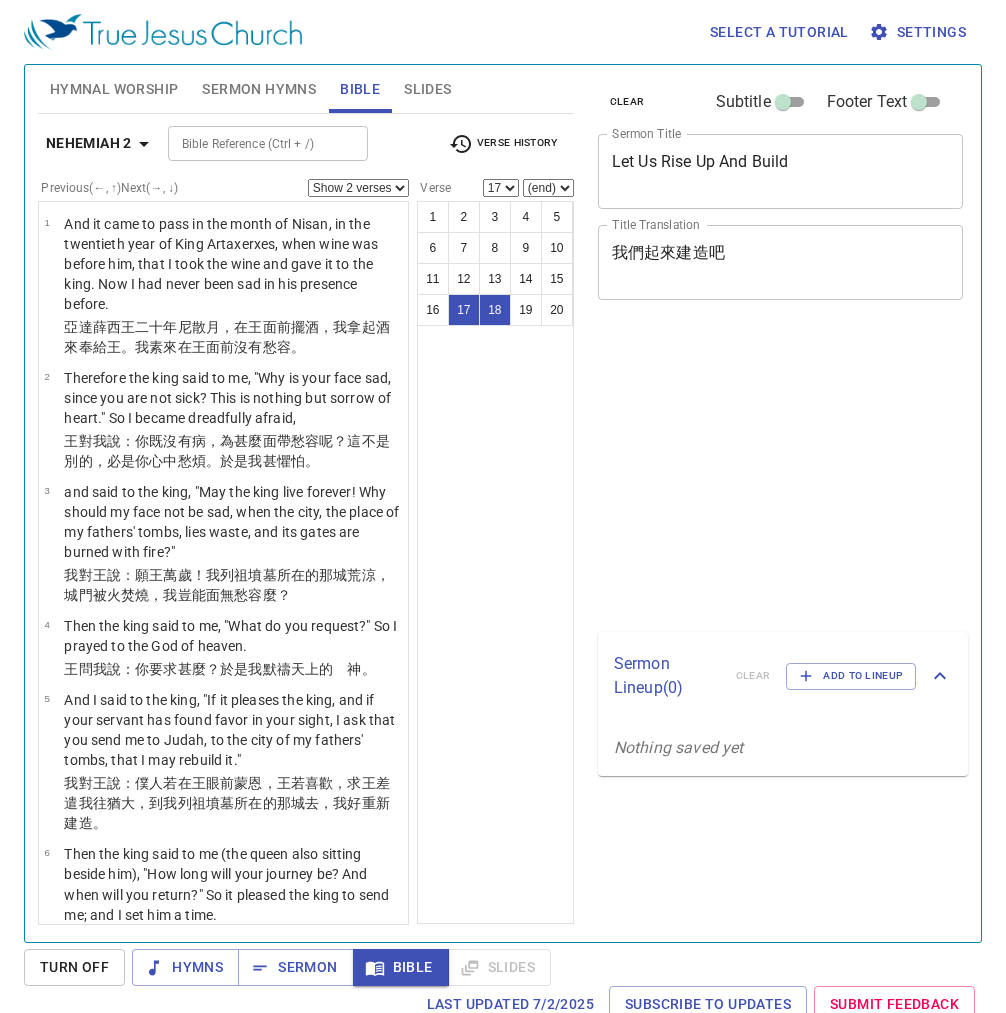 select on "2" 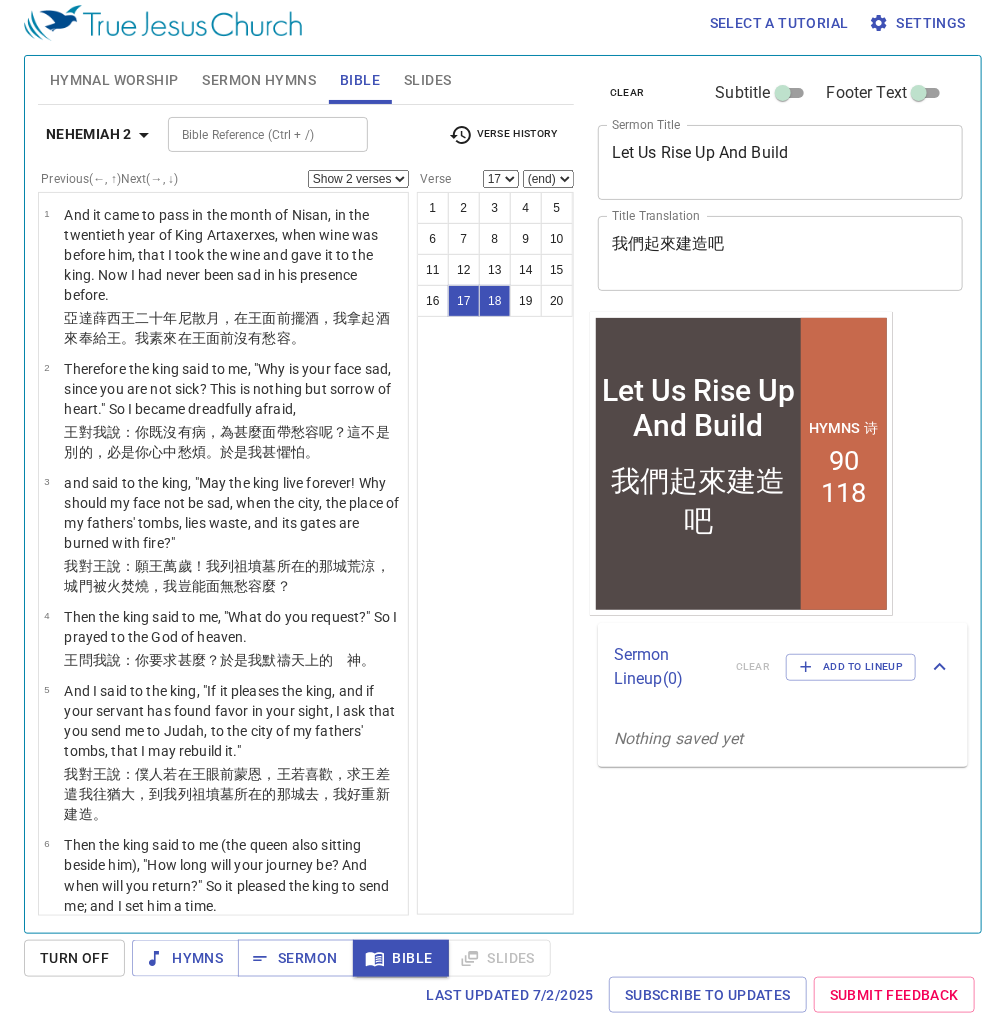 scroll, scrollTop: 9, scrollLeft: 0, axis: vertical 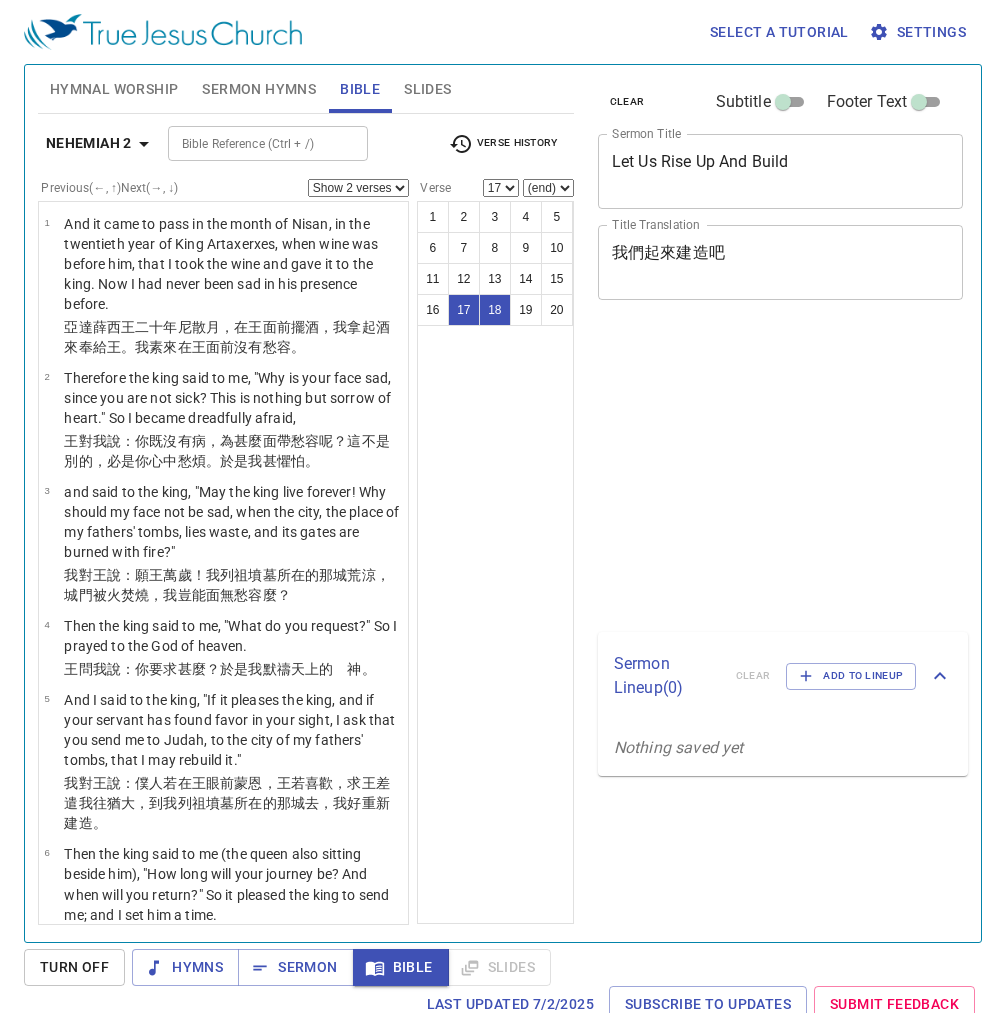 select on "2" 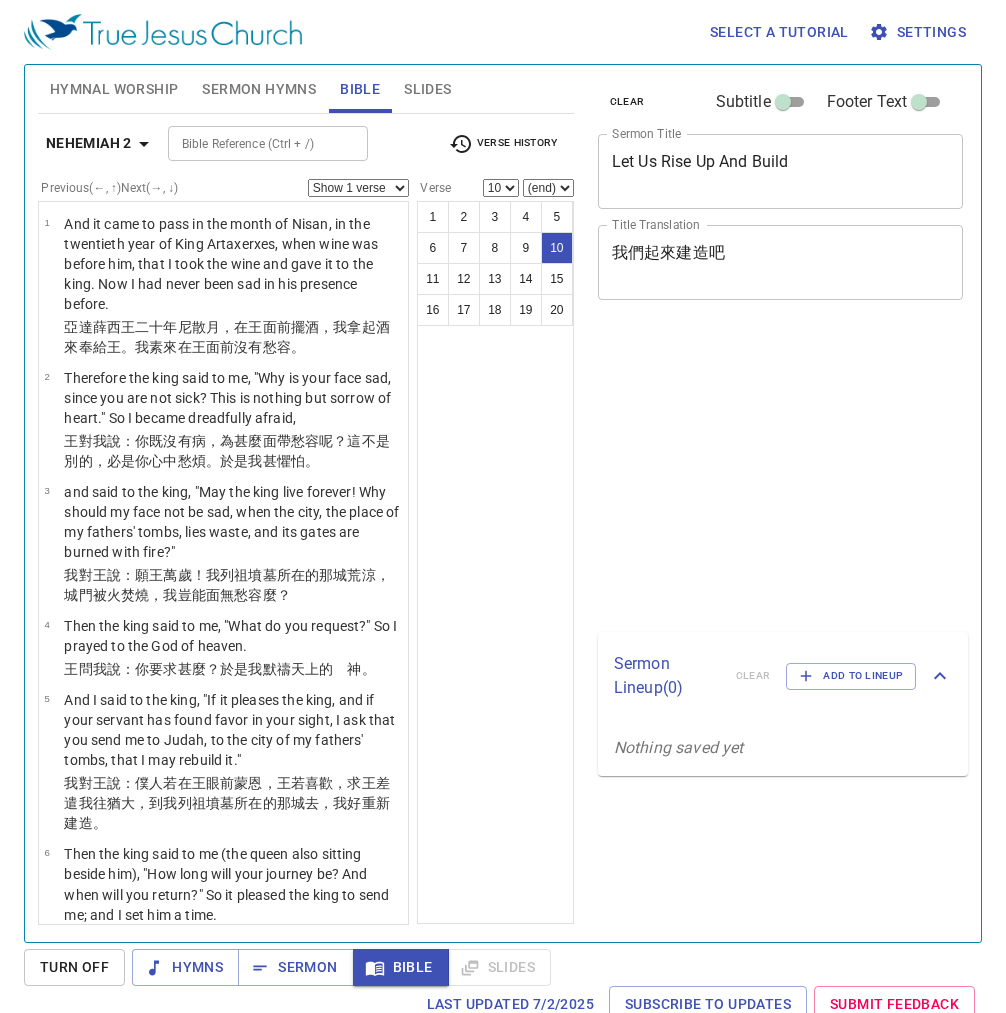 select on "10" 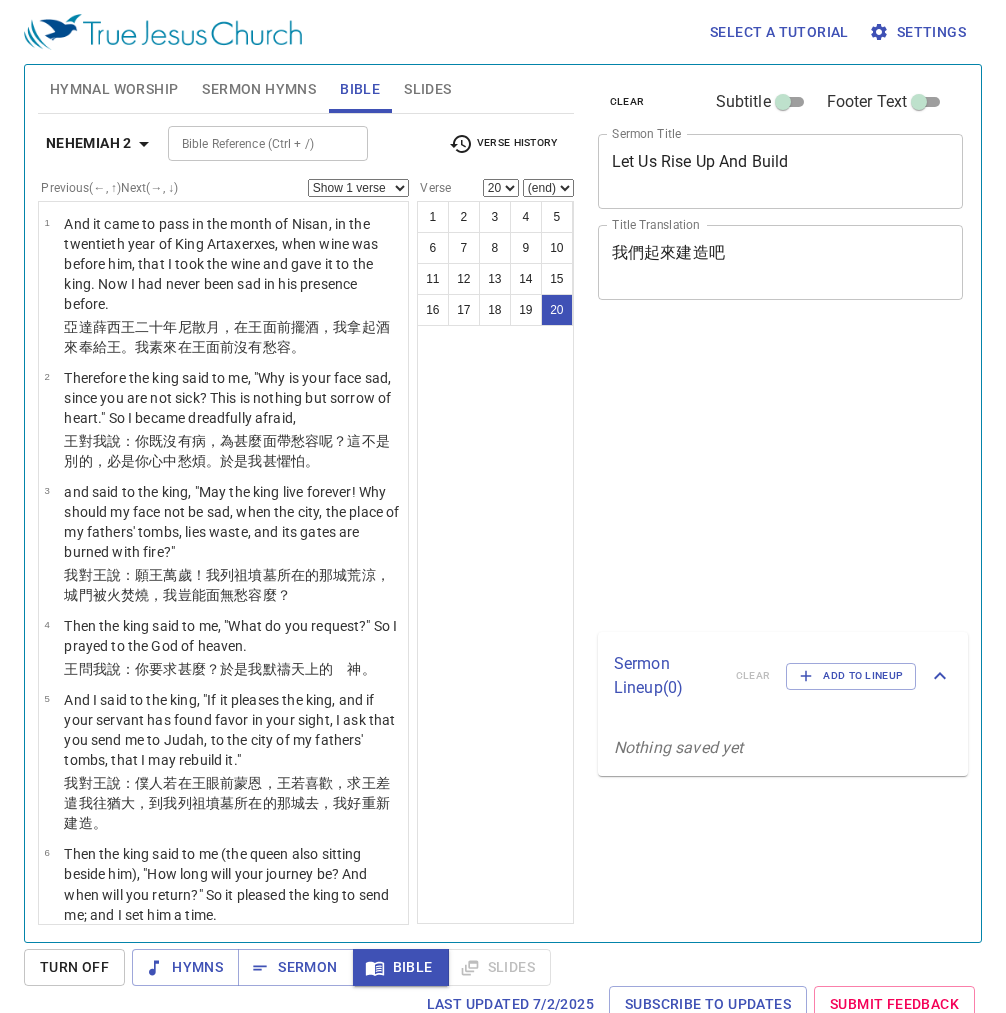 select on "20" 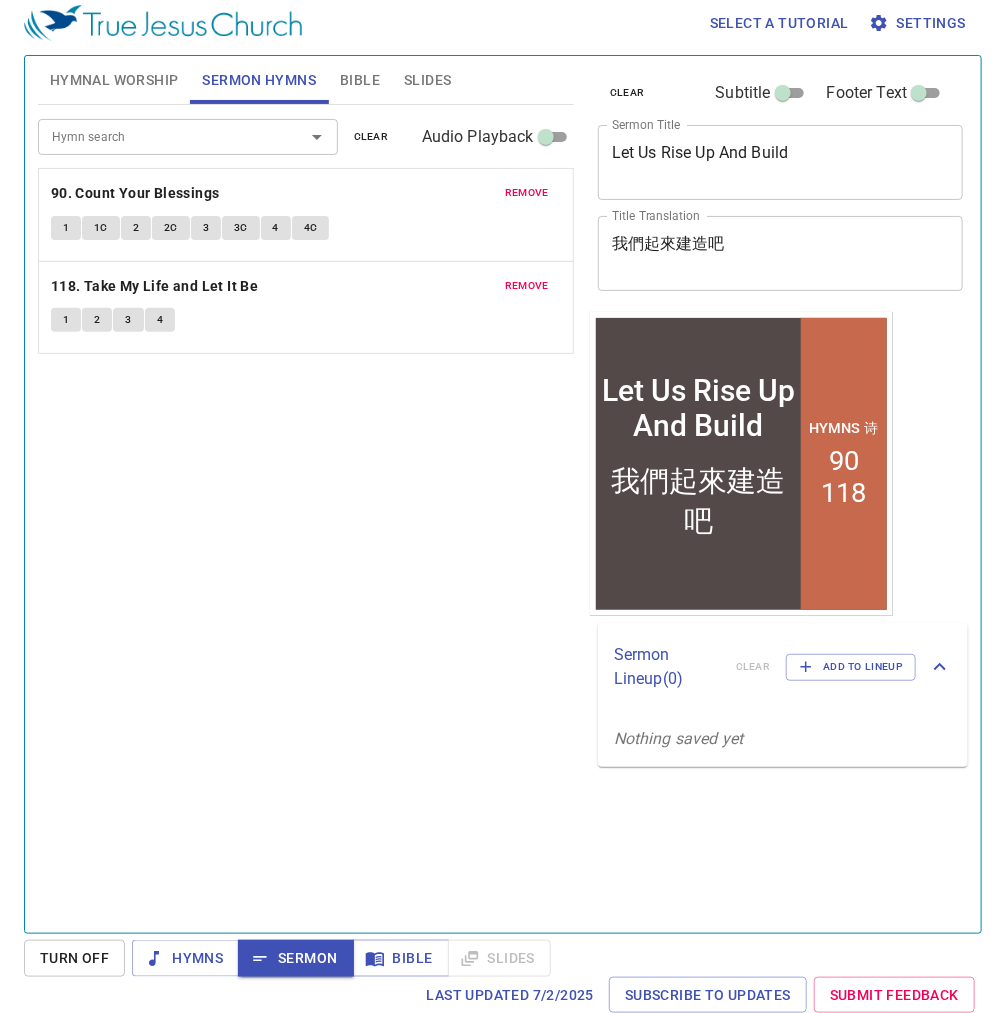 scroll, scrollTop: 9, scrollLeft: 0, axis: vertical 